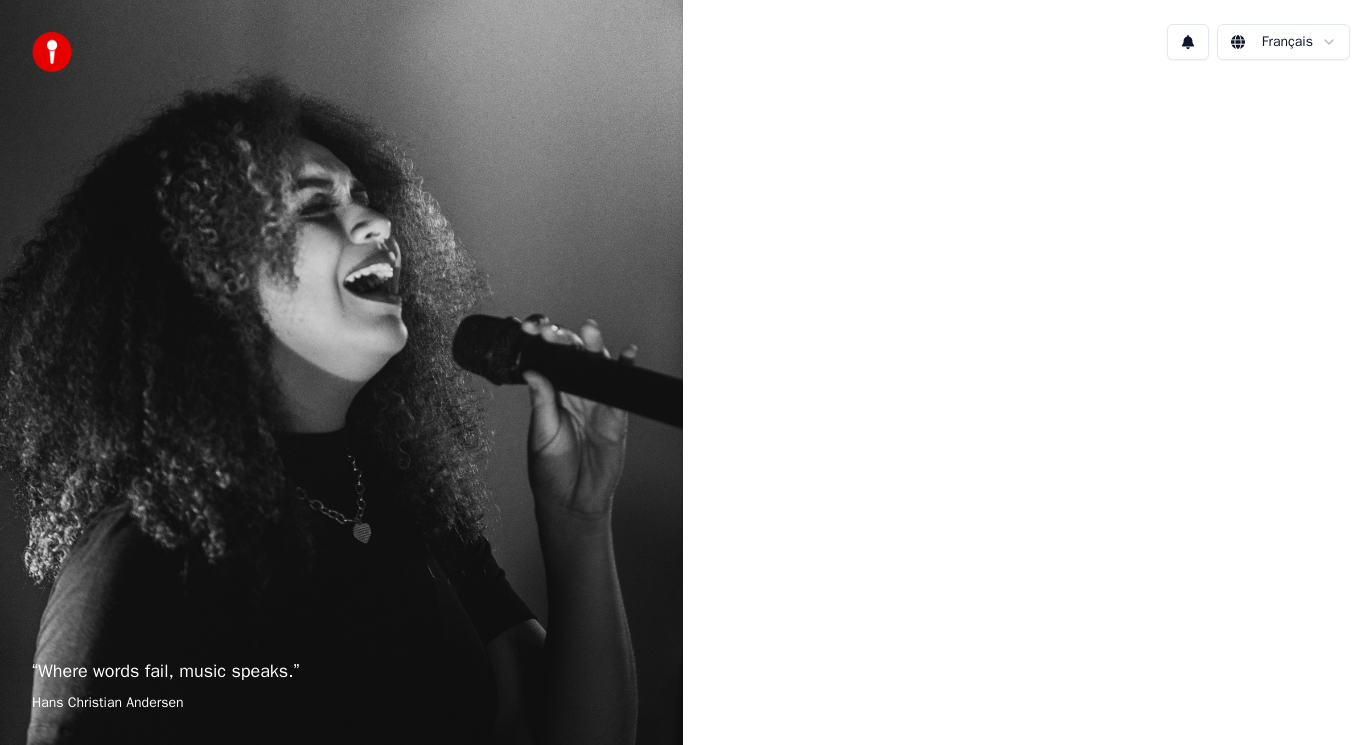 scroll, scrollTop: 0, scrollLeft: 0, axis: both 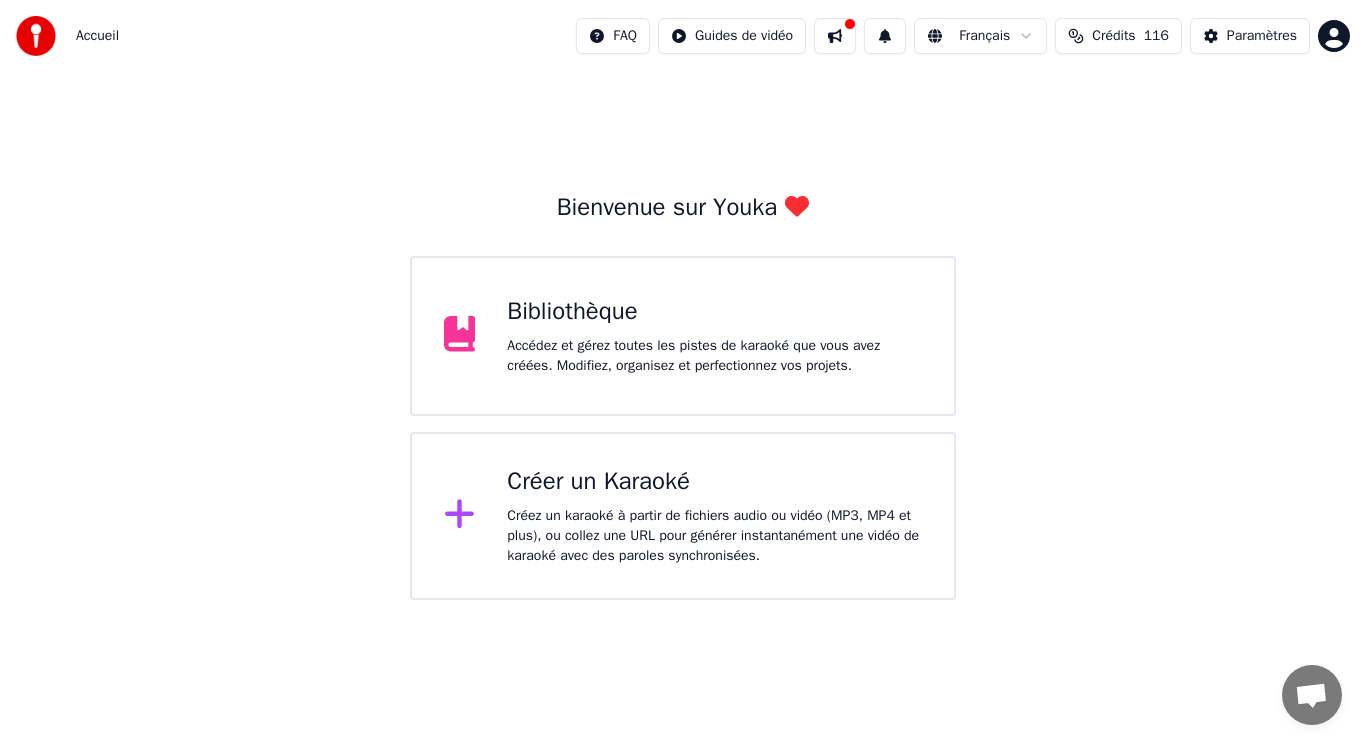click on "Créez un karaoké à partir de fichiers audio ou vidéo (MP3, MP4 et plus), ou collez une URL pour générer instantanément une vidéo de karaoké avec des paroles synchronisées." at bounding box center (714, 536) 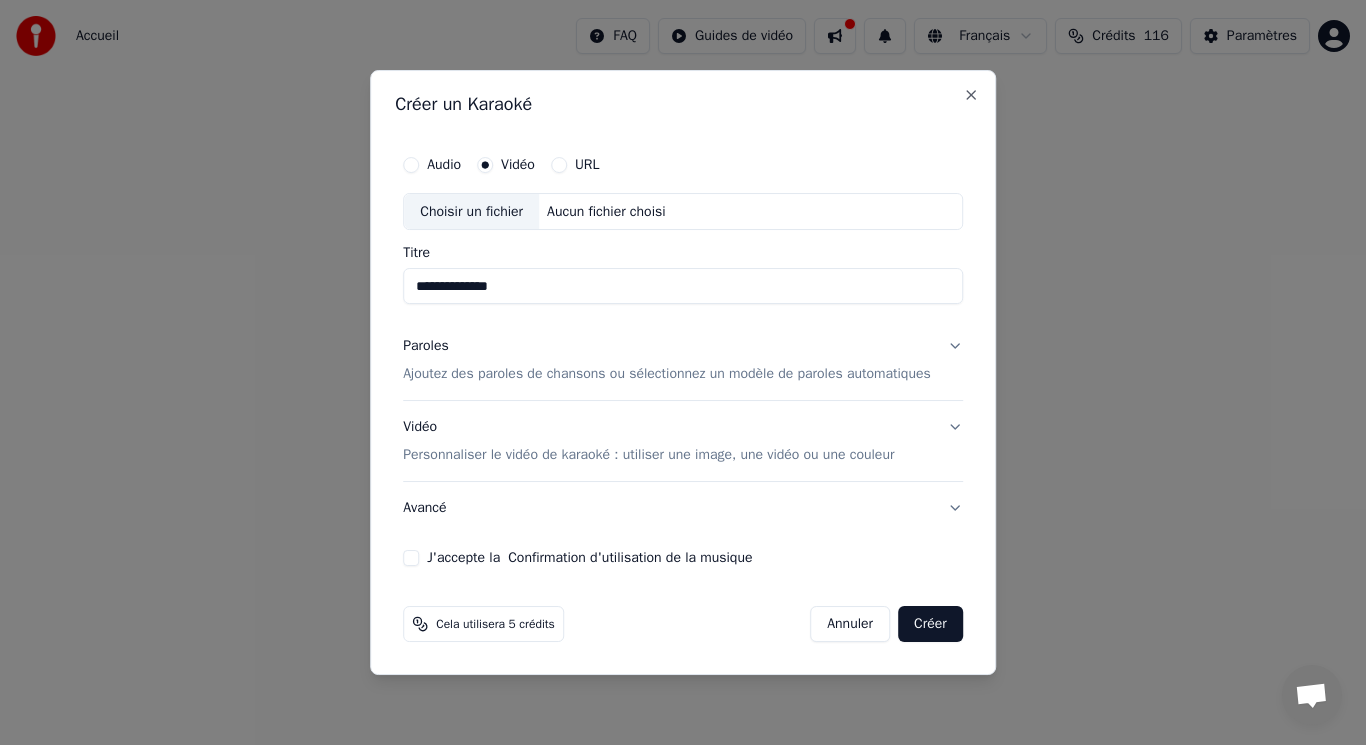 type on "**********" 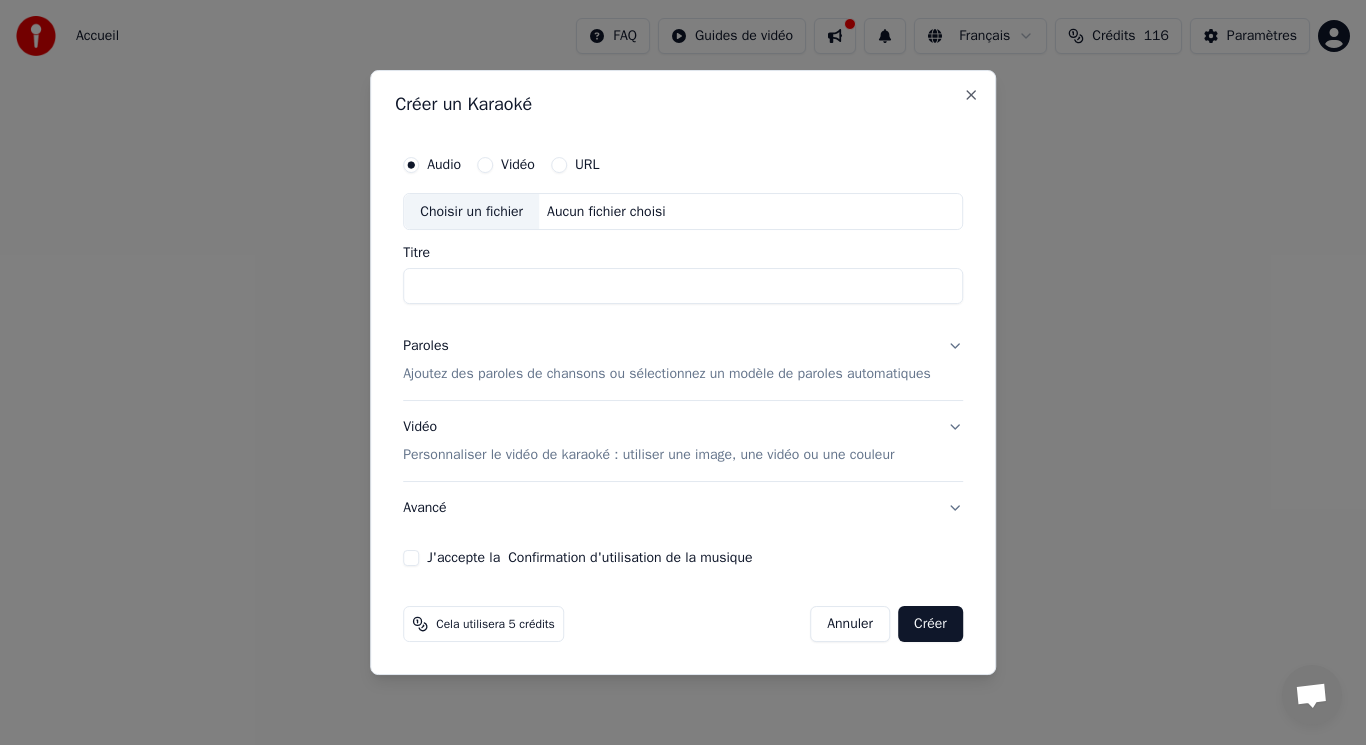 click on "Choisir un fichier" at bounding box center (471, 212) 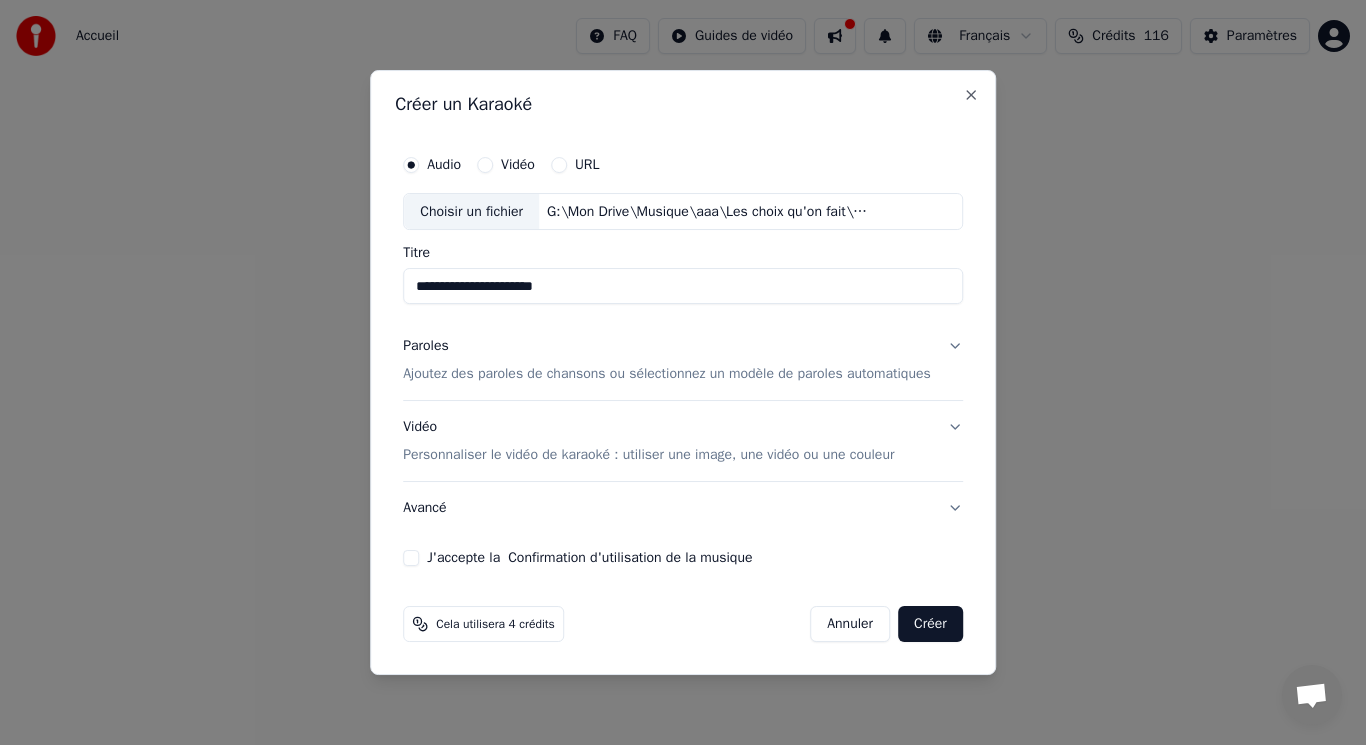 drag, startPoint x: 509, startPoint y: 293, endPoint x: 640, endPoint y: 284, distance: 131.30879 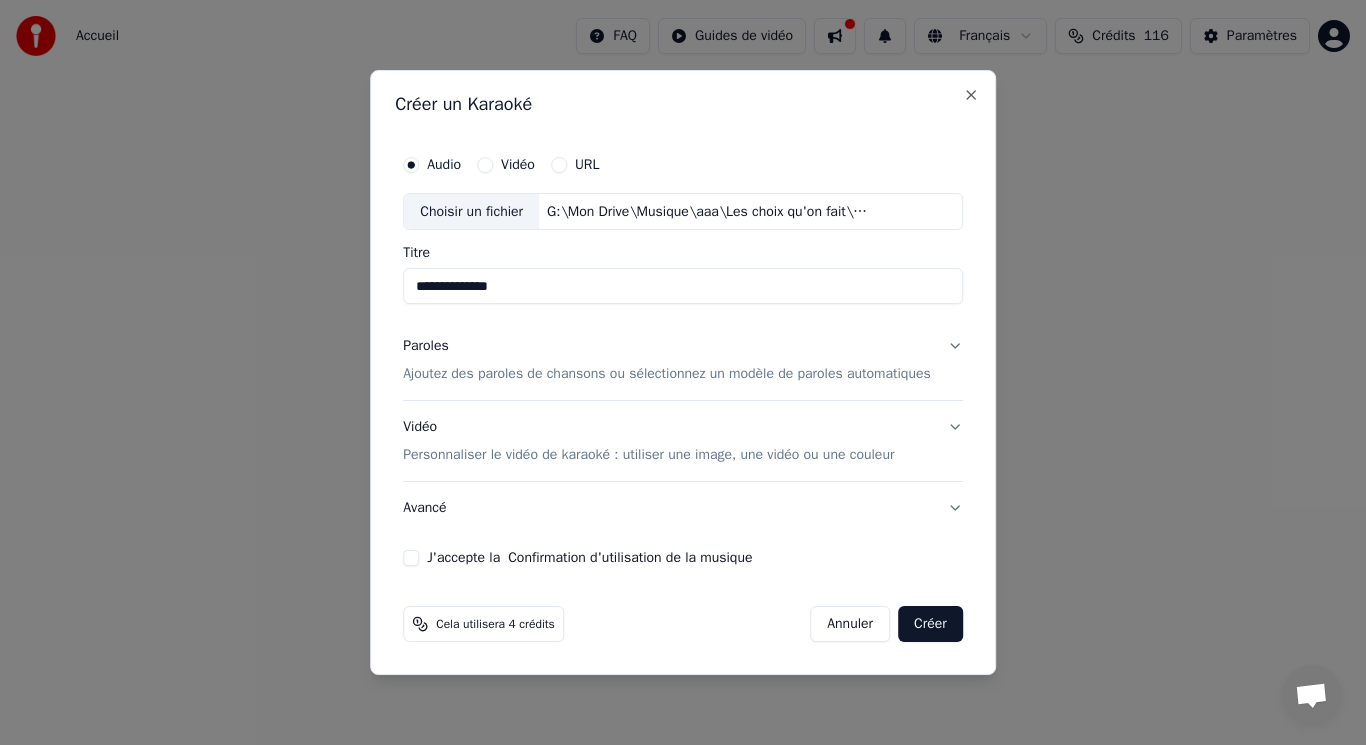 type on "**********" 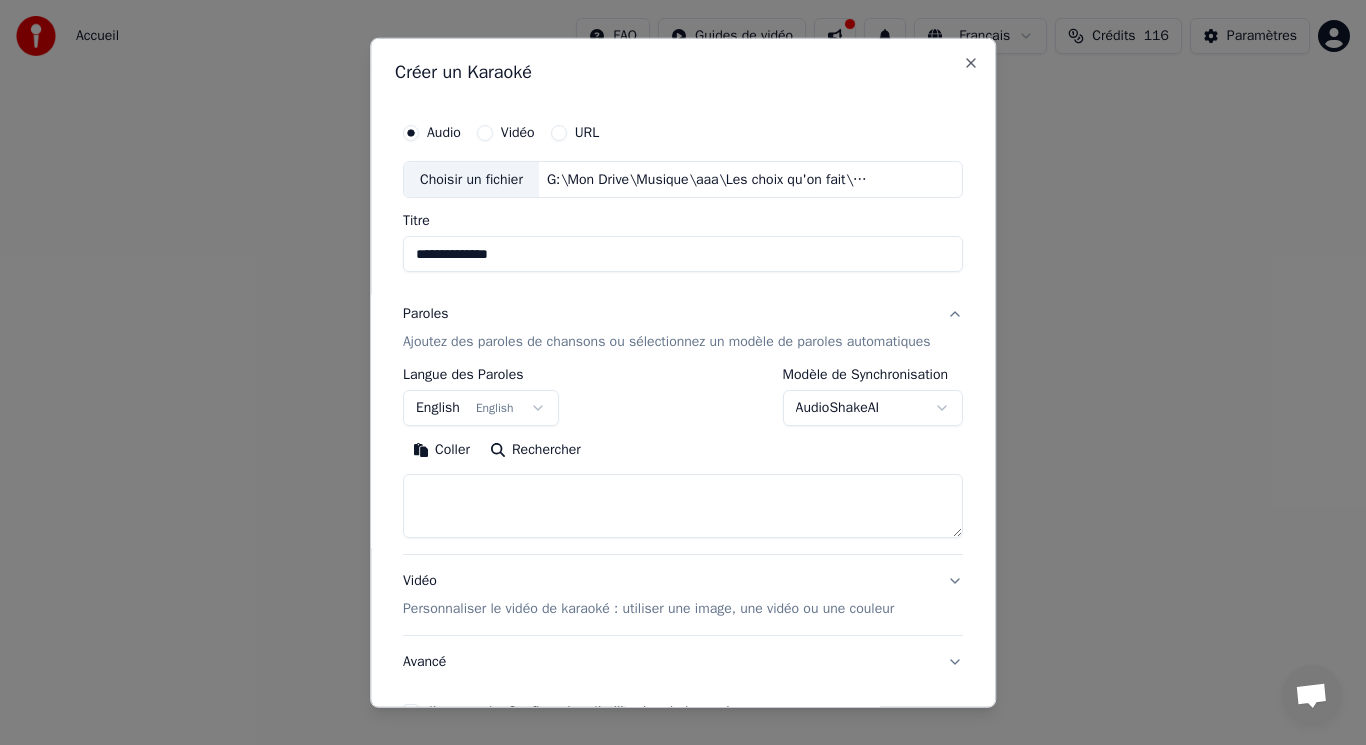click on "English English" at bounding box center [481, 408] 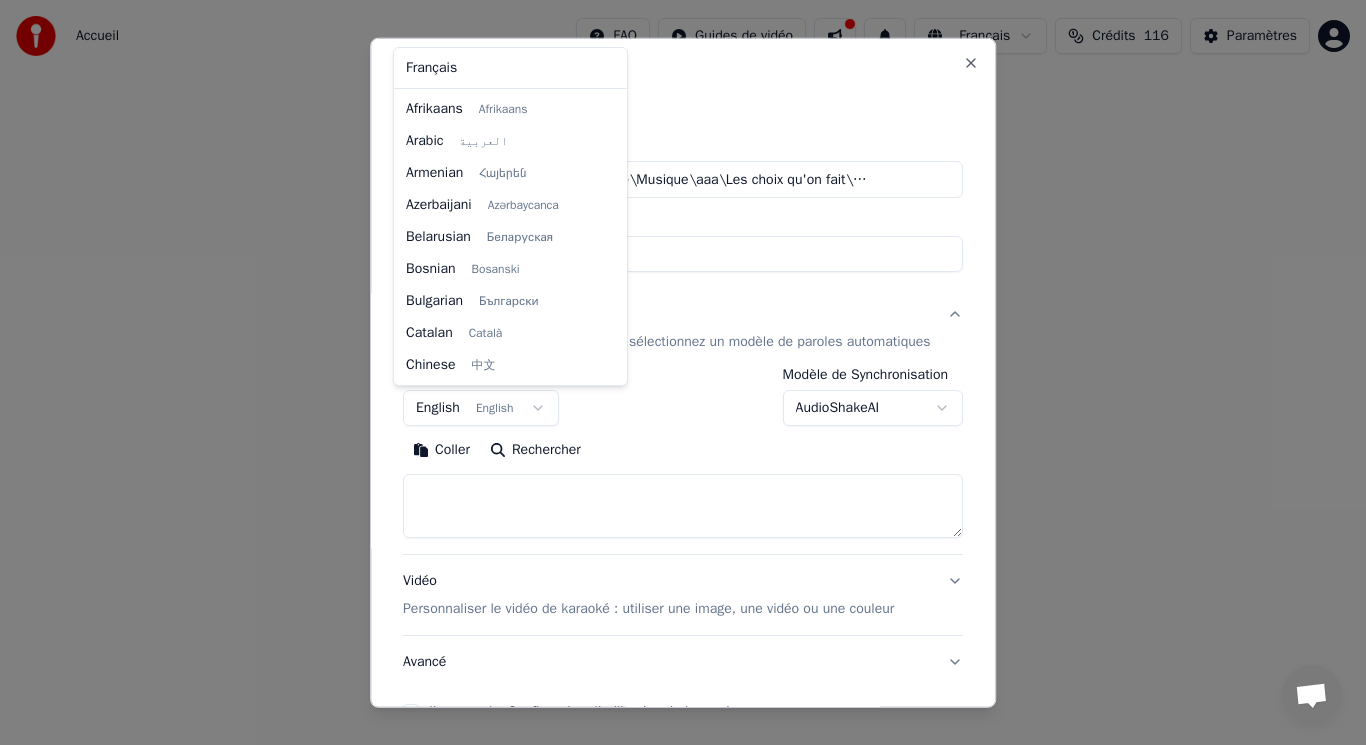 scroll, scrollTop: 160, scrollLeft: 0, axis: vertical 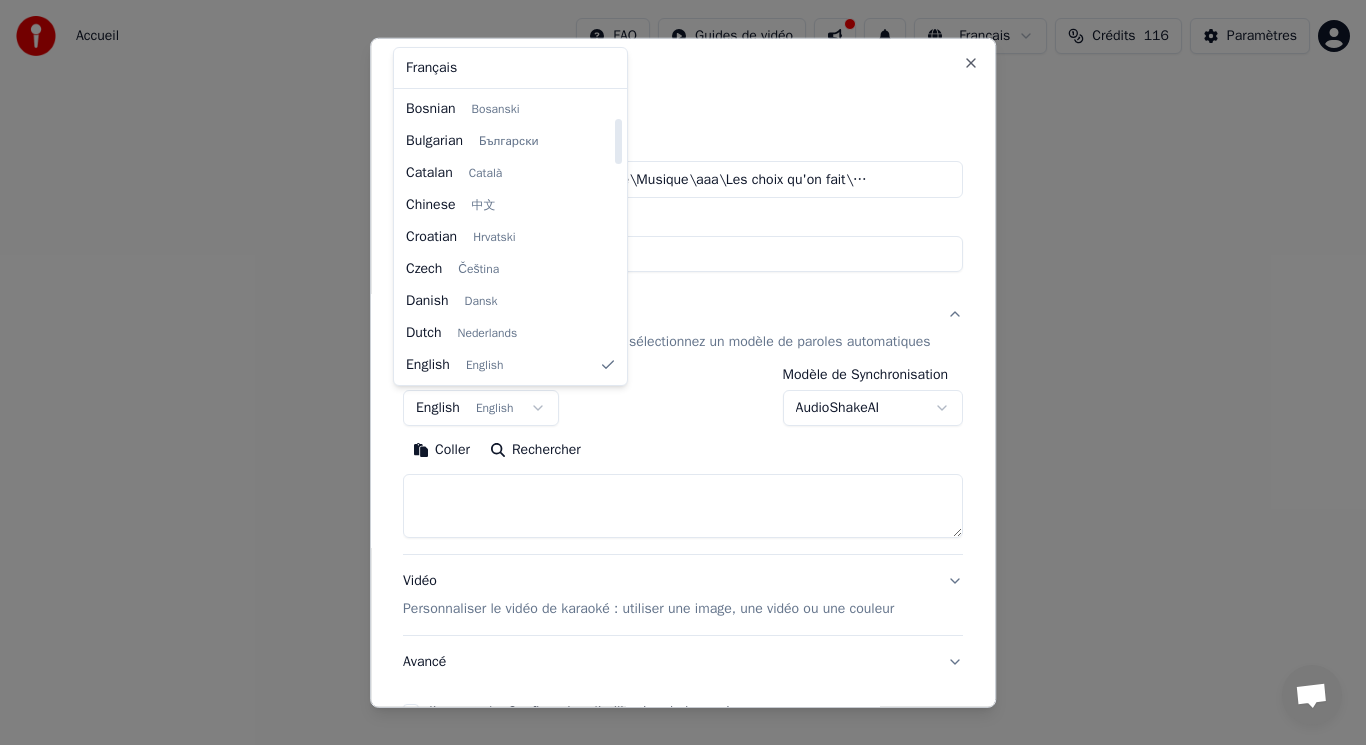 select on "**" 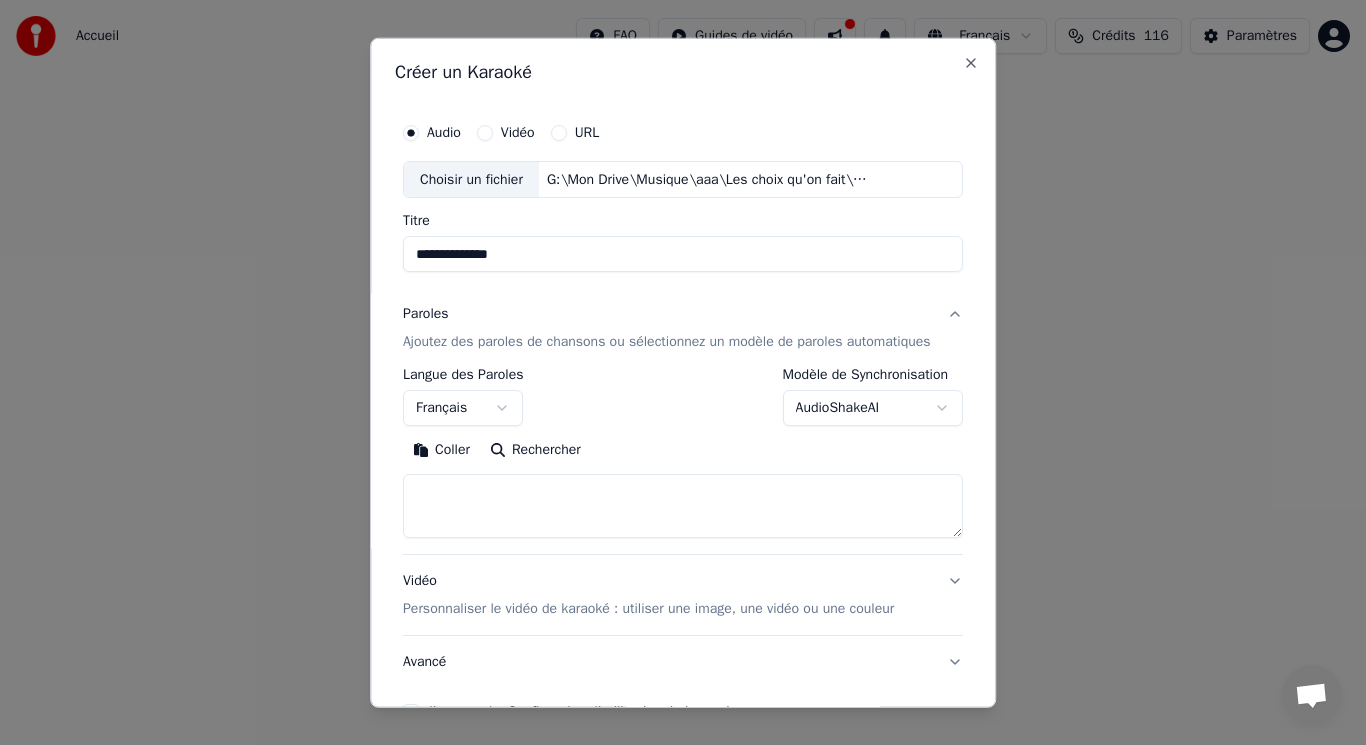 click at bounding box center [683, 506] 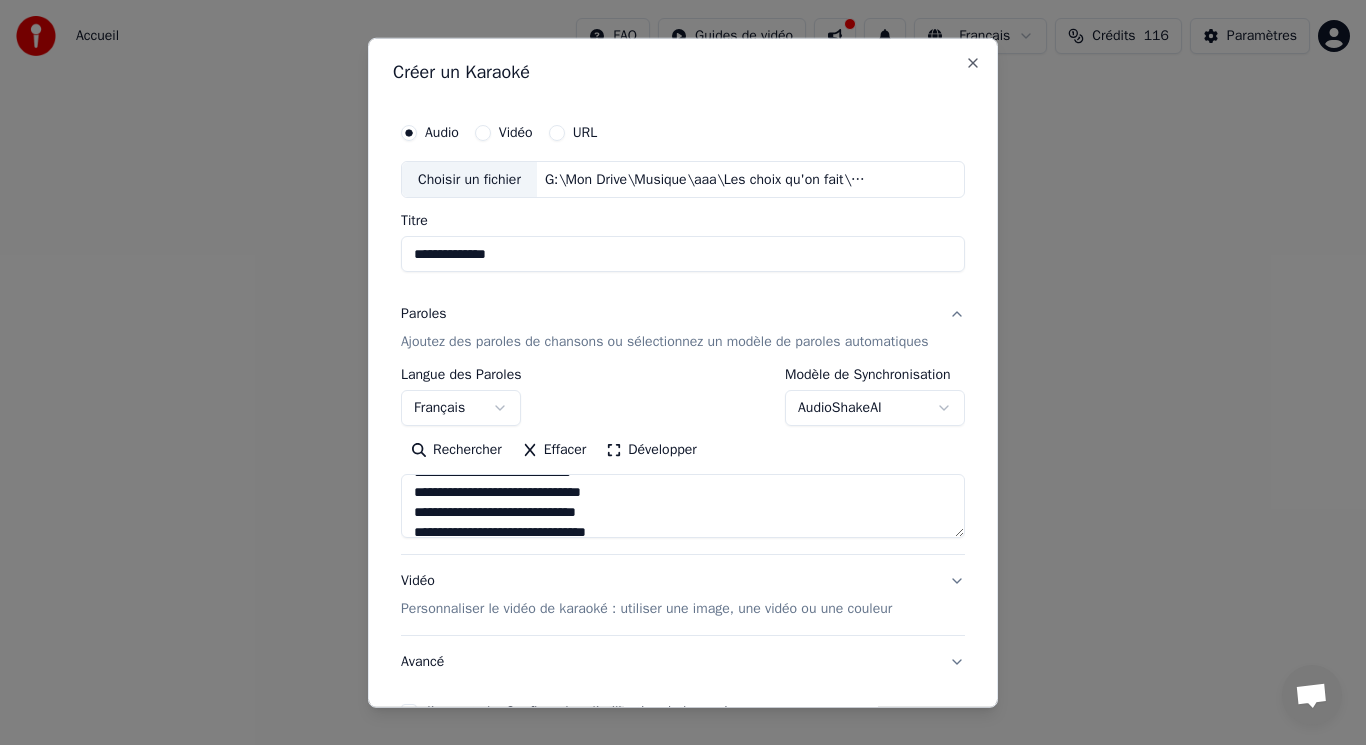 scroll, scrollTop: 0, scrollLeft: 0, axis: both 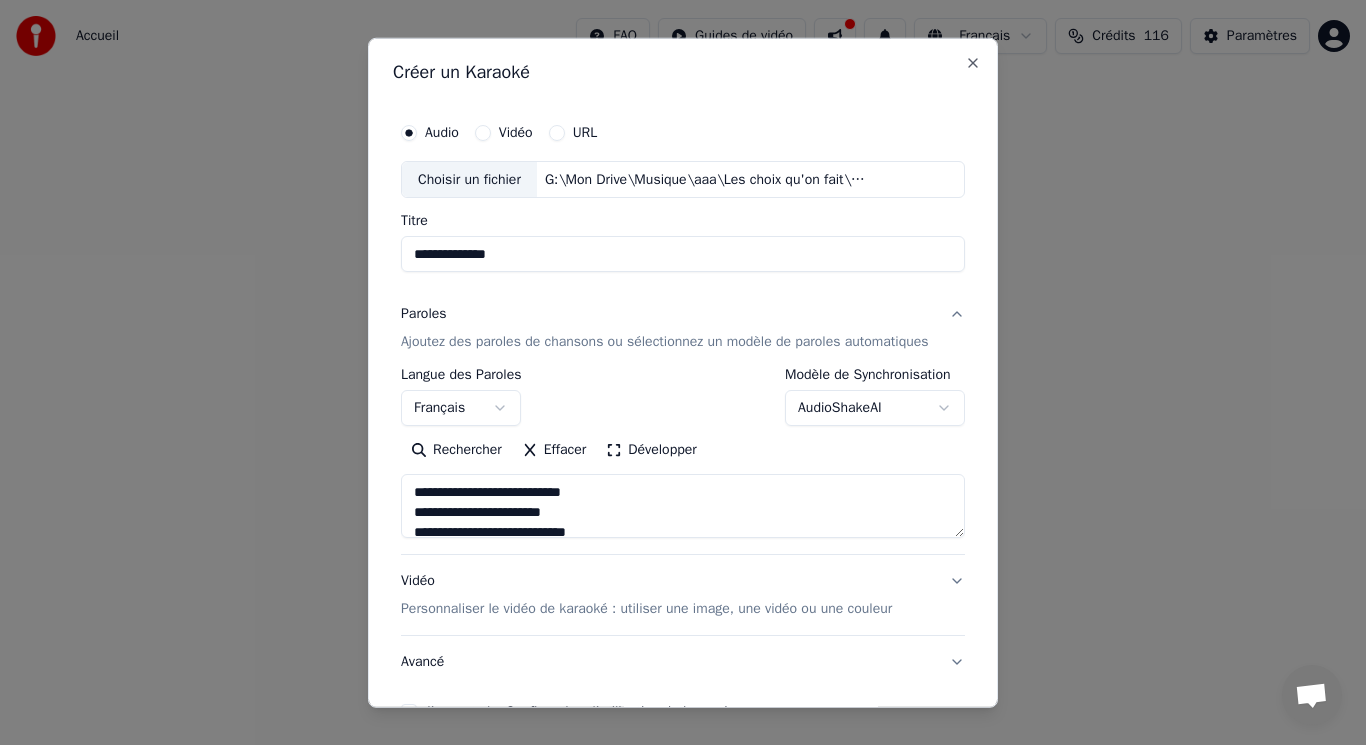 click at bounding box center [683, 506] 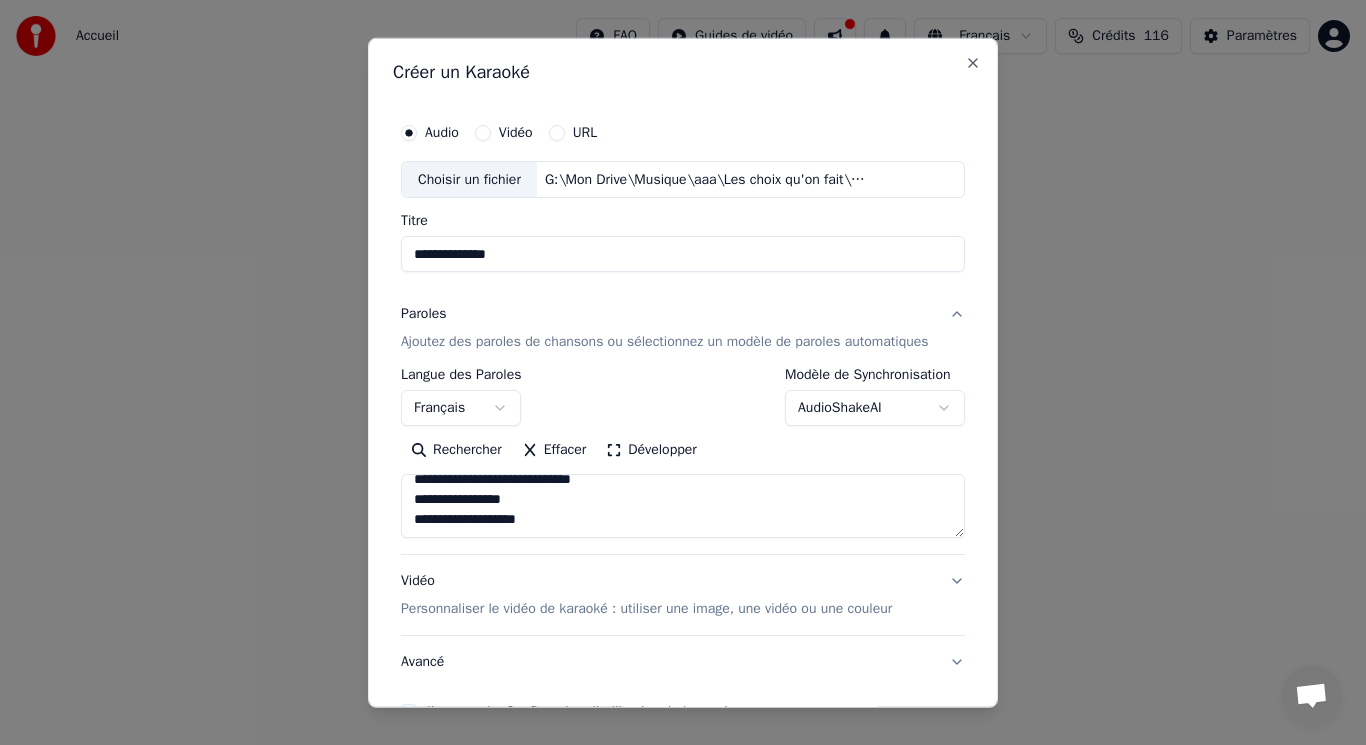 scroll, scrollTop: 933, scrollLeft: 0, axis: vertical 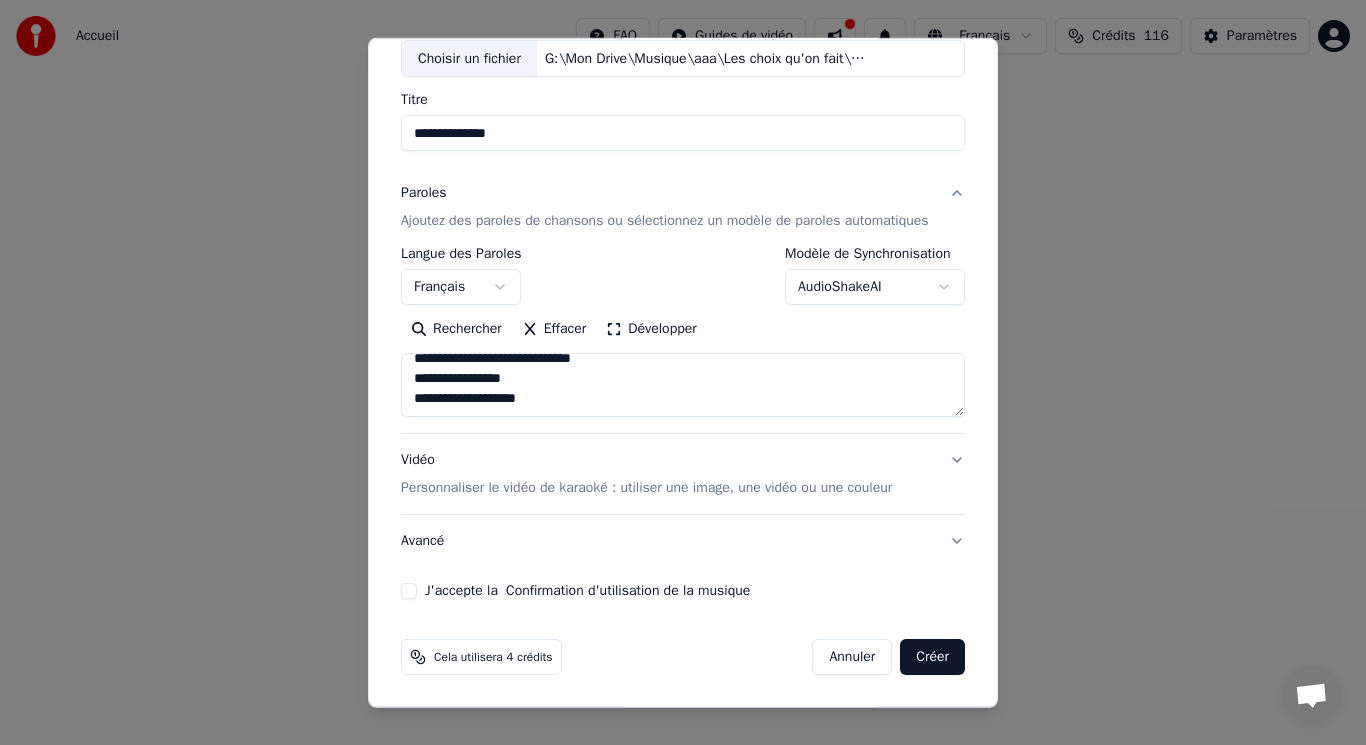 type on "**********" 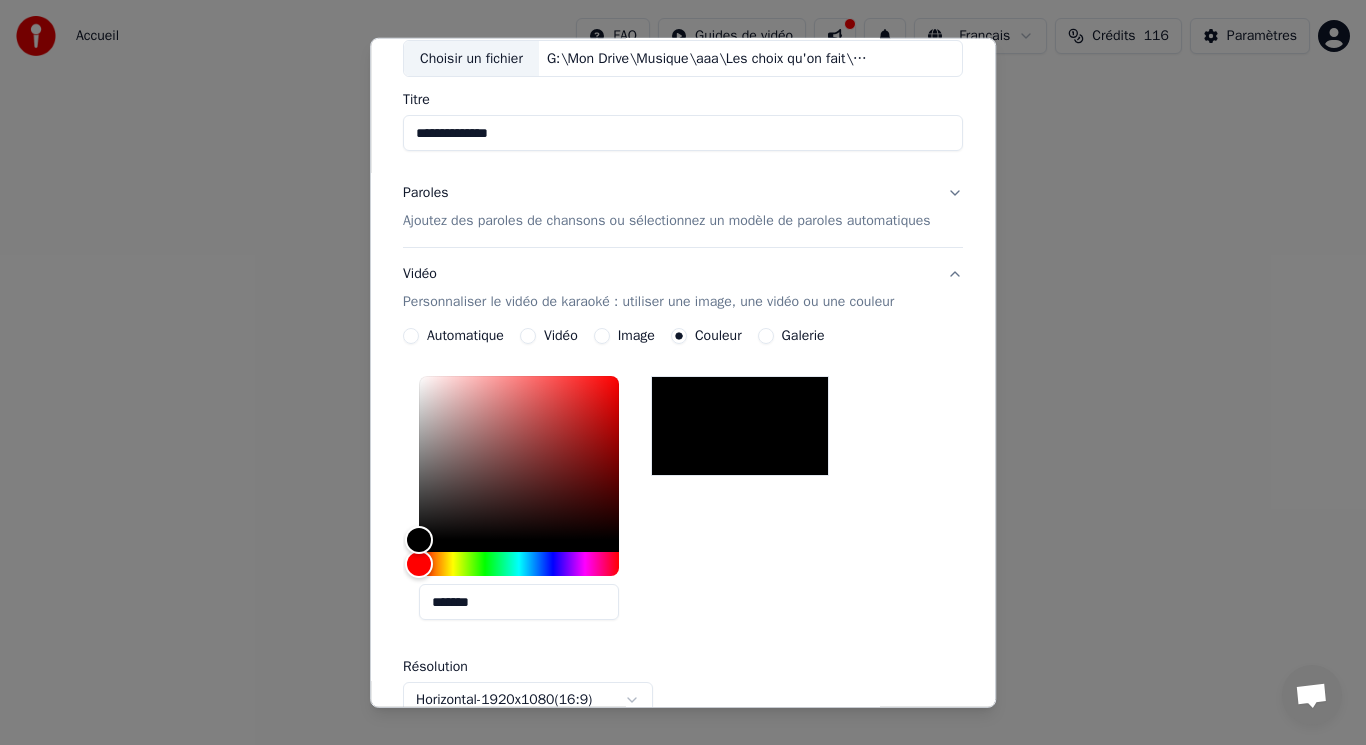 click on "Image" at bounding box center [602, 336] 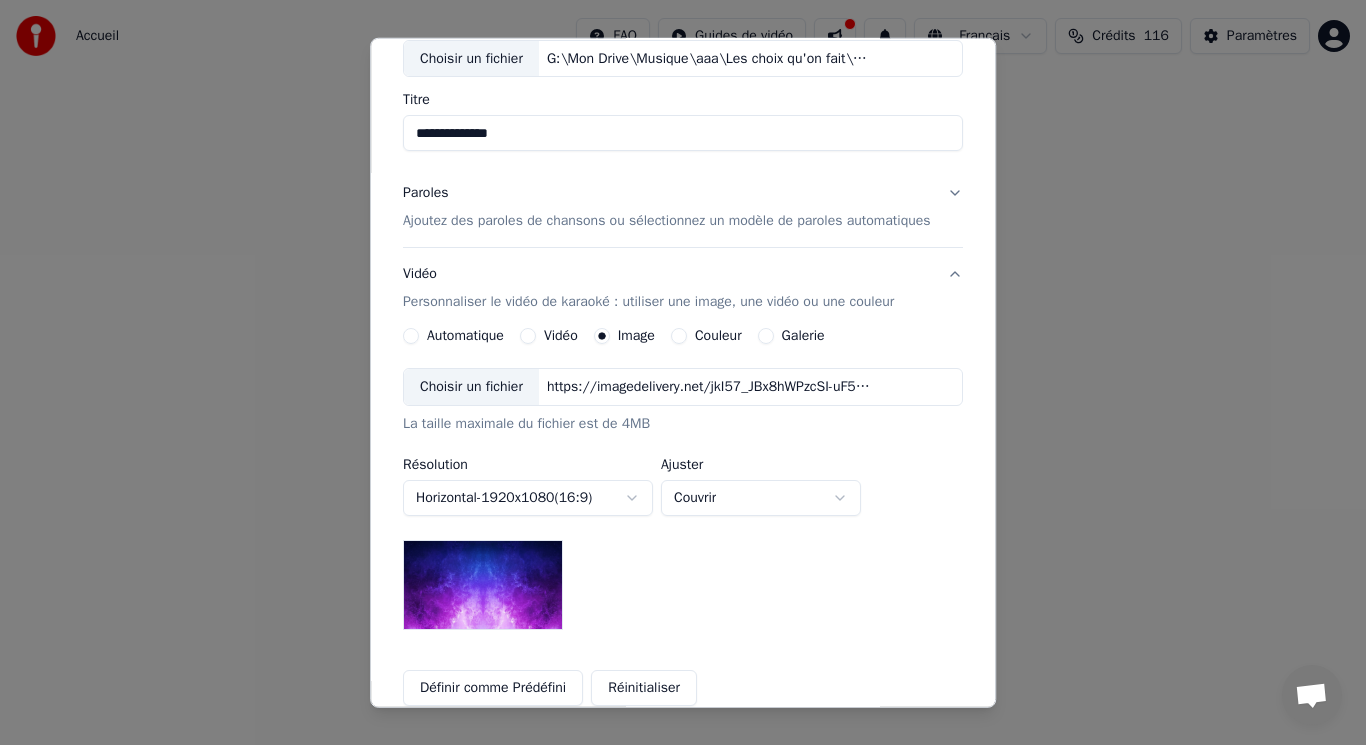 click on "Choisir un fichier" at bounding box center (471, 387) 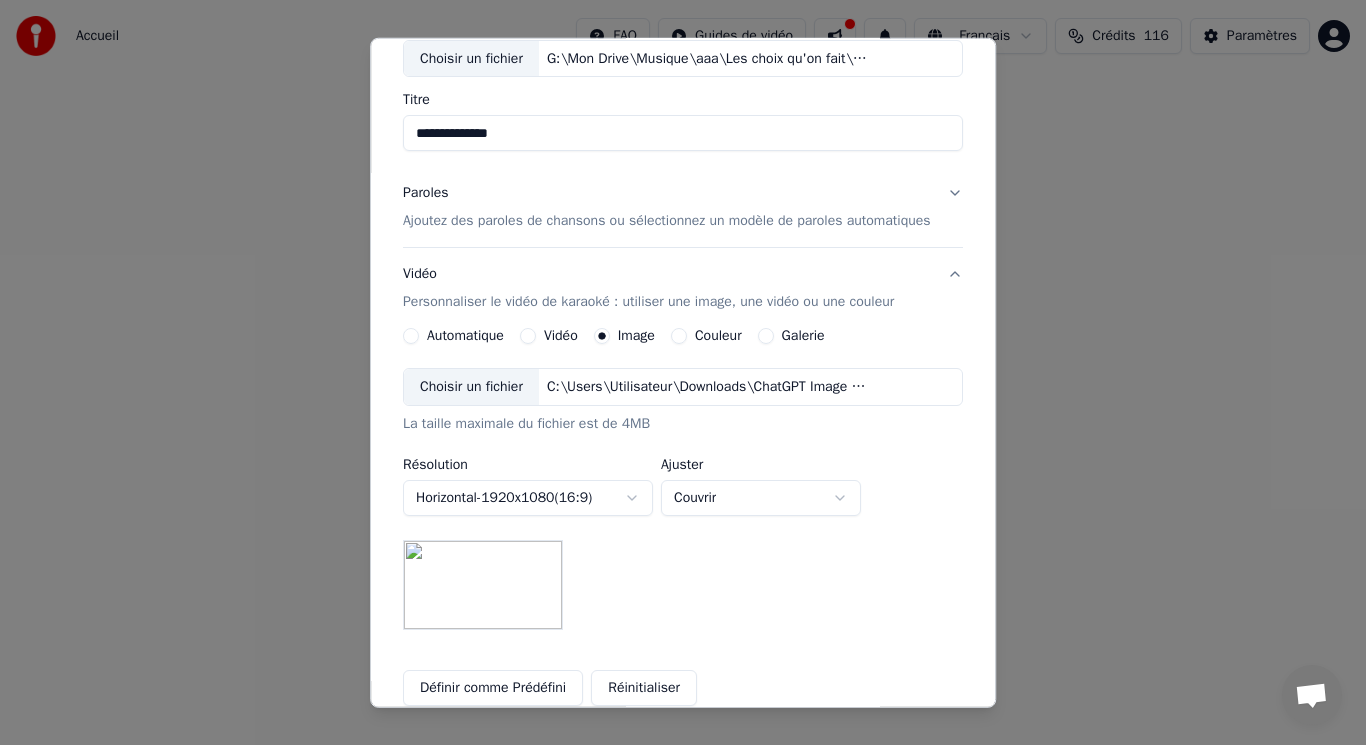 click on "**********" at bounding box center [683, 300] 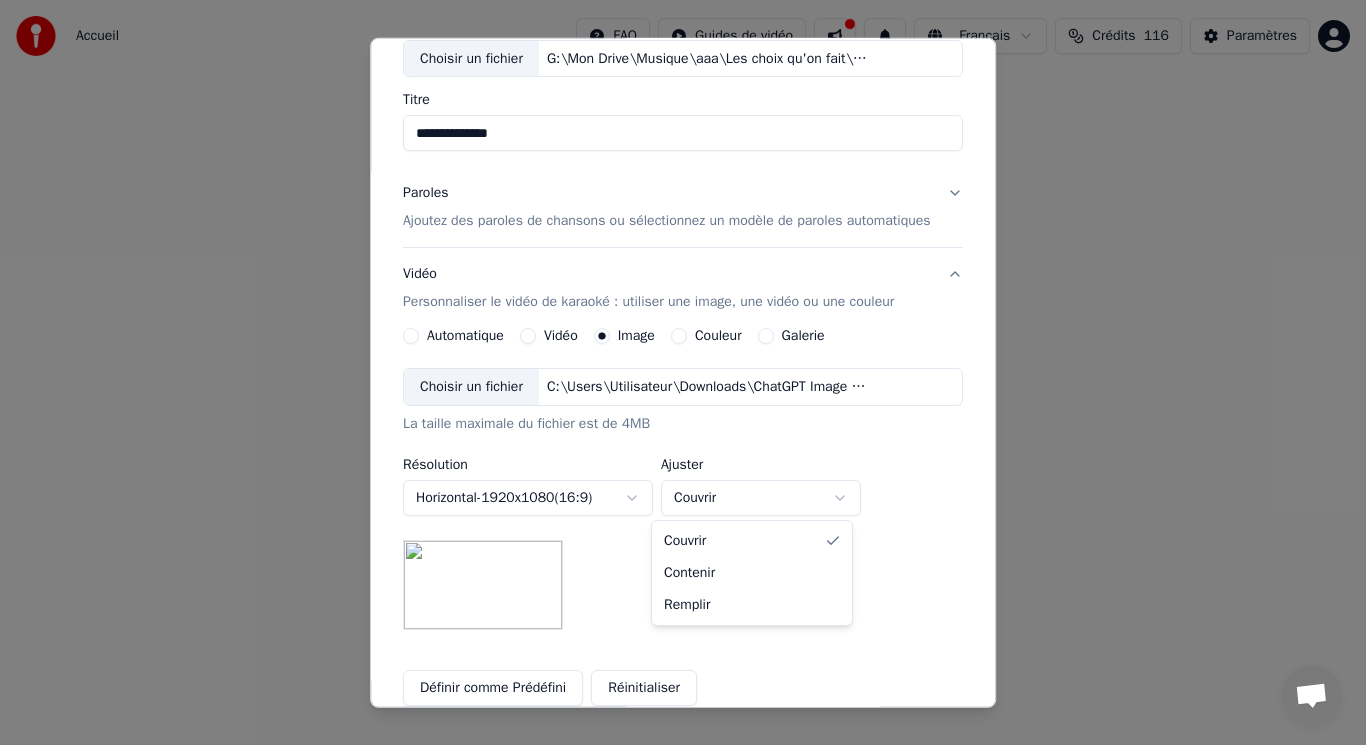 select on "****" 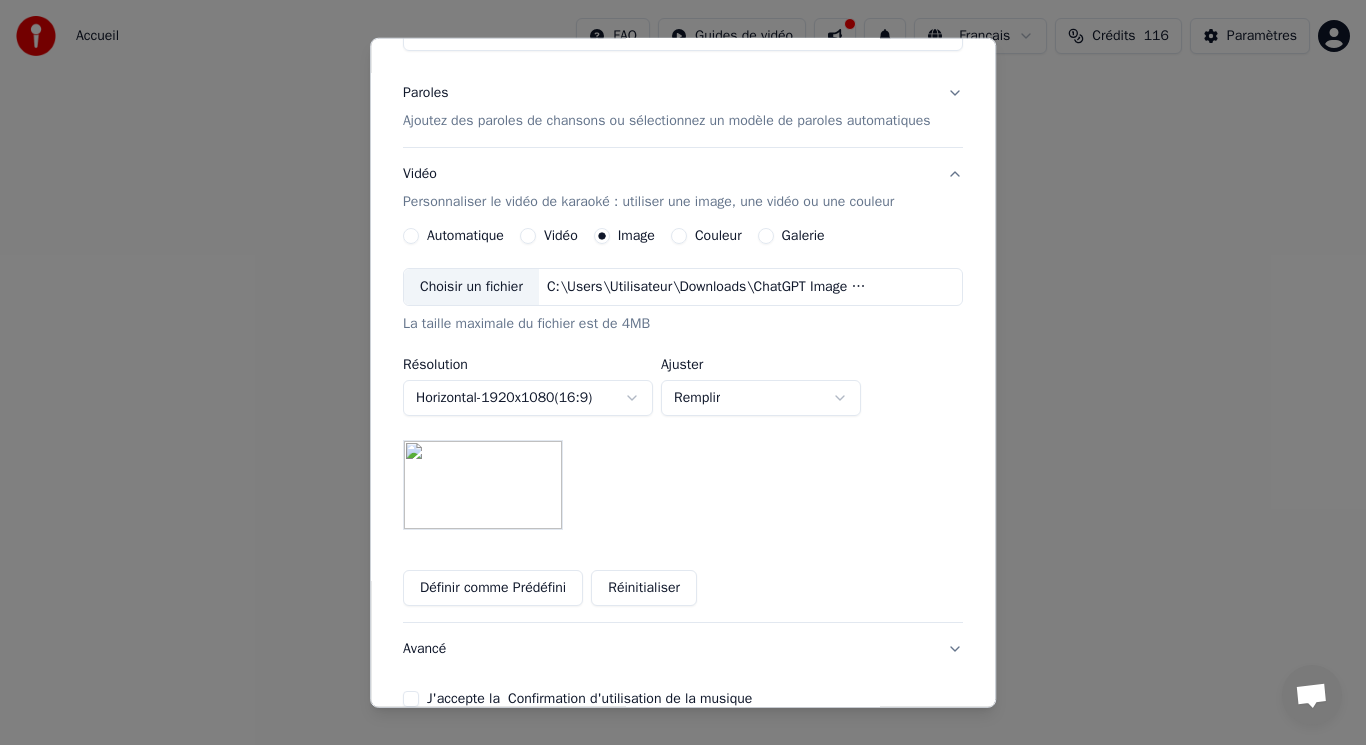 scroll, scrollTop: 321, scrollLeft: 0, axis: vertical 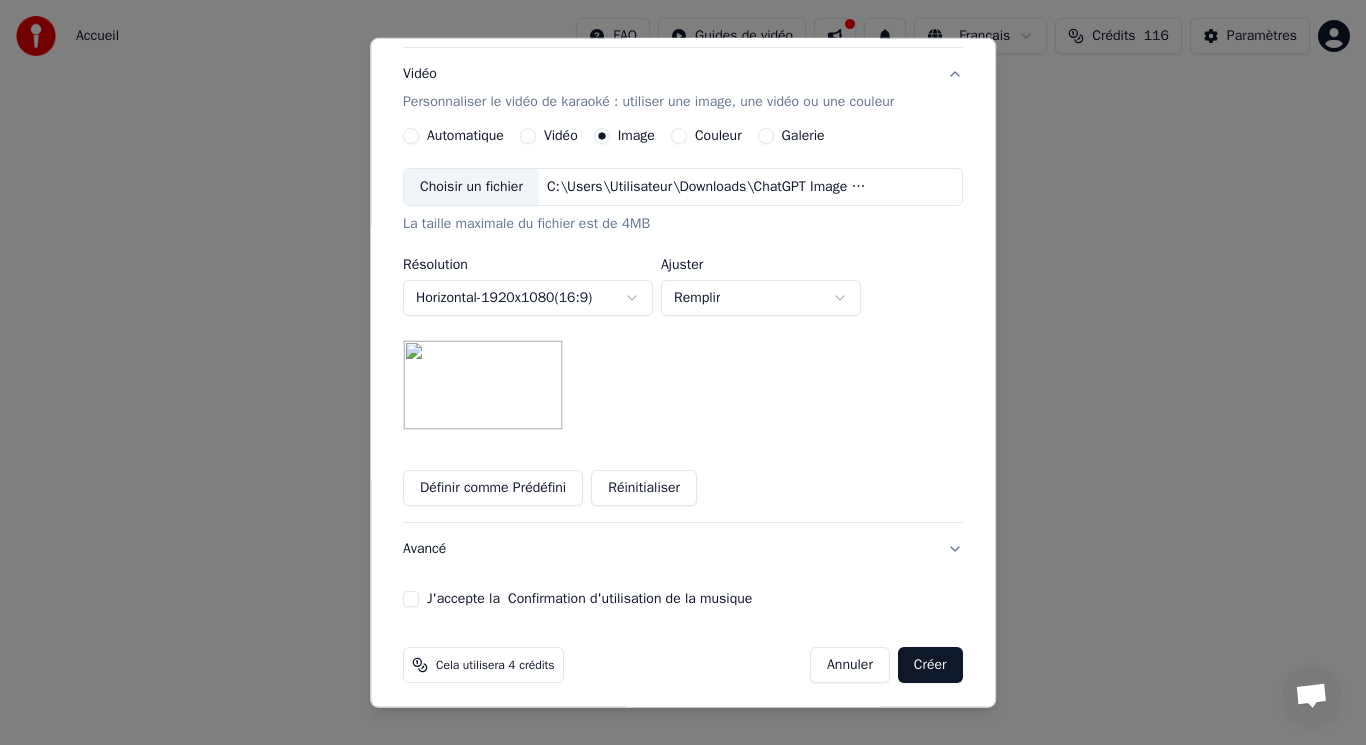 click on "Avancé" at bounding box center [683, 549] 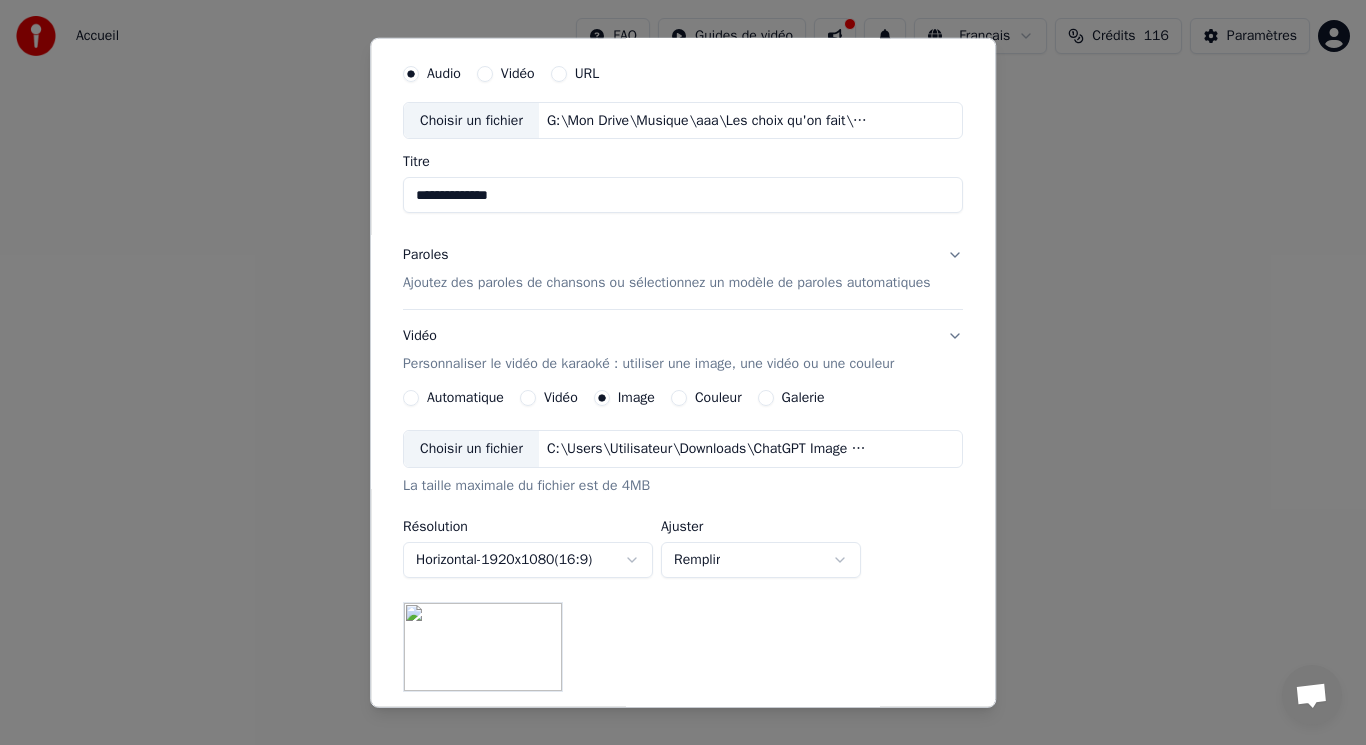 scroll, scrollTop: 9, scrollLeft: 0, axis: vertical 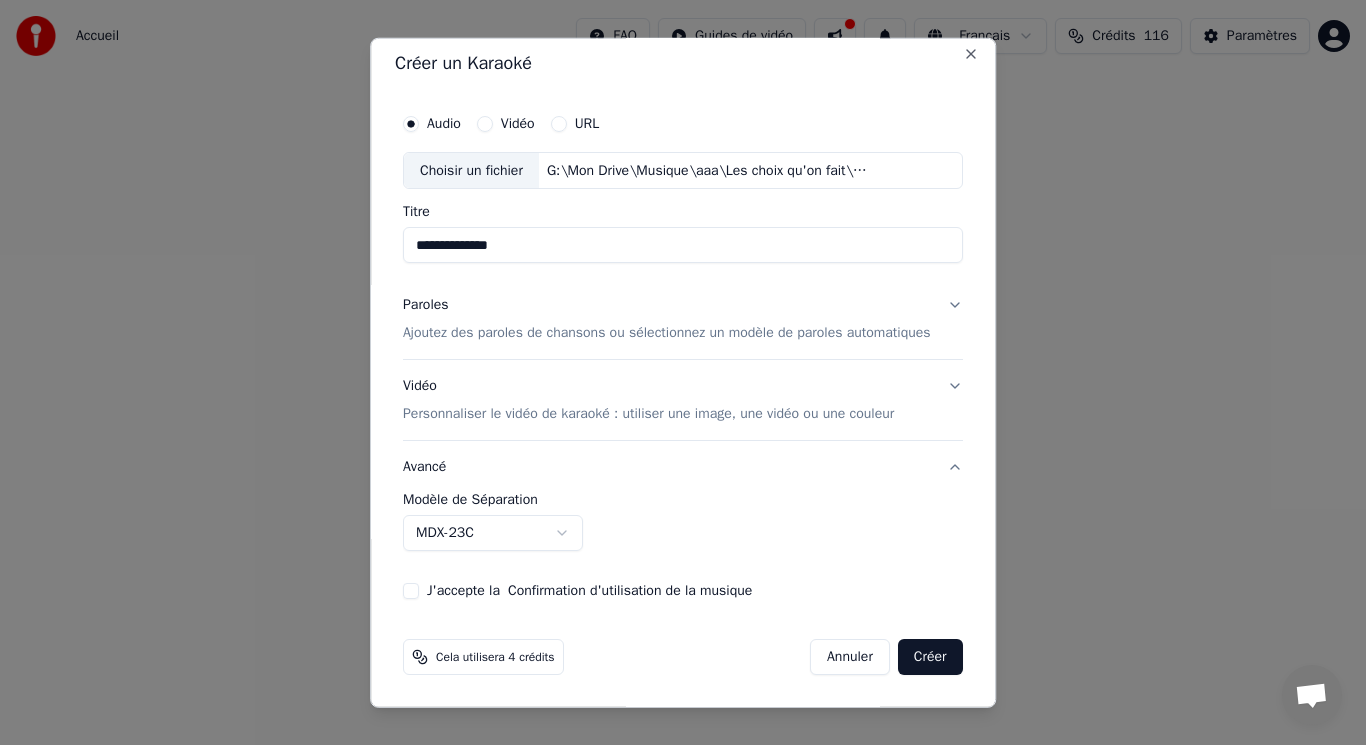 click on "Avancé" at bounding box center (683, 467) 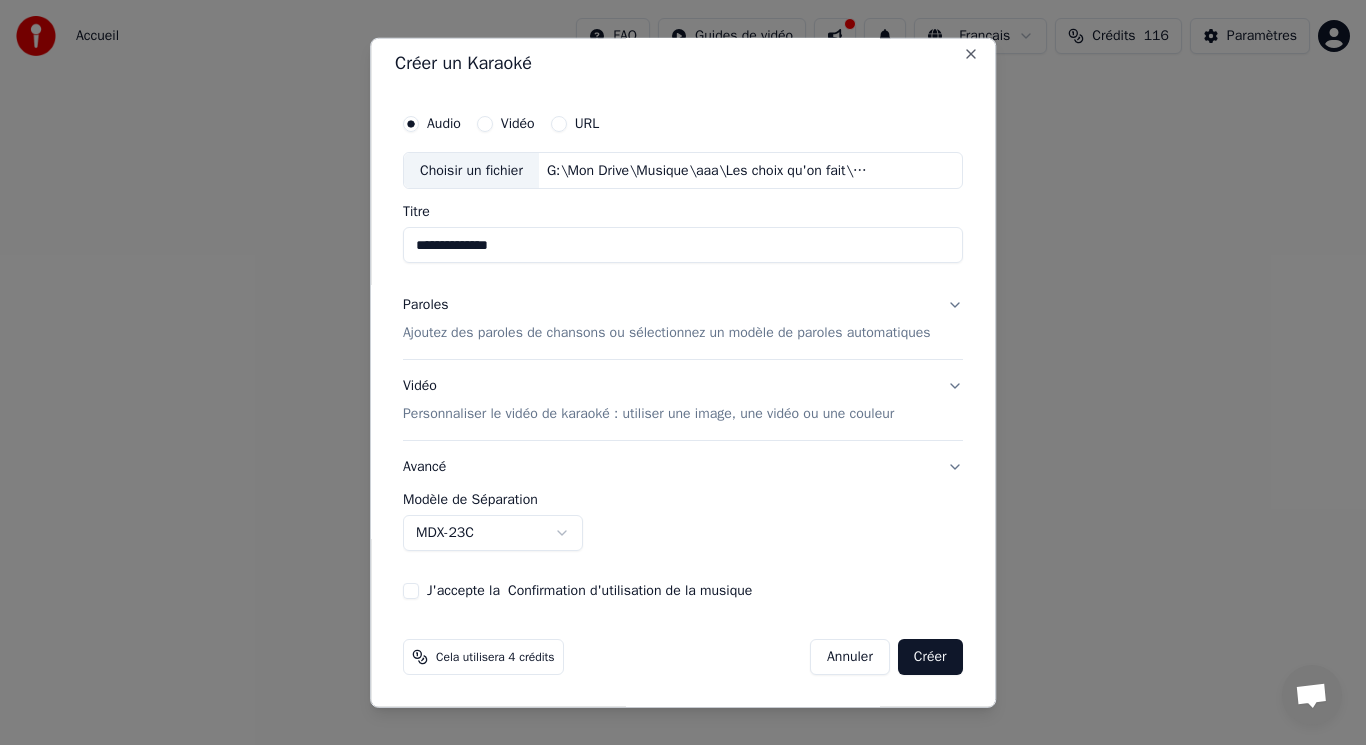 scroll, scrollTop: 0, scrollLeft: 0, axis: both 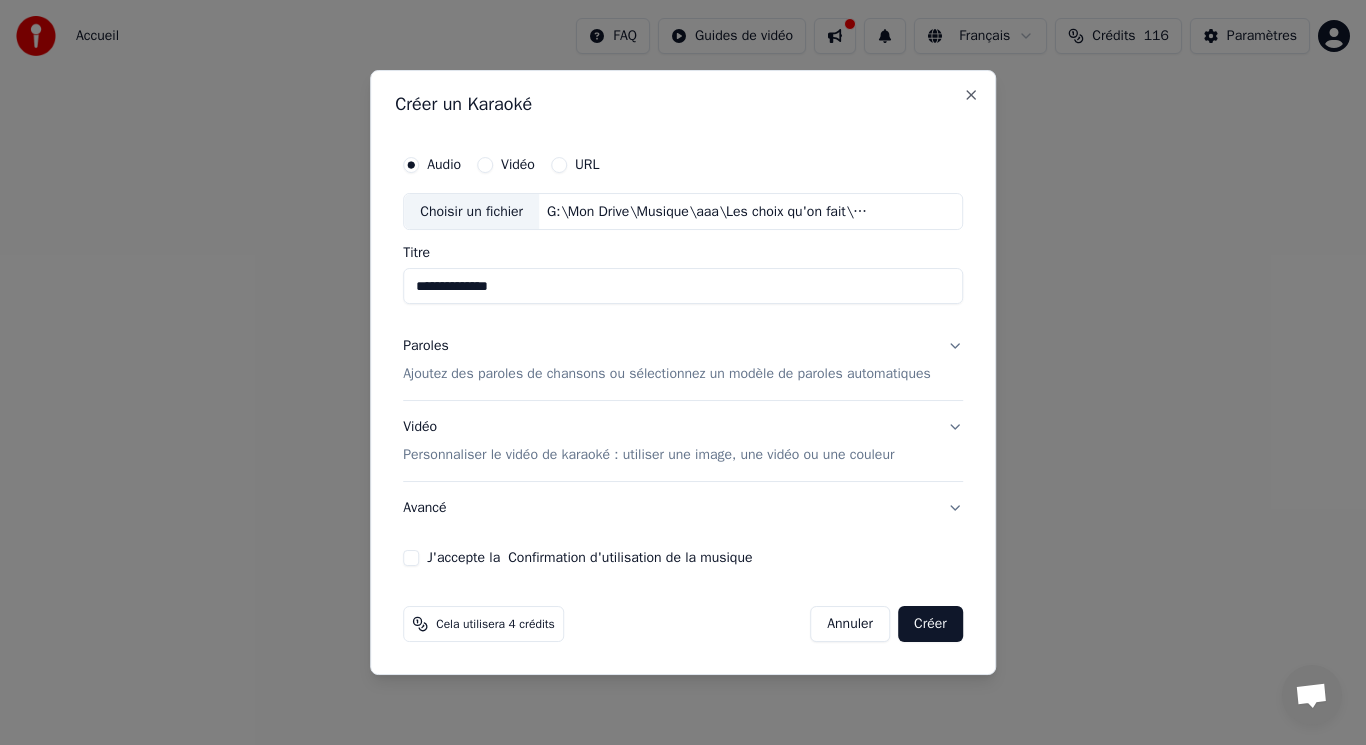 click on "Vidéo Personnaliser le vidéo de karaoké : utiliser une image, une vidéo ou une couleur" at bounding box center [683, 442] 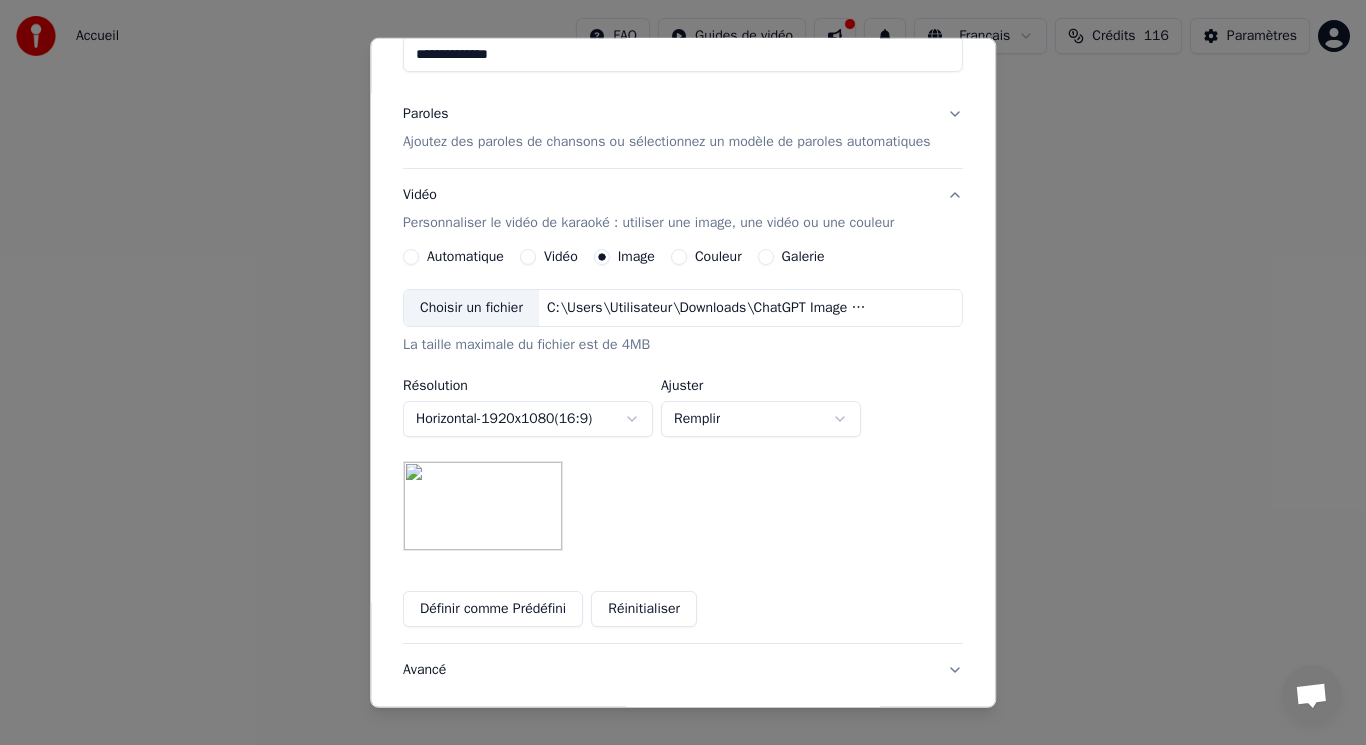 scroll, scrollTop: 300, scrollLeft: 0, axis: vertical 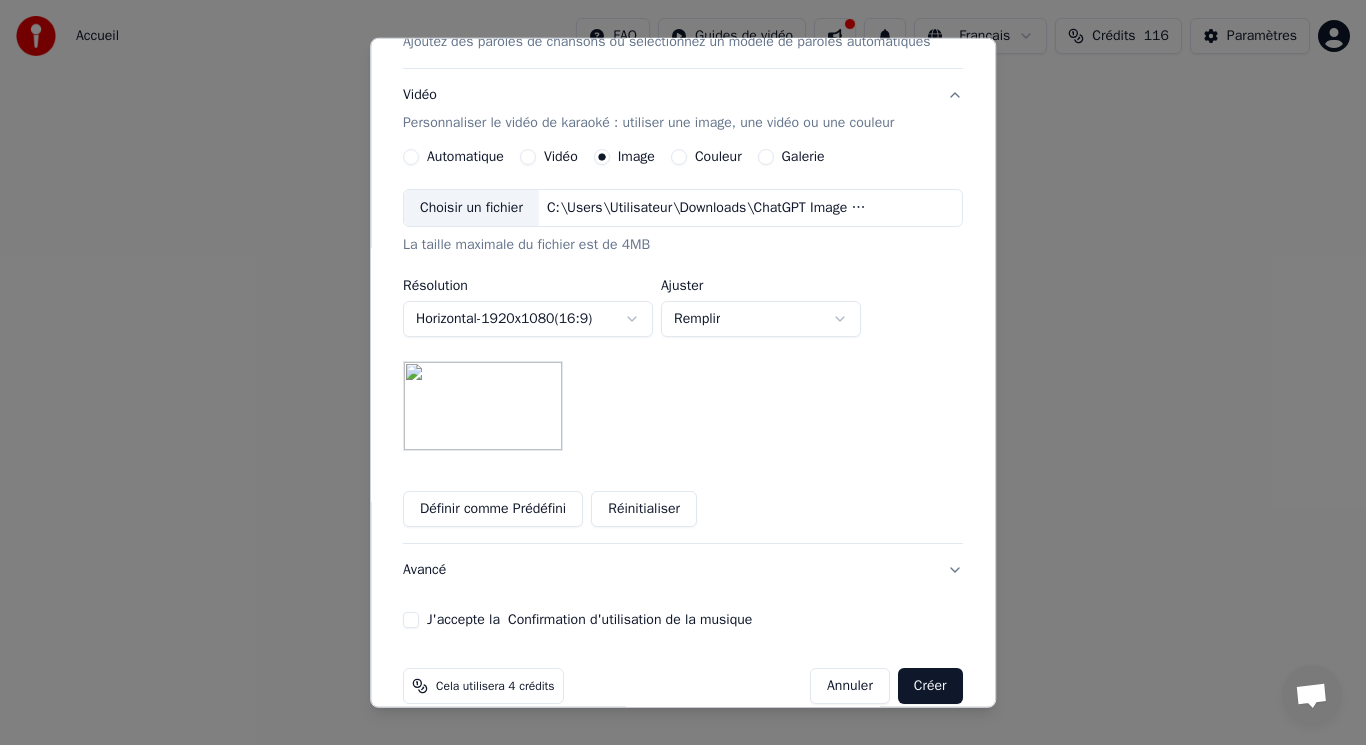 click on "J'accepte la   Confirmation d'utilisation de la musique" at bounding box center (411, 620) 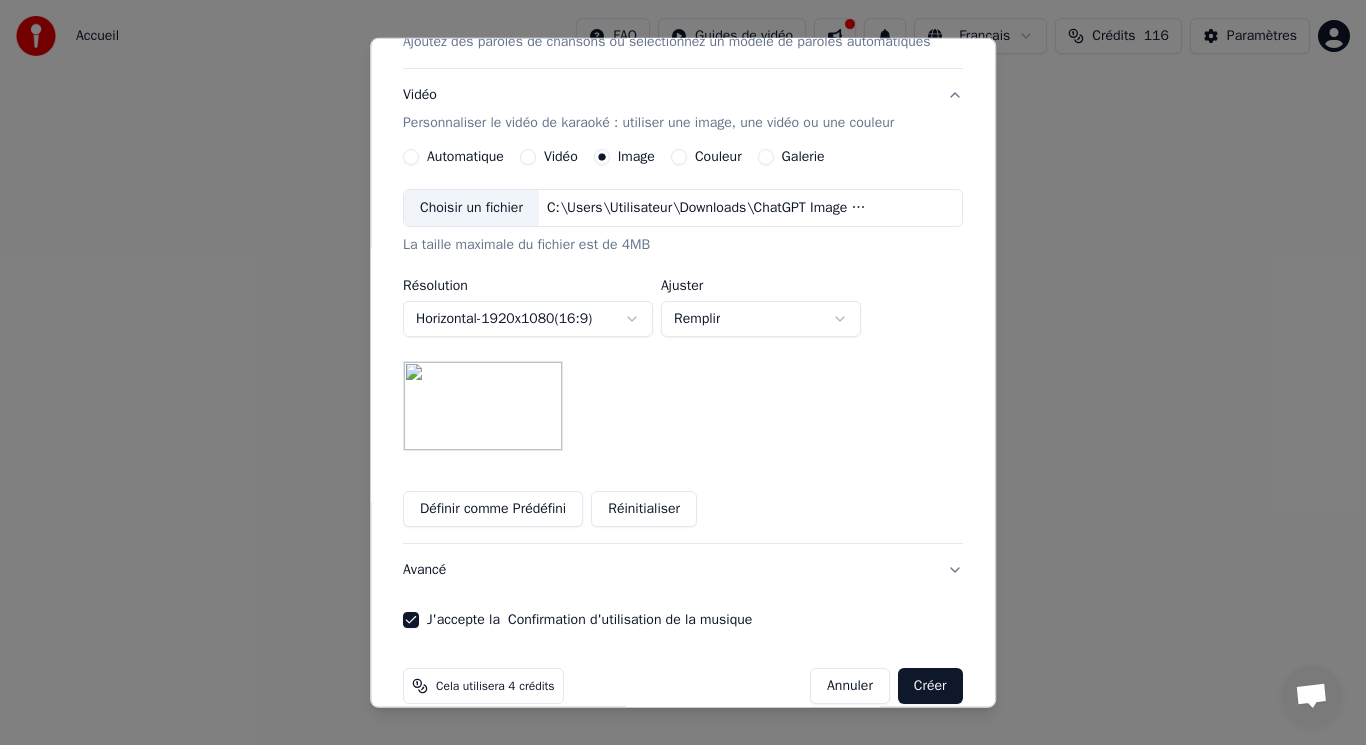click on "Créer" at bounding box center (930, 686) 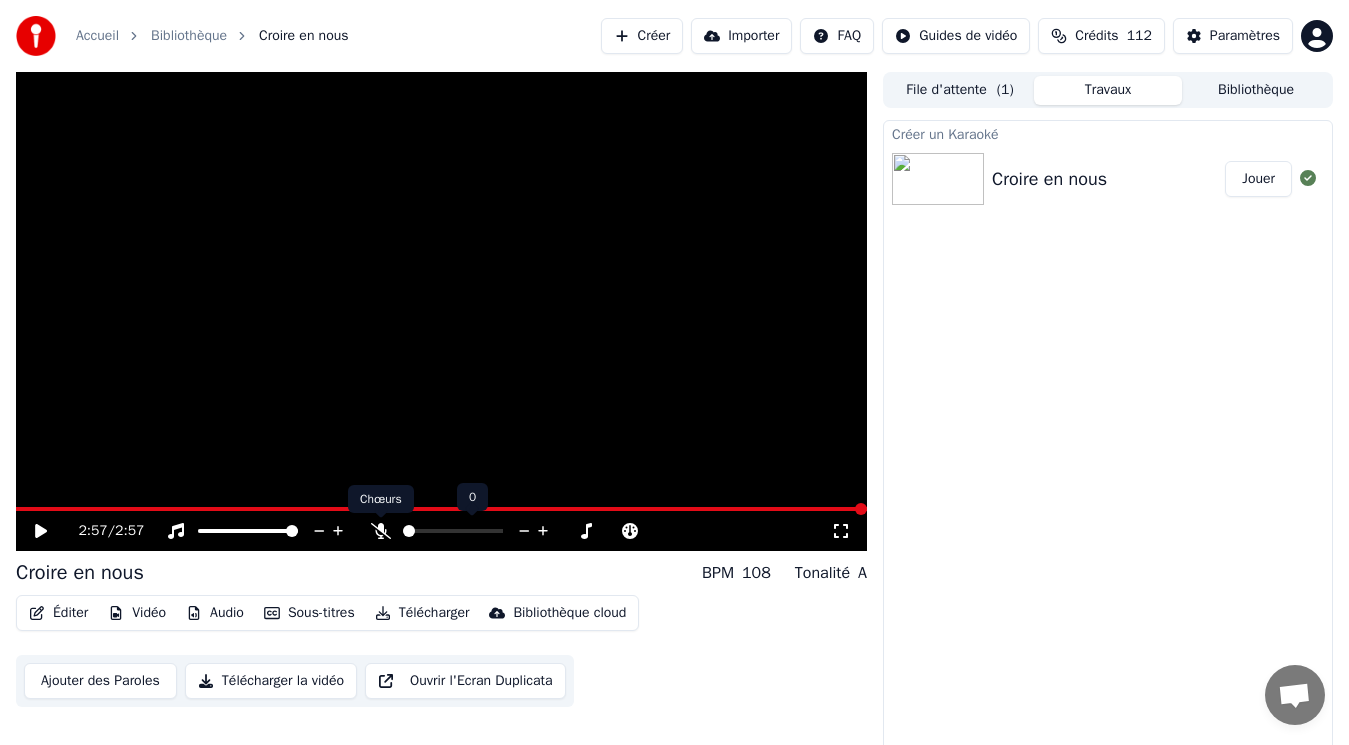 click 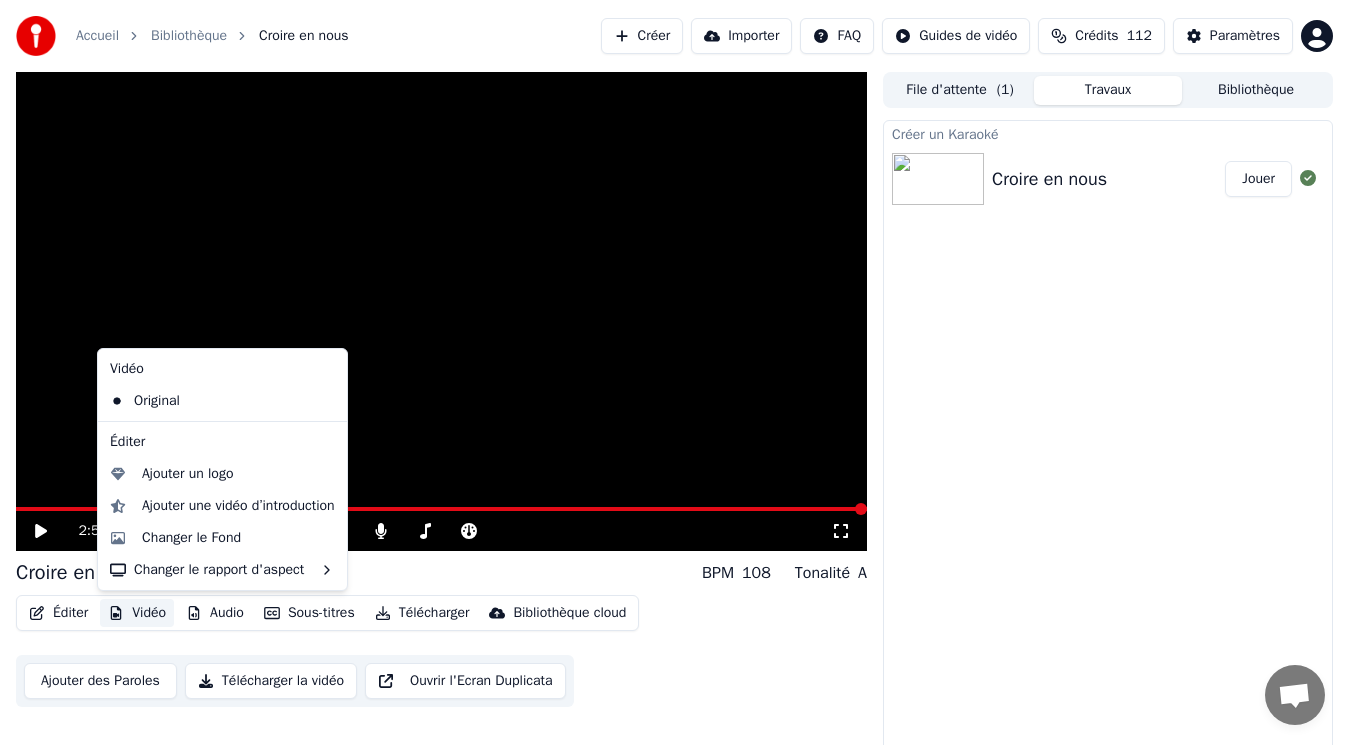 click on "Vidéo" at bounding box center [137, 613] 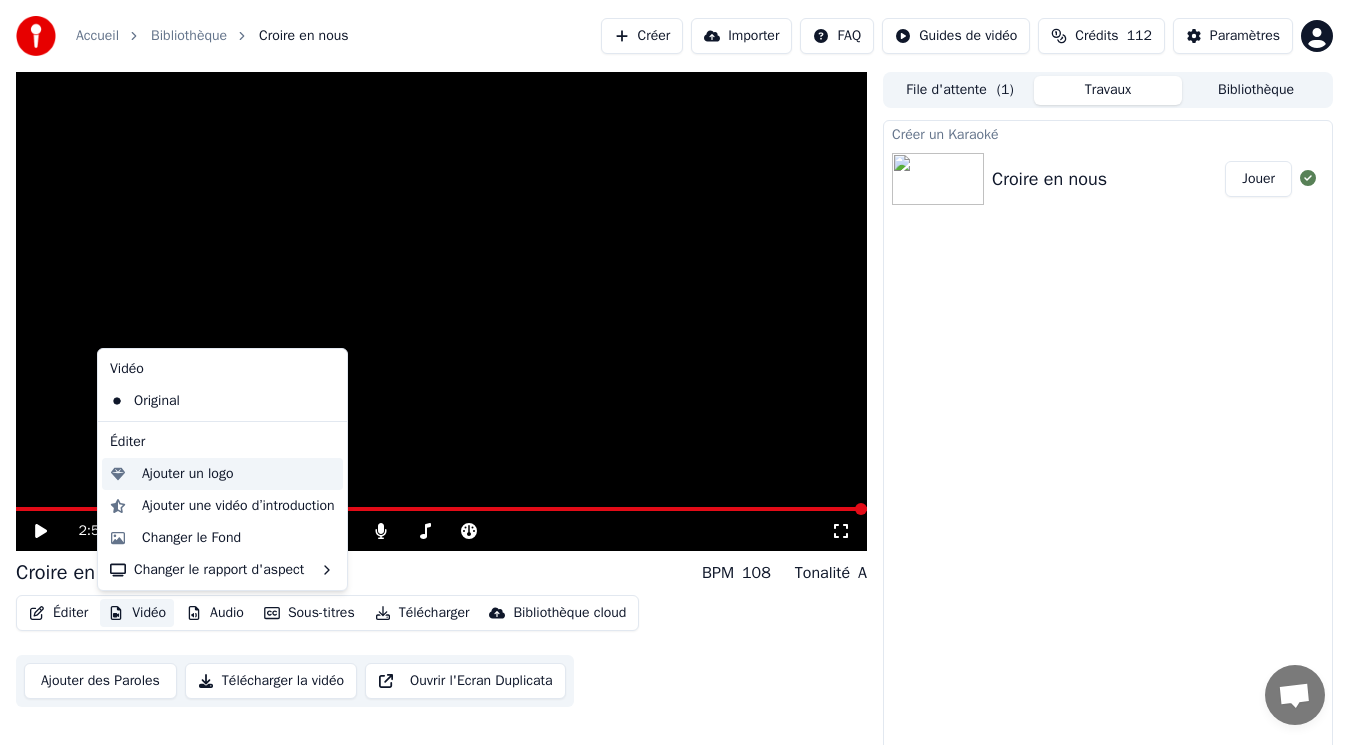 click on "Ajouter un logo" at bounding box center (187, 474) 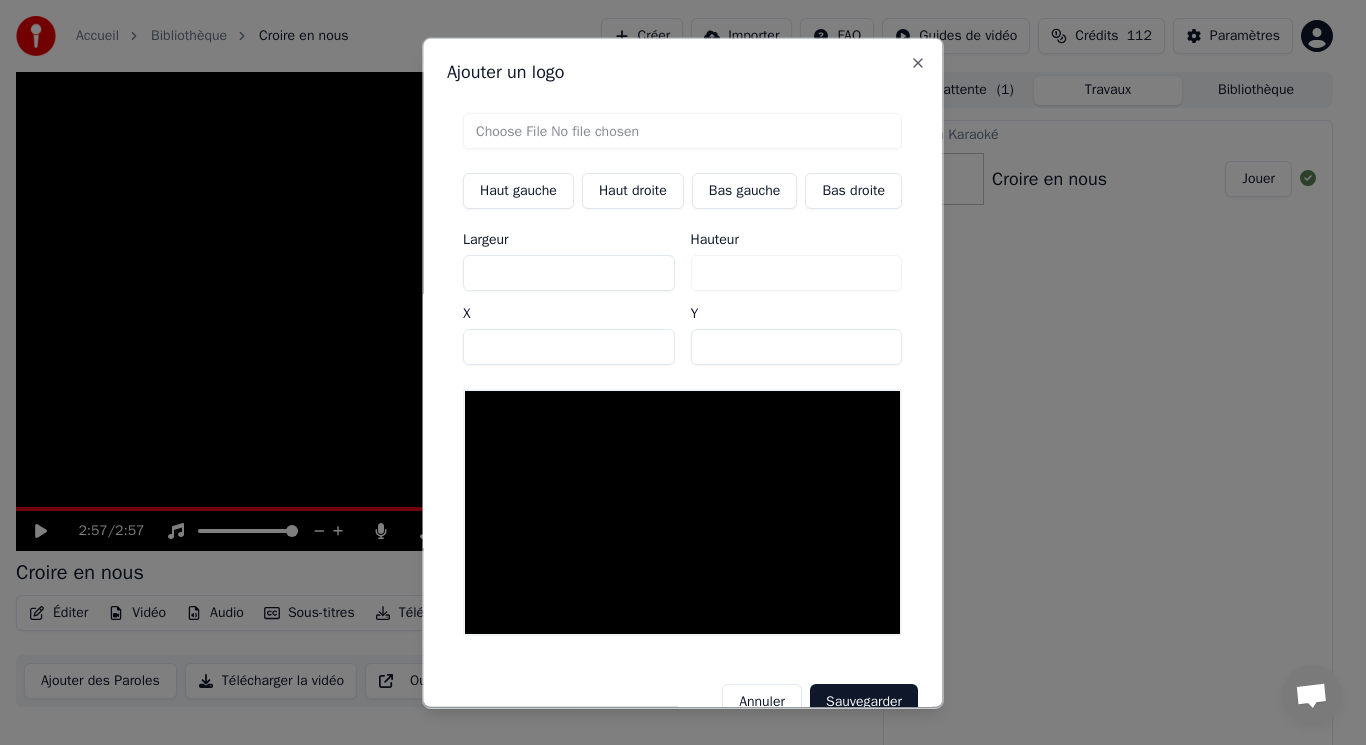click on "Bas gauche" at bounding box center [745, 190] 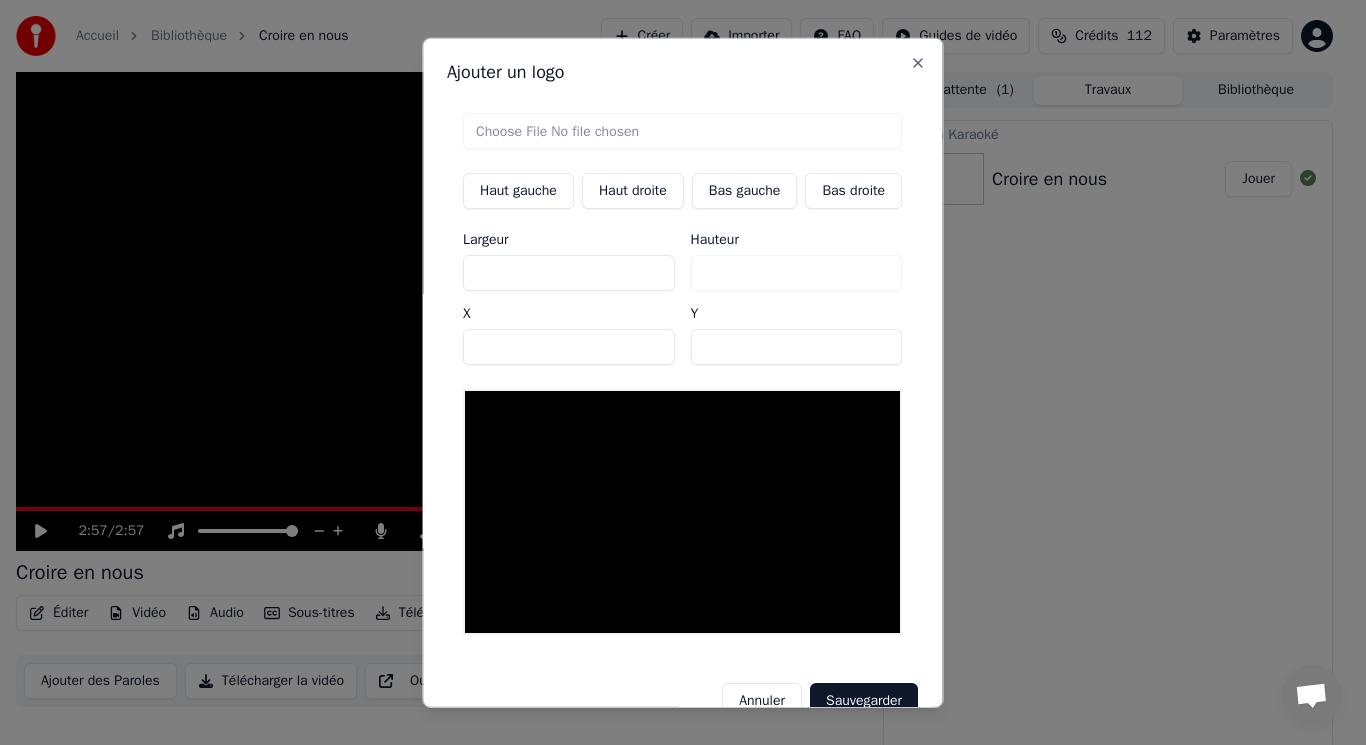 click at bounding box center [682, 130] 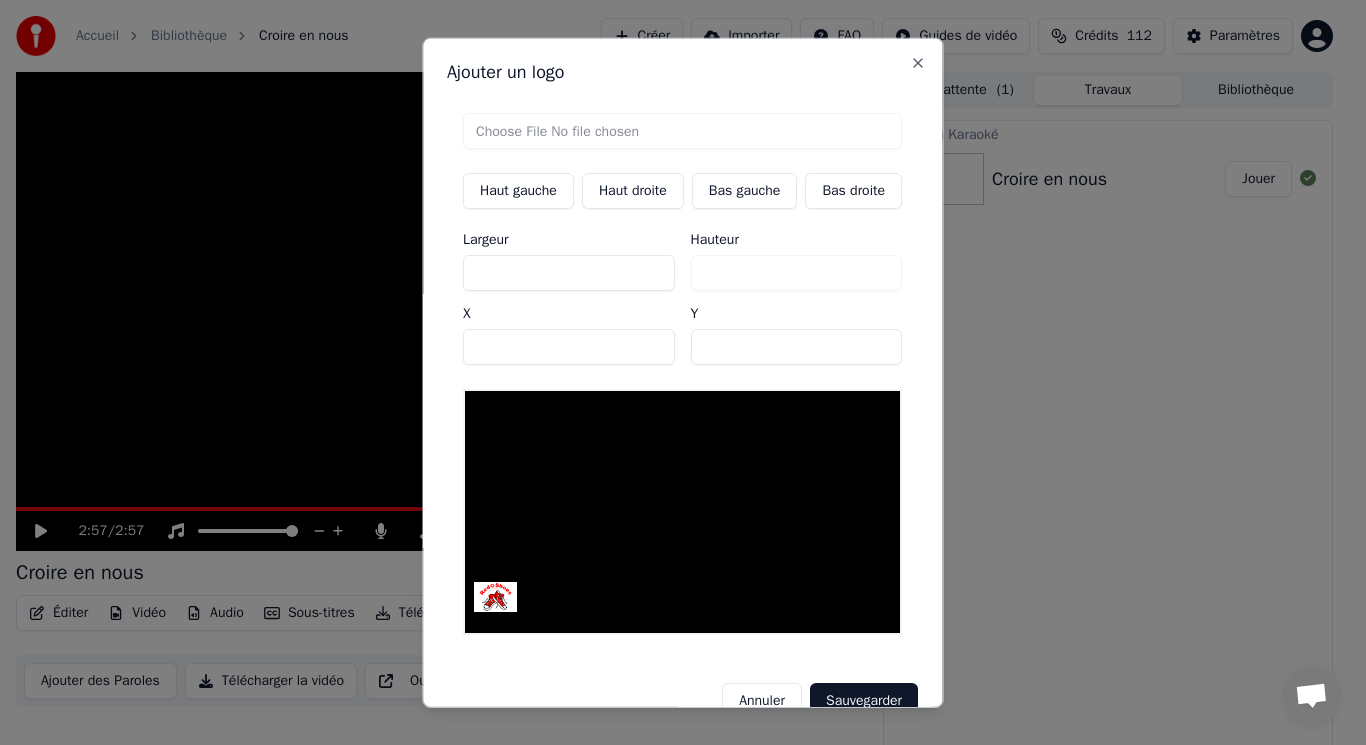 click on "Bas gauche" at bounding box center [745, 190] 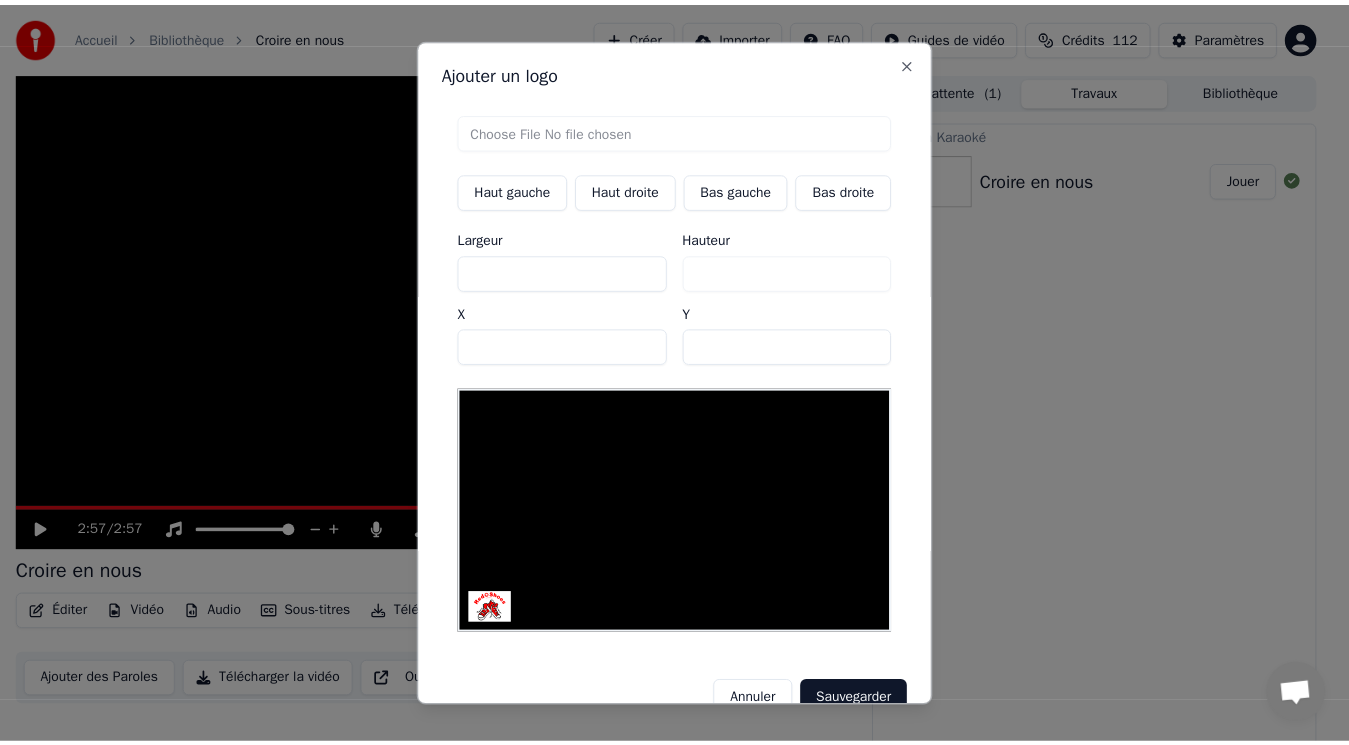 scroll, scrollTop: 38, scrollLeft: 0, axis: vertical 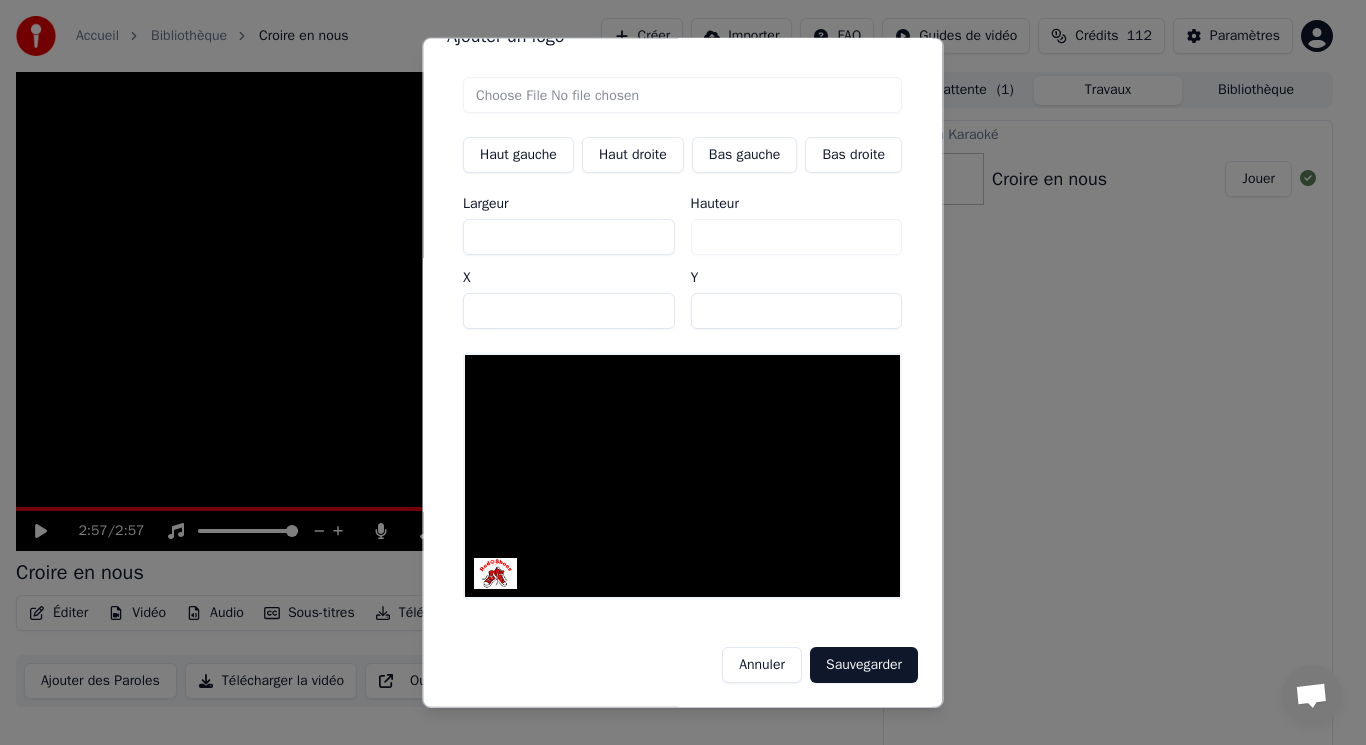 click on "Sauvegarder" at bounding box center (864, 665) 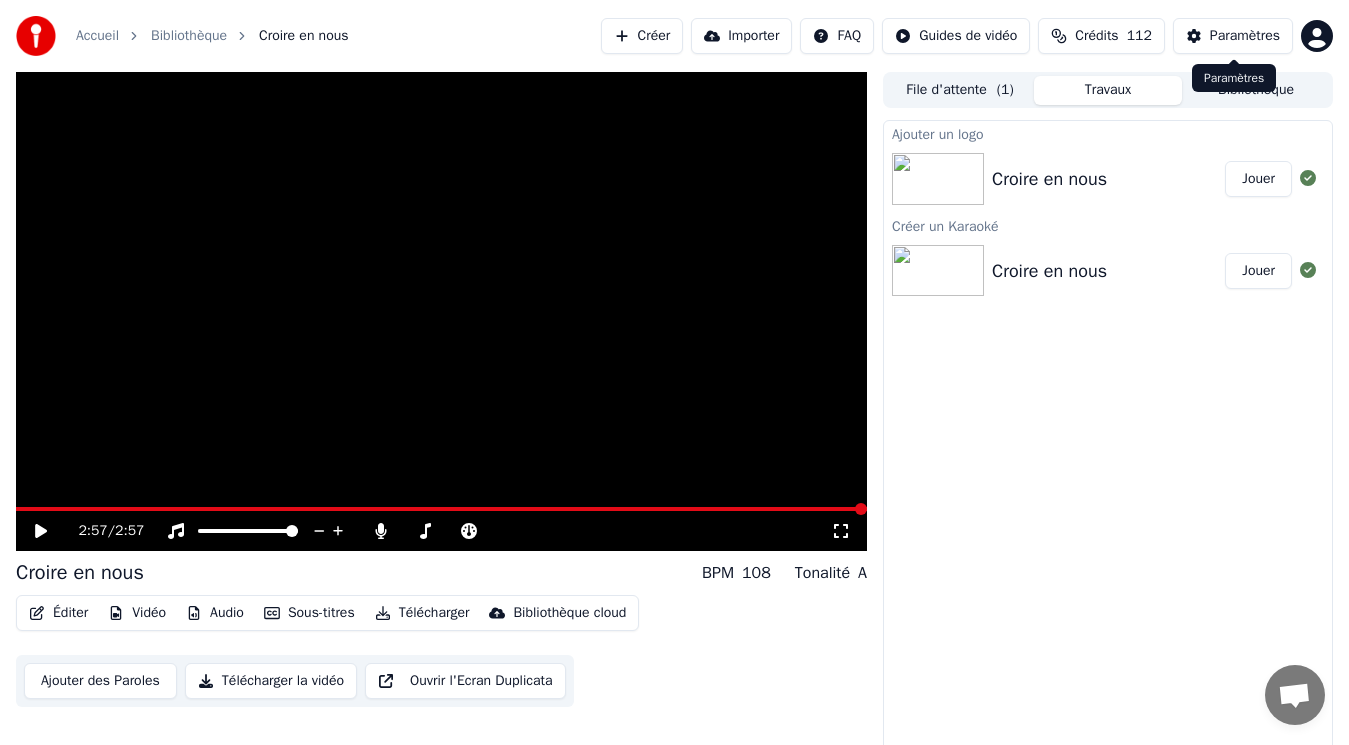 click on "Bibliothèque" at bounding box center [1256, 90] 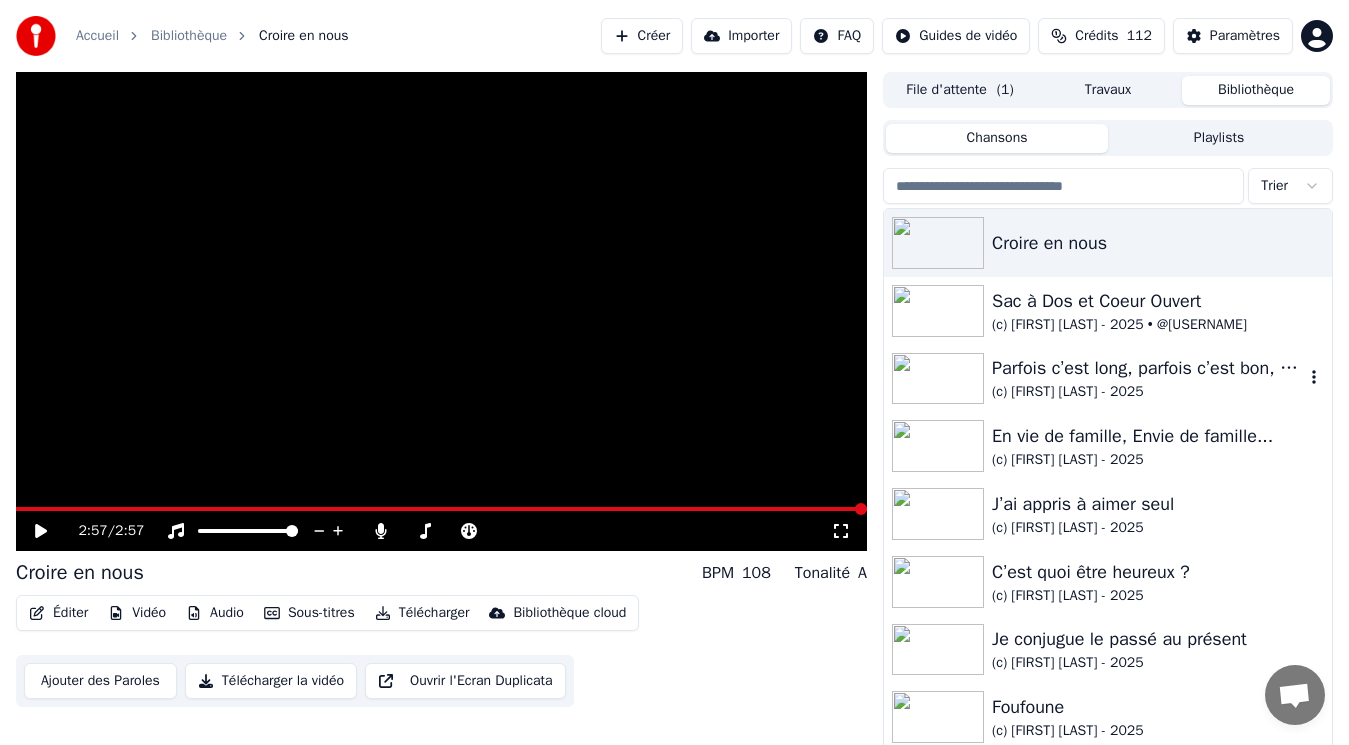 click on "Parfois c’est long, parfois c’est bon, parfois c’est con" at bounding box center [1148, 368] 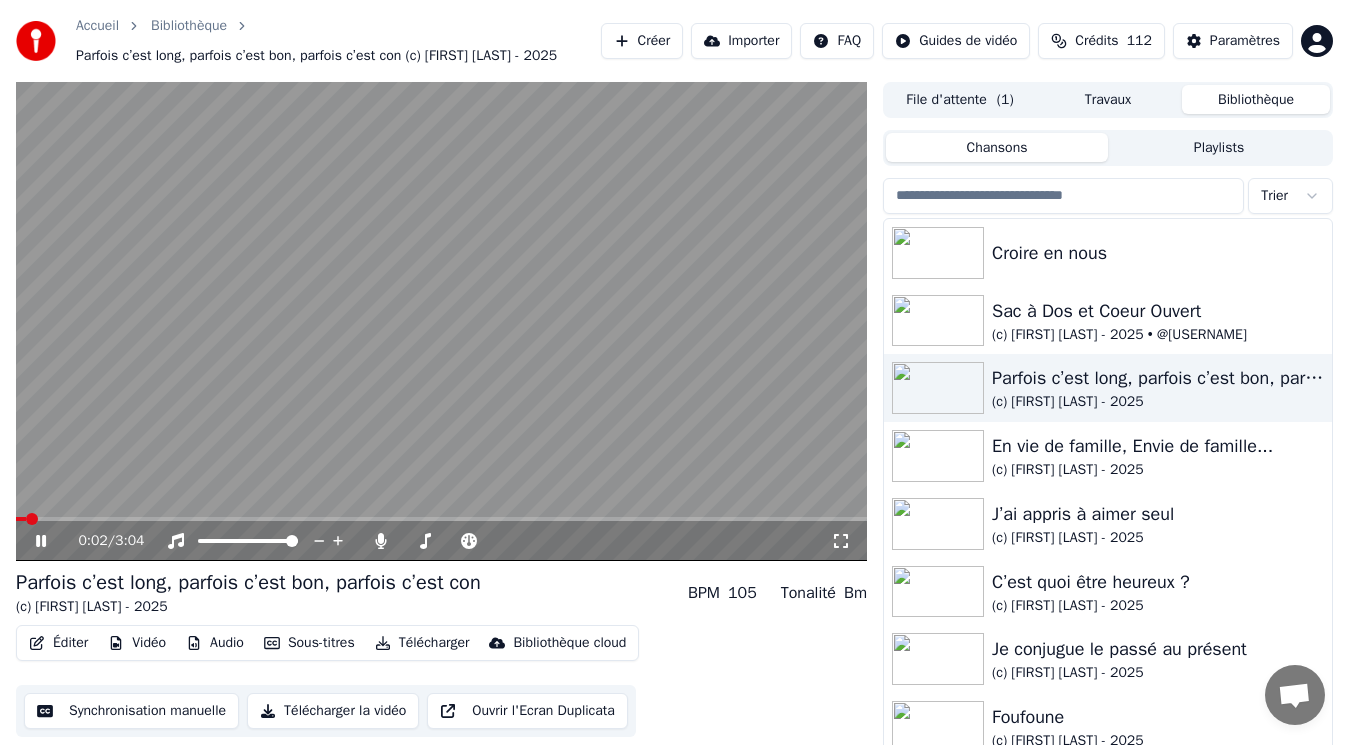 click 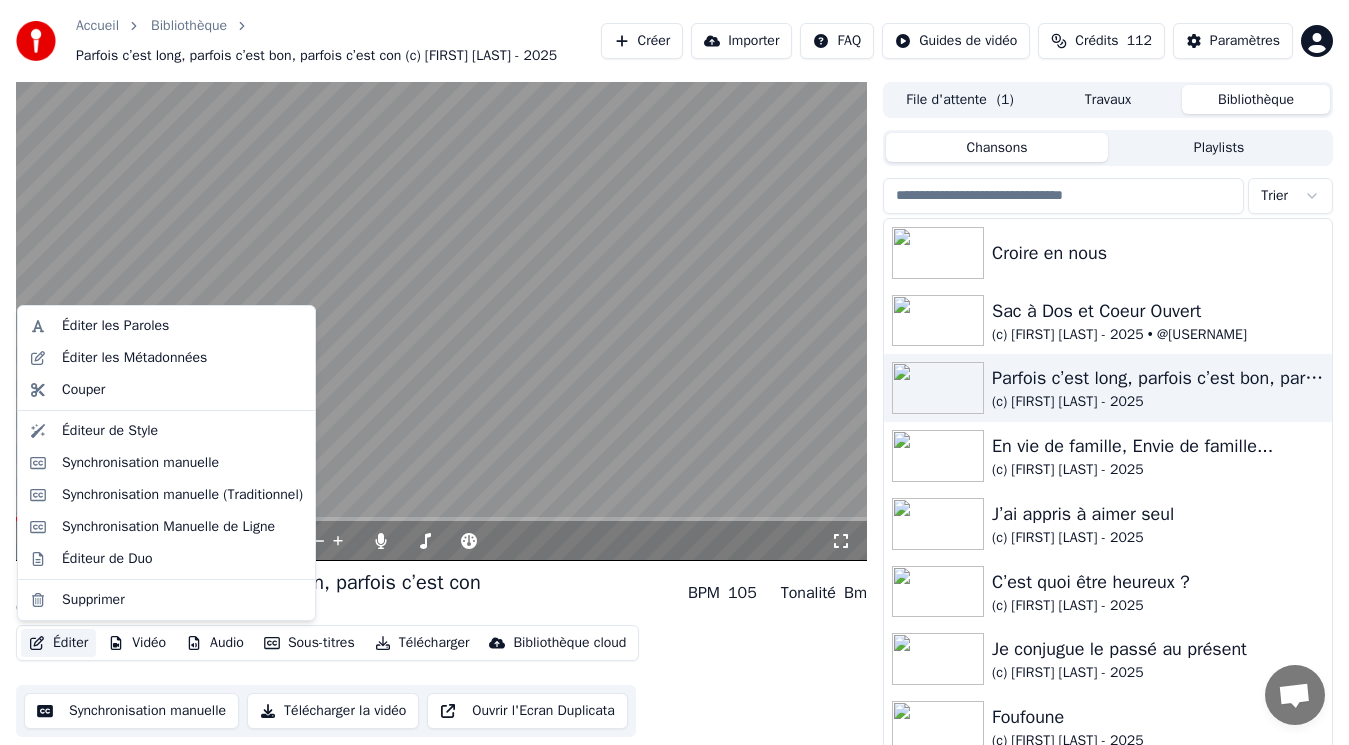click on "Éditer" at bounding box center (58, 643) 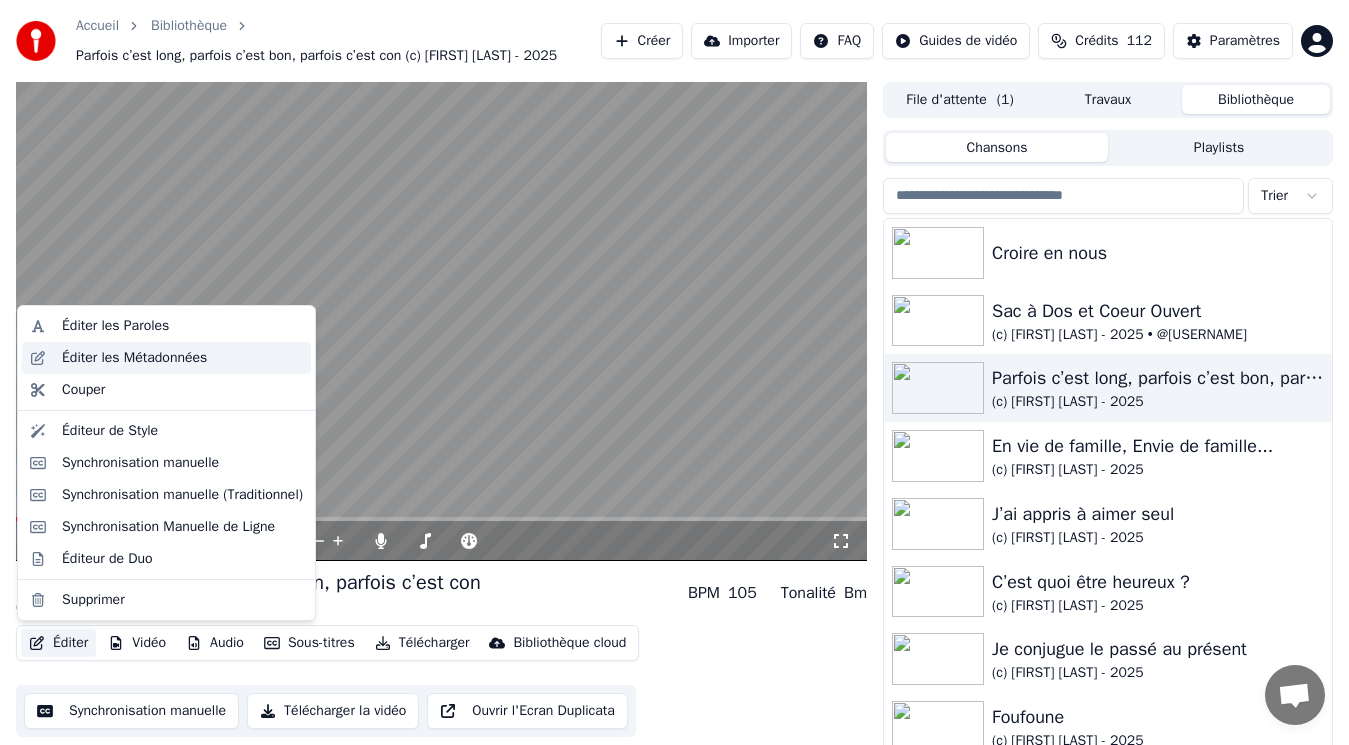 click on "Éditer les Métadonnées" at bounding box center (134, 358) 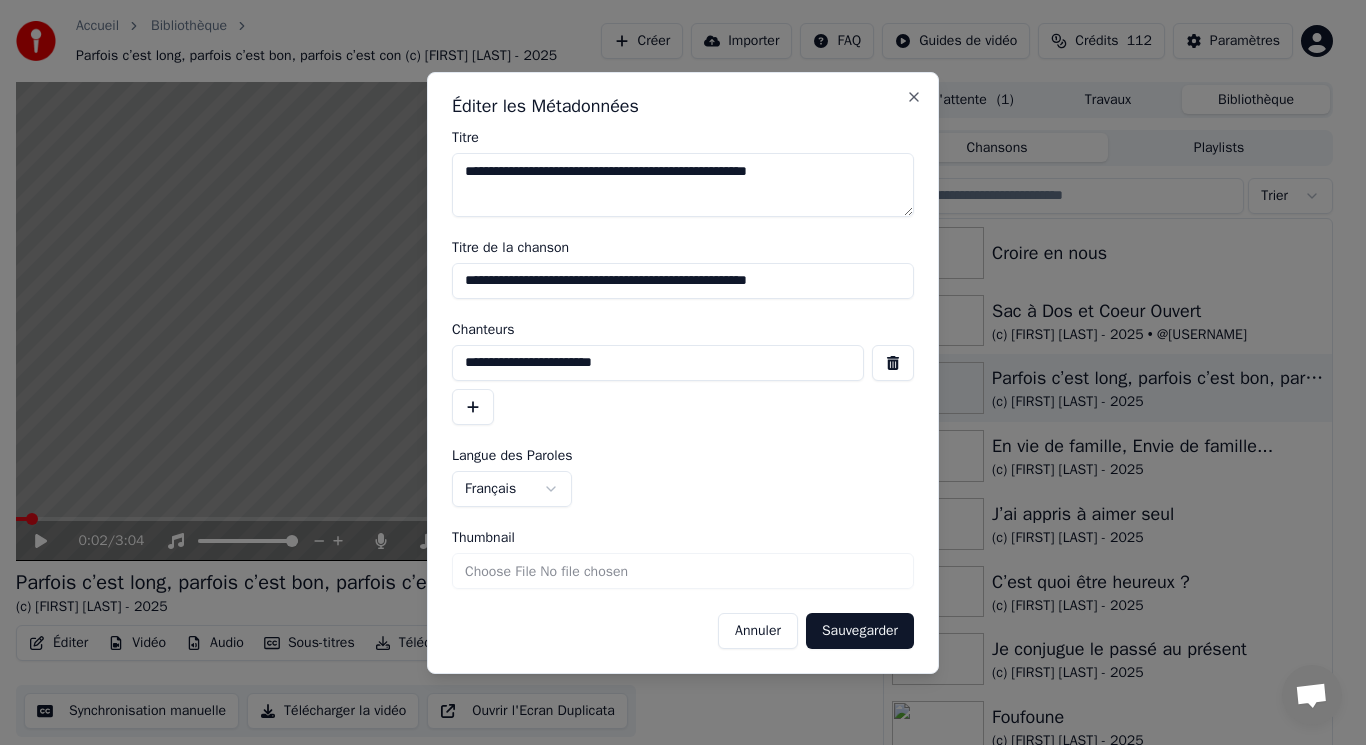 drag, startPoint x: 659, startPoint y: 361, endPoint x: 393, endPoint y: 388, distance: 267.3668 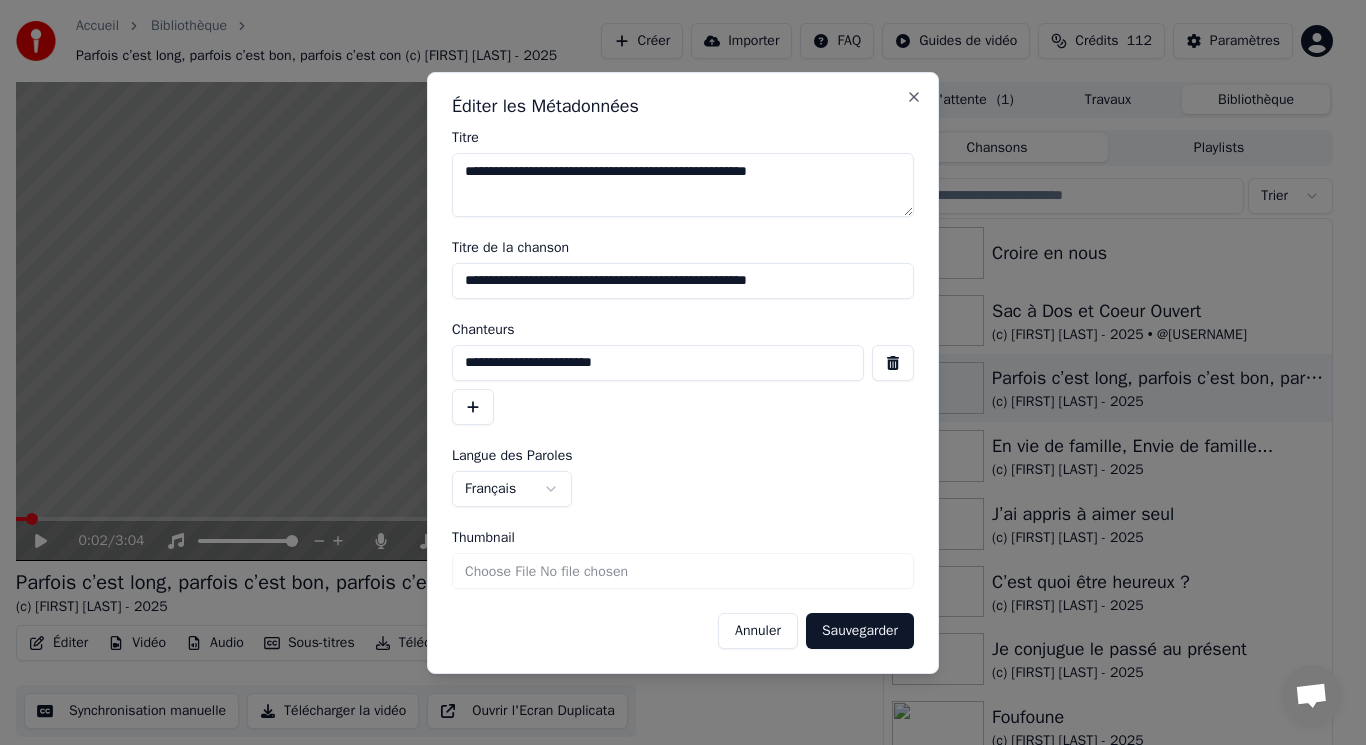 click on "Annuler" at bounding box center (758, 631) 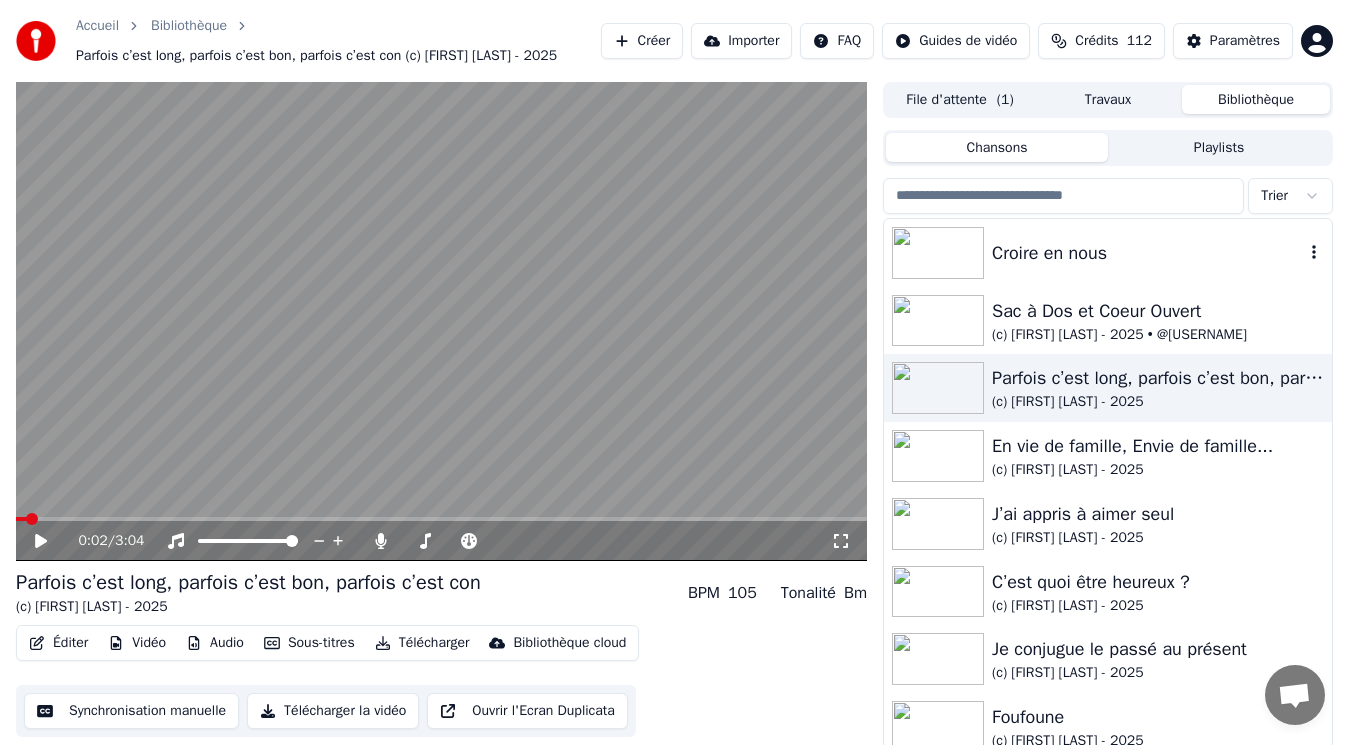 click on "Croire en nous" at bounding box center (1148, 253) 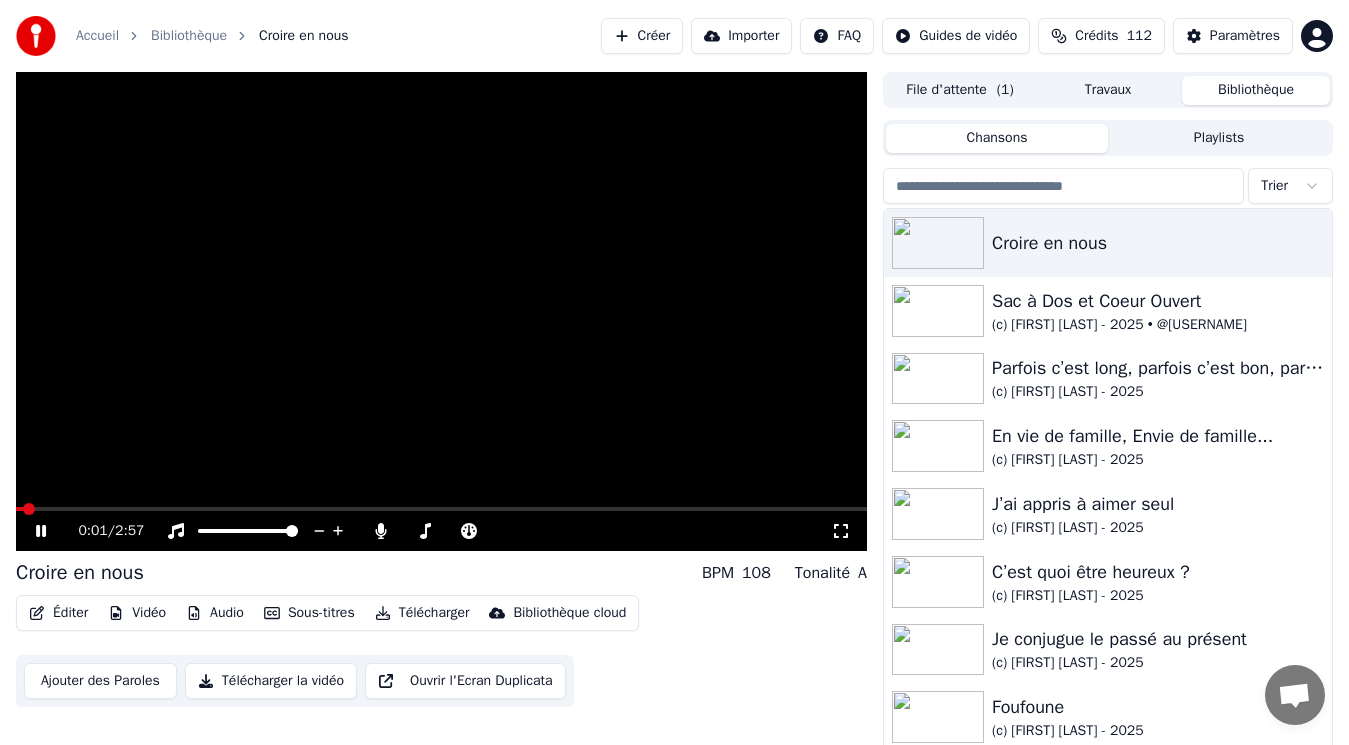 click 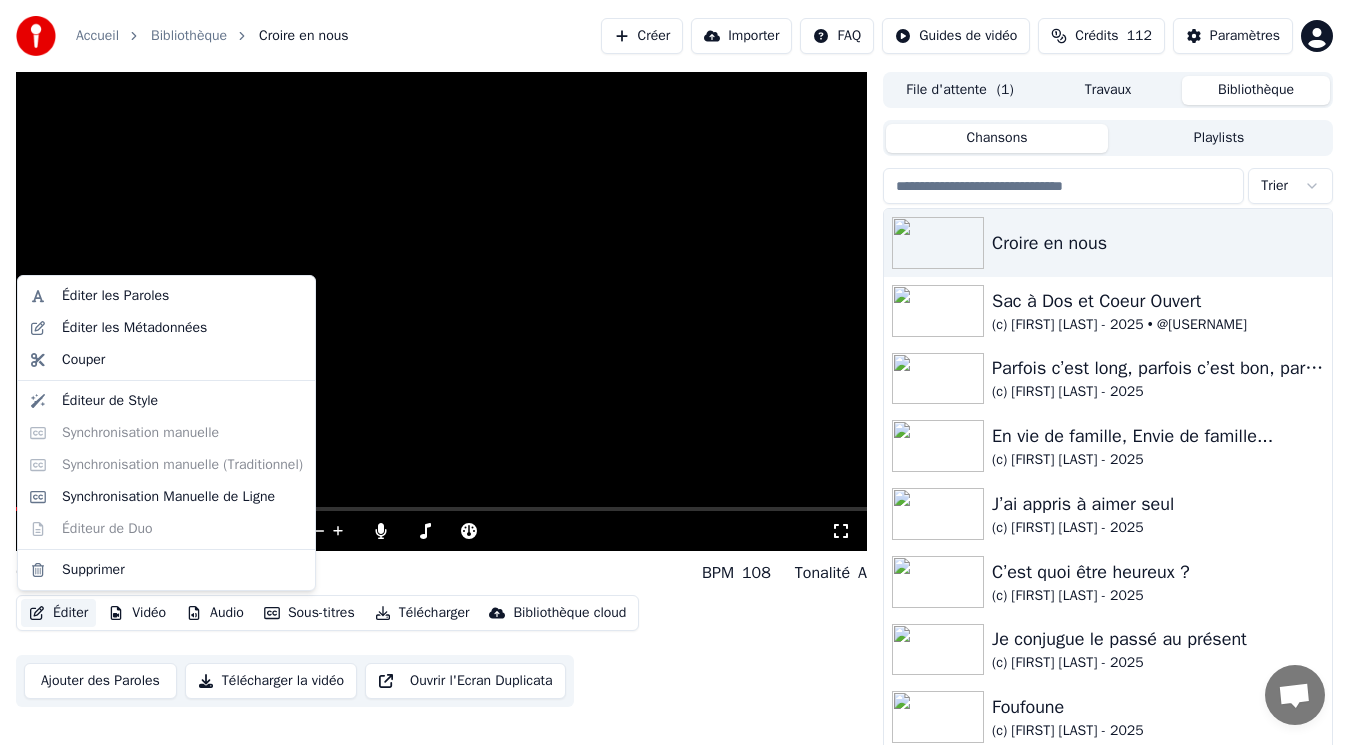 click on "Éditer" at bounding box center (58, 613) 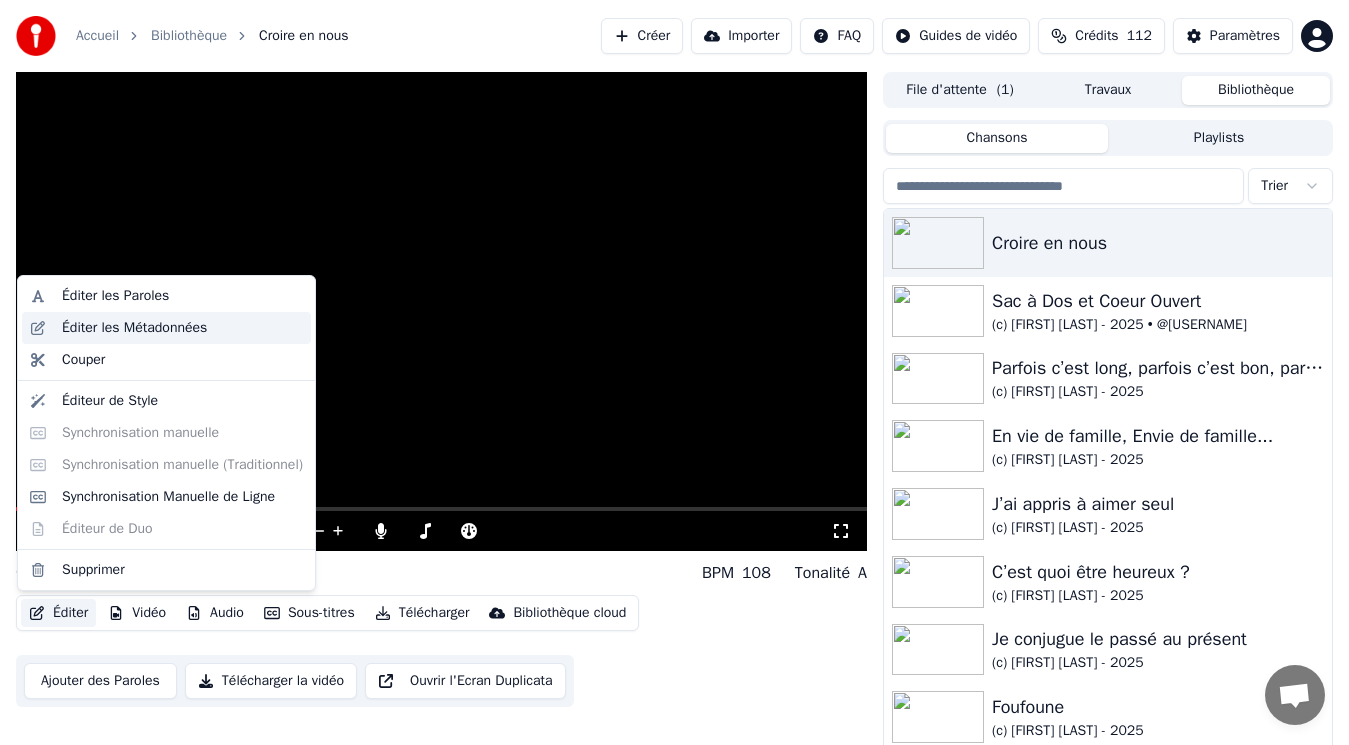 click on "Éditer les Métadonnées" at bounding box center (134, 328) 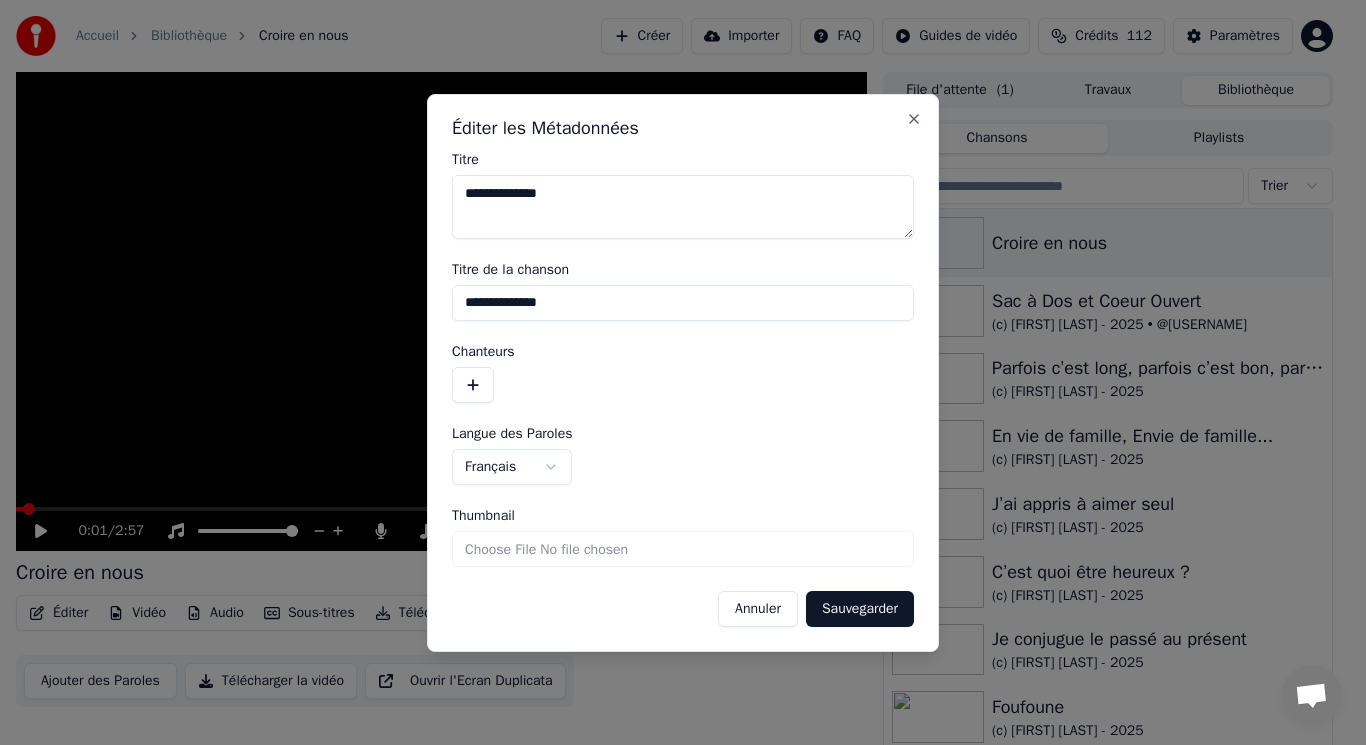 click at bounding box center [473, 385] 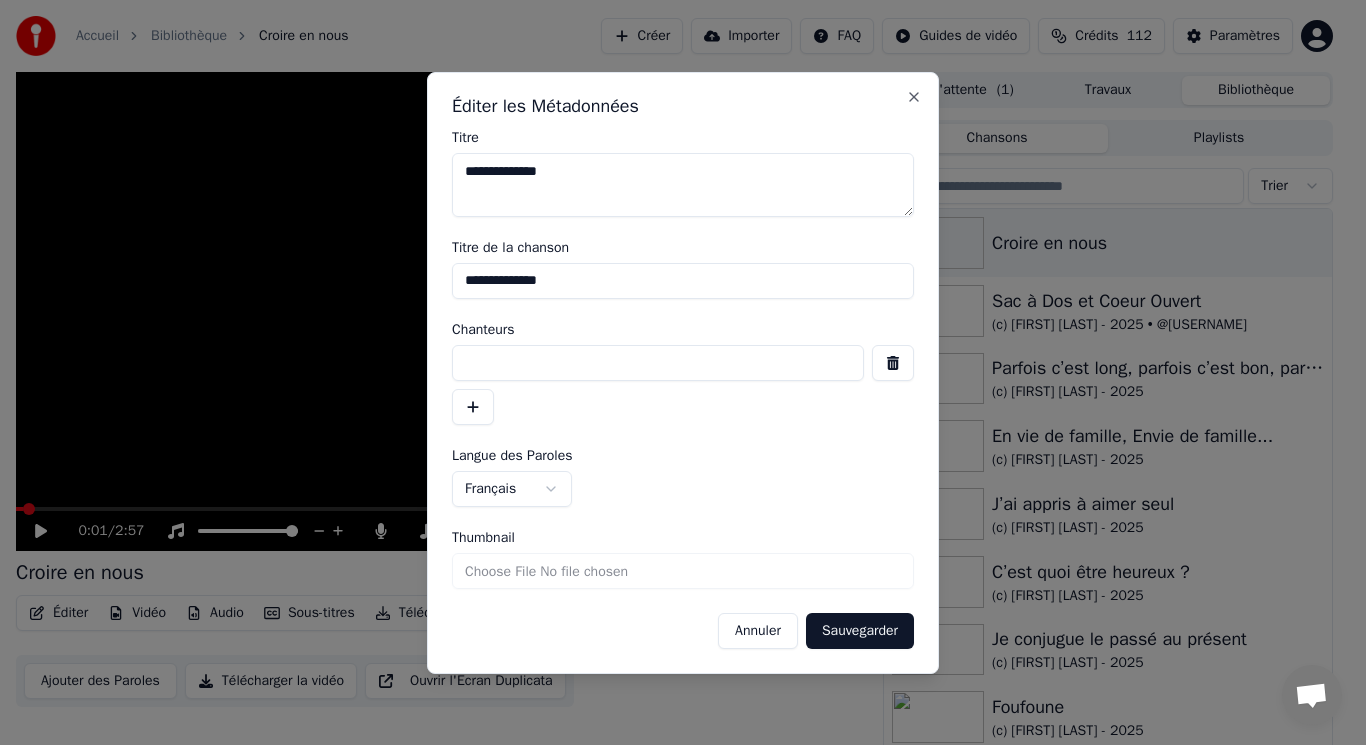 paste on "**********" 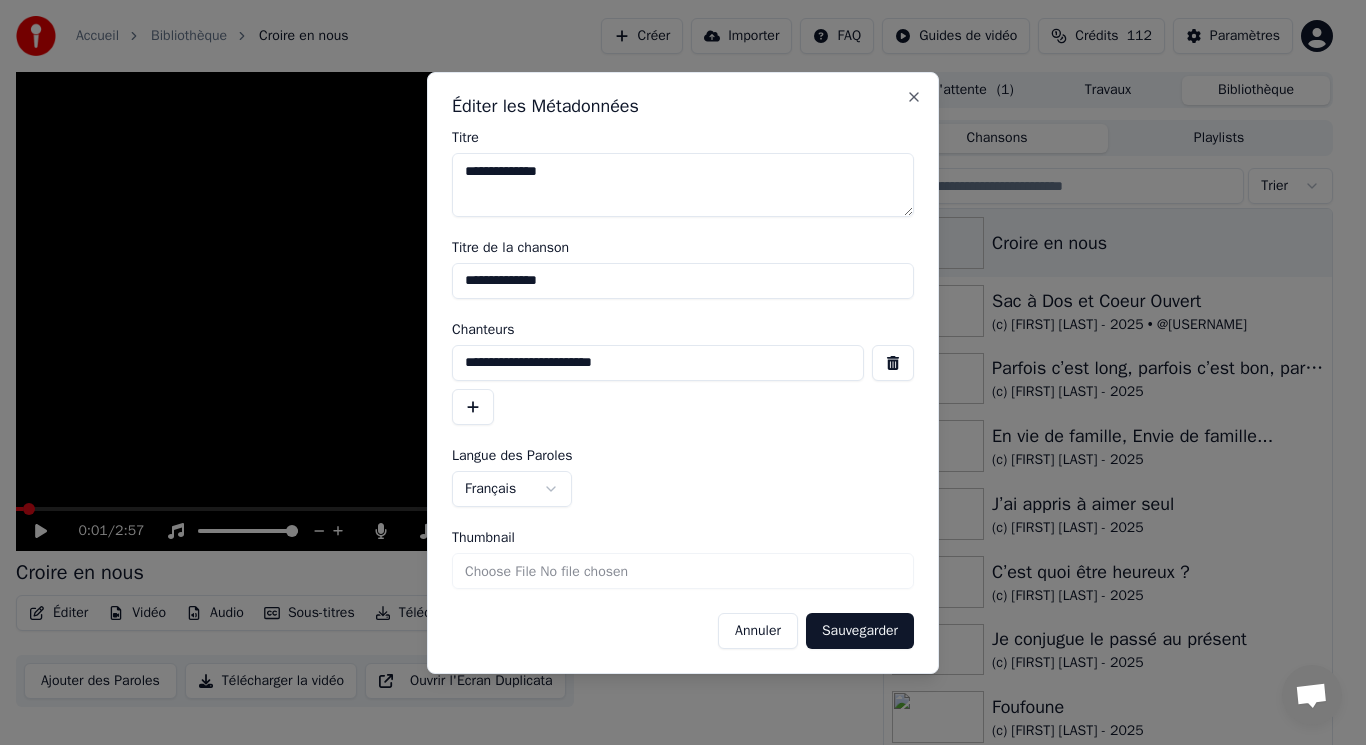 type on "**********" 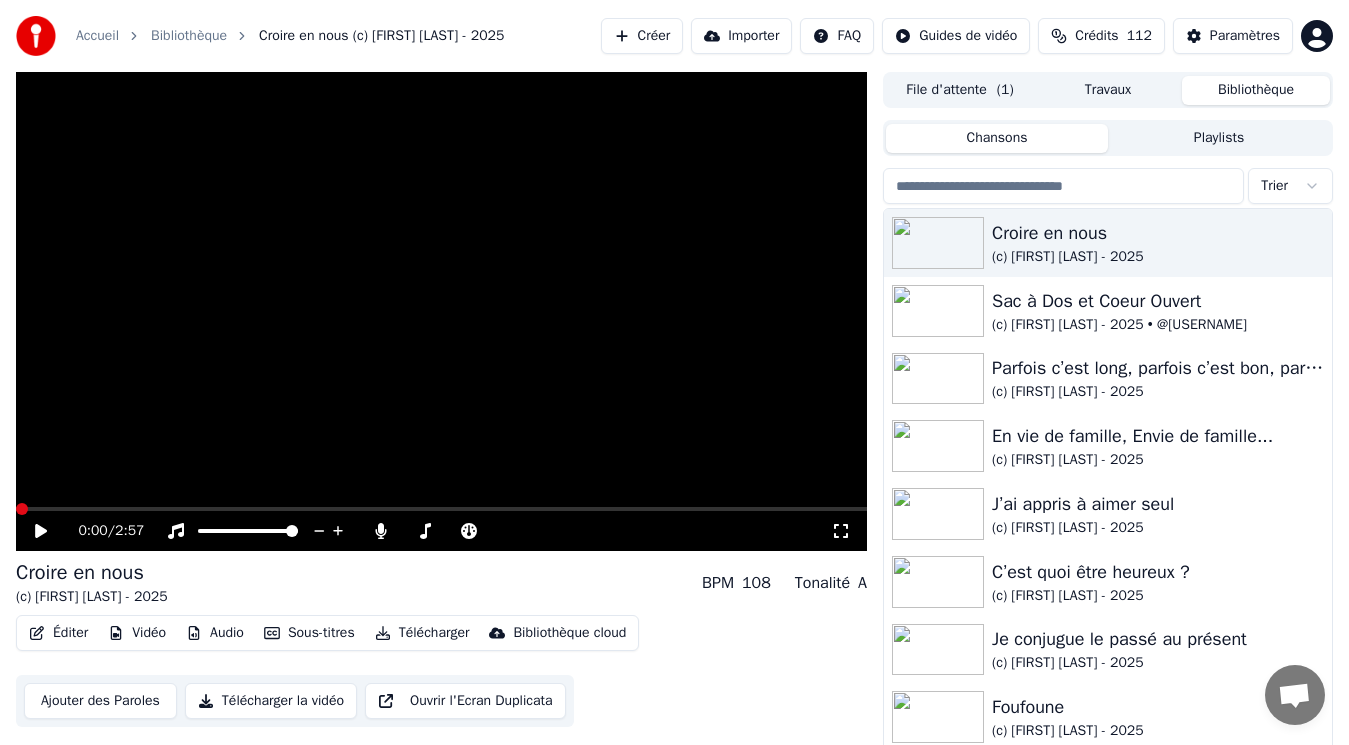 click on "Éditer" at bounding box center [58, 633] 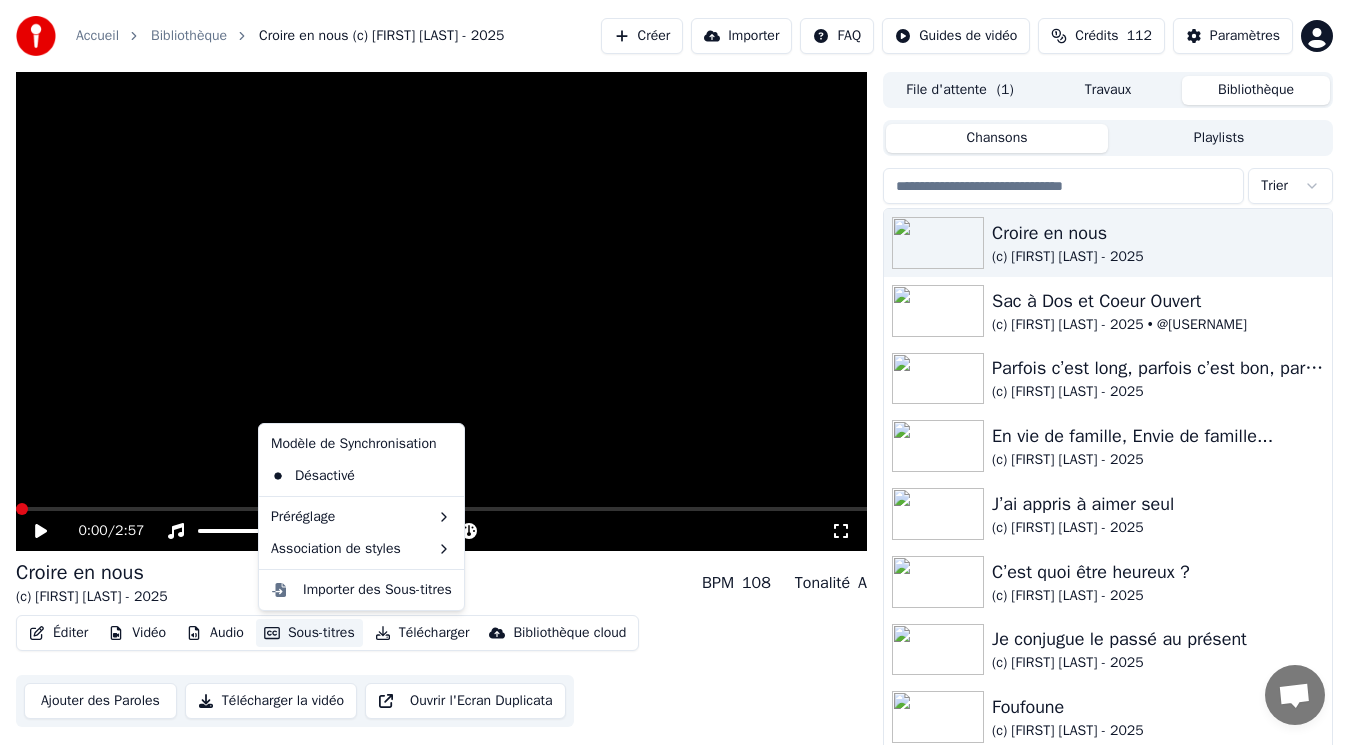 click on "Sous-titres" at bounding box center [309, 633] 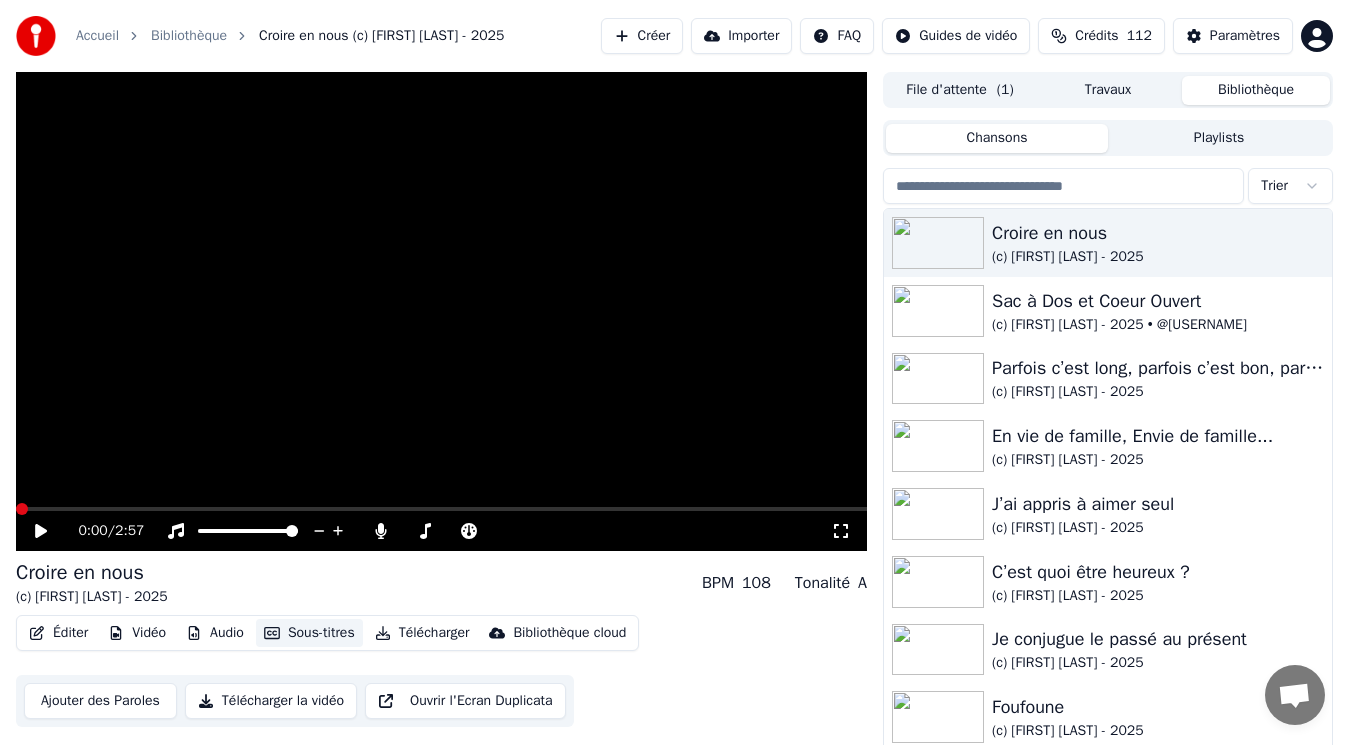 click on "Sous-titres" at bounding box center (309, 633) 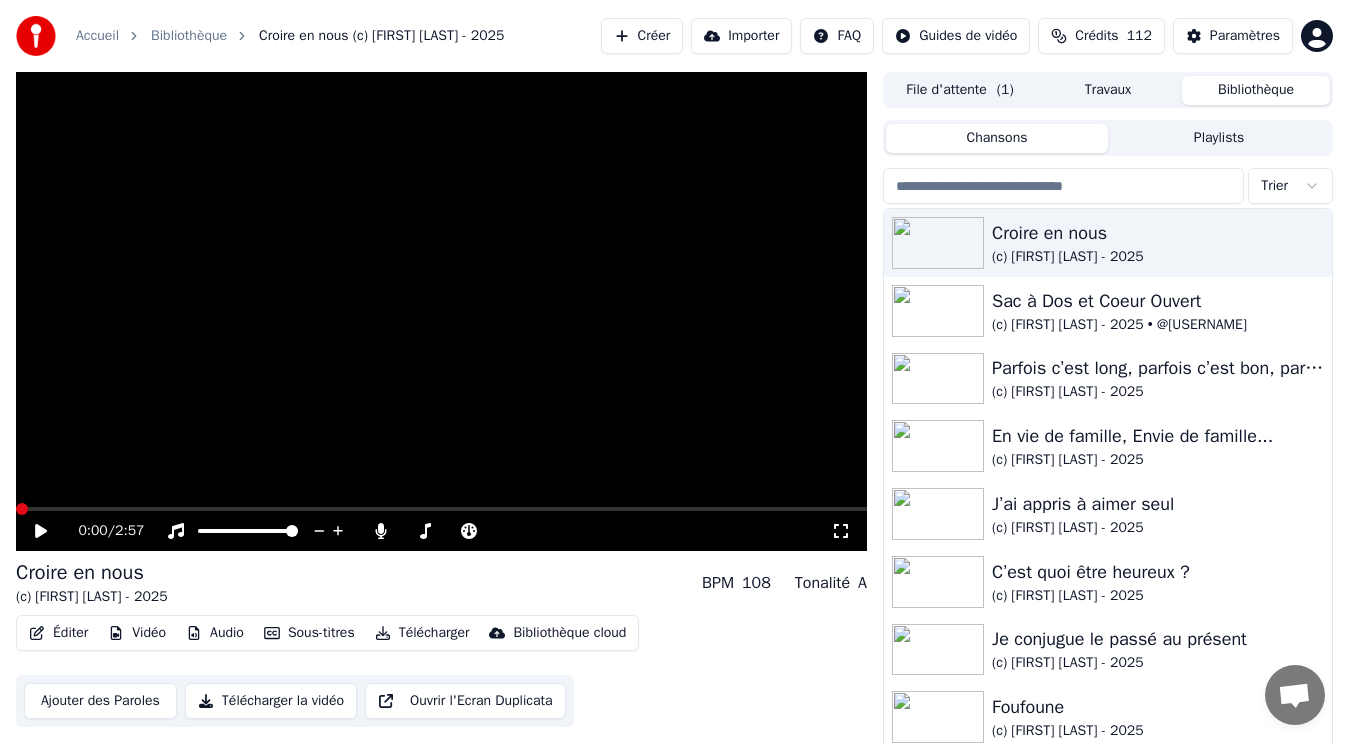 click 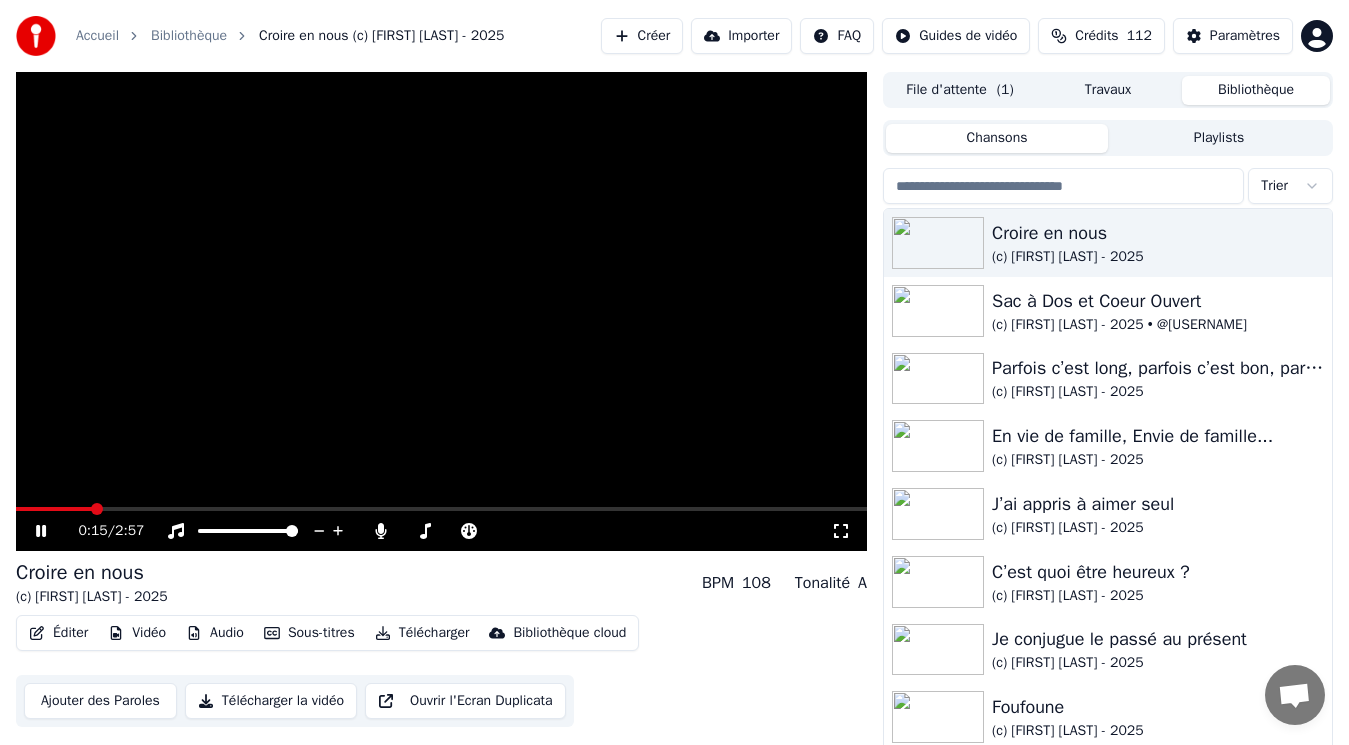 click 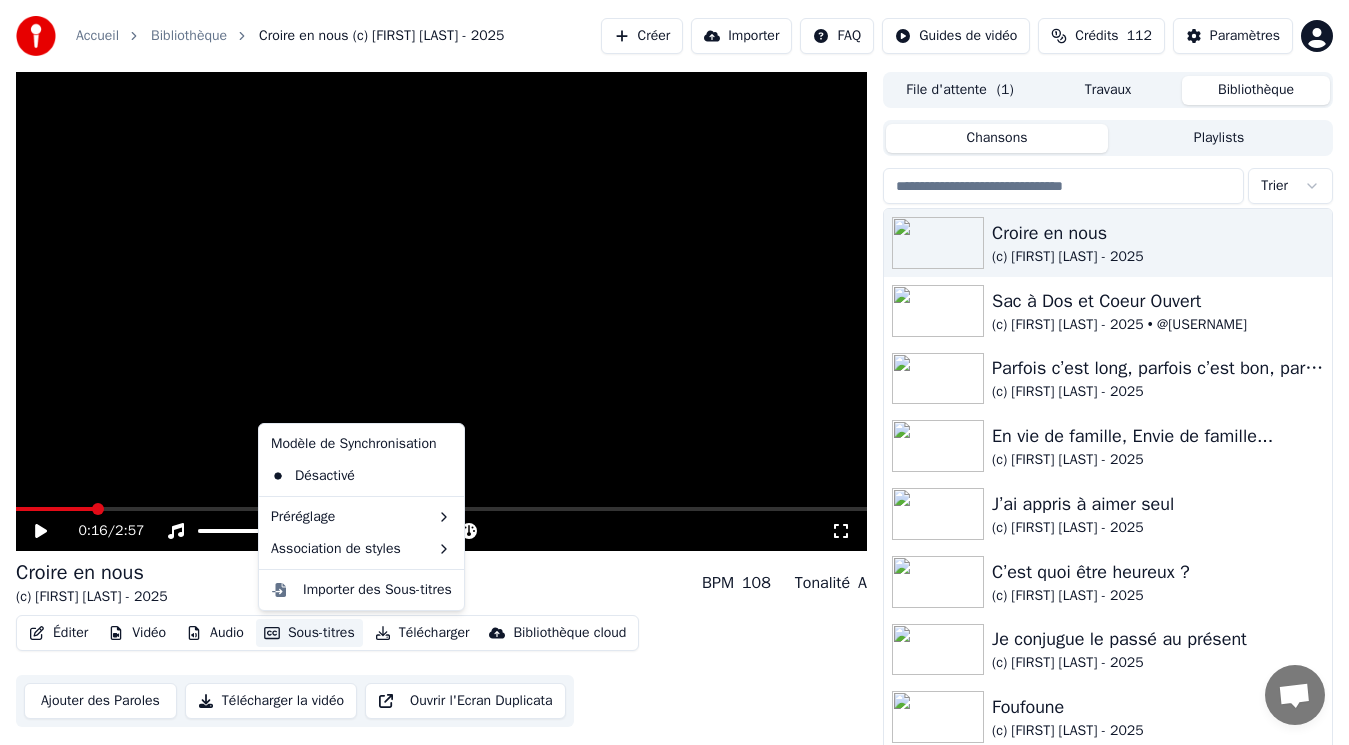 click on "Sous-titres" at bounding box center [309, 633] 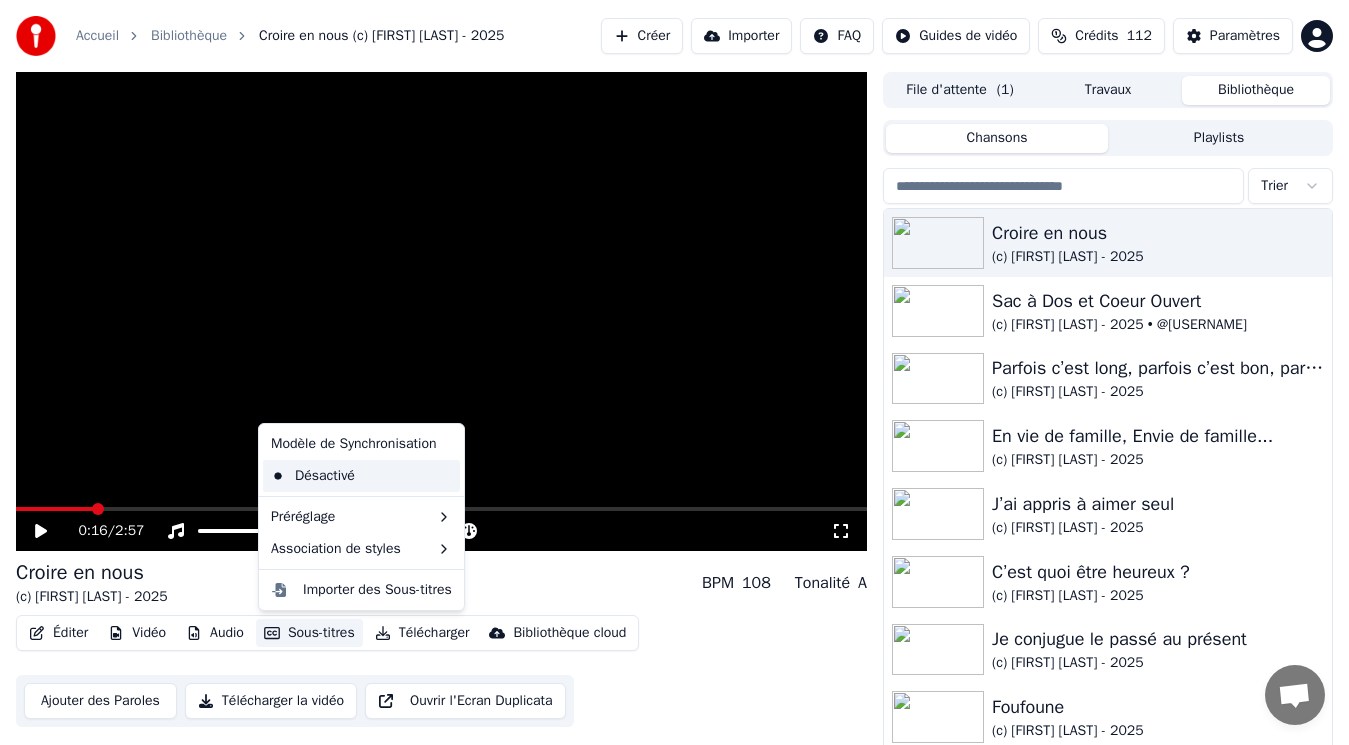 click on "Désactivé" at bounding box center (361, 476) 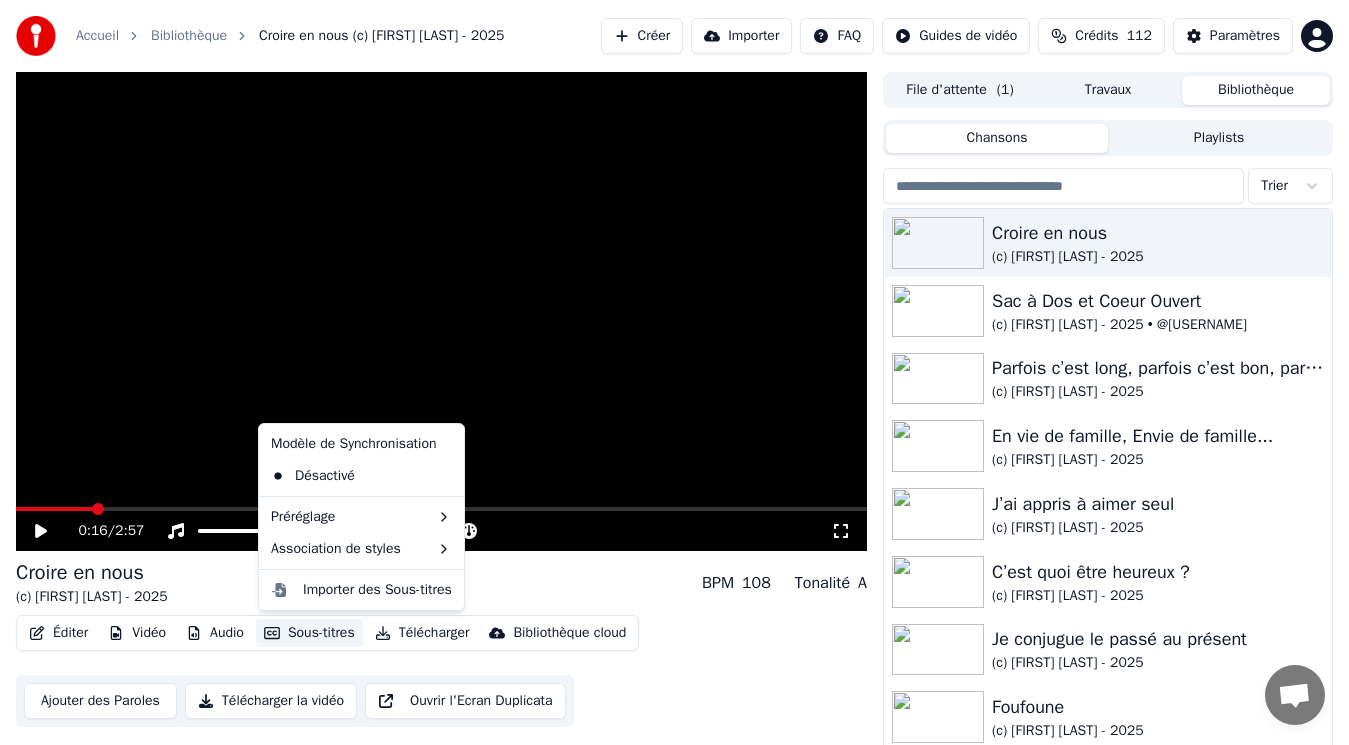 click on "Sous-titres" at bounding box center [309, 633] 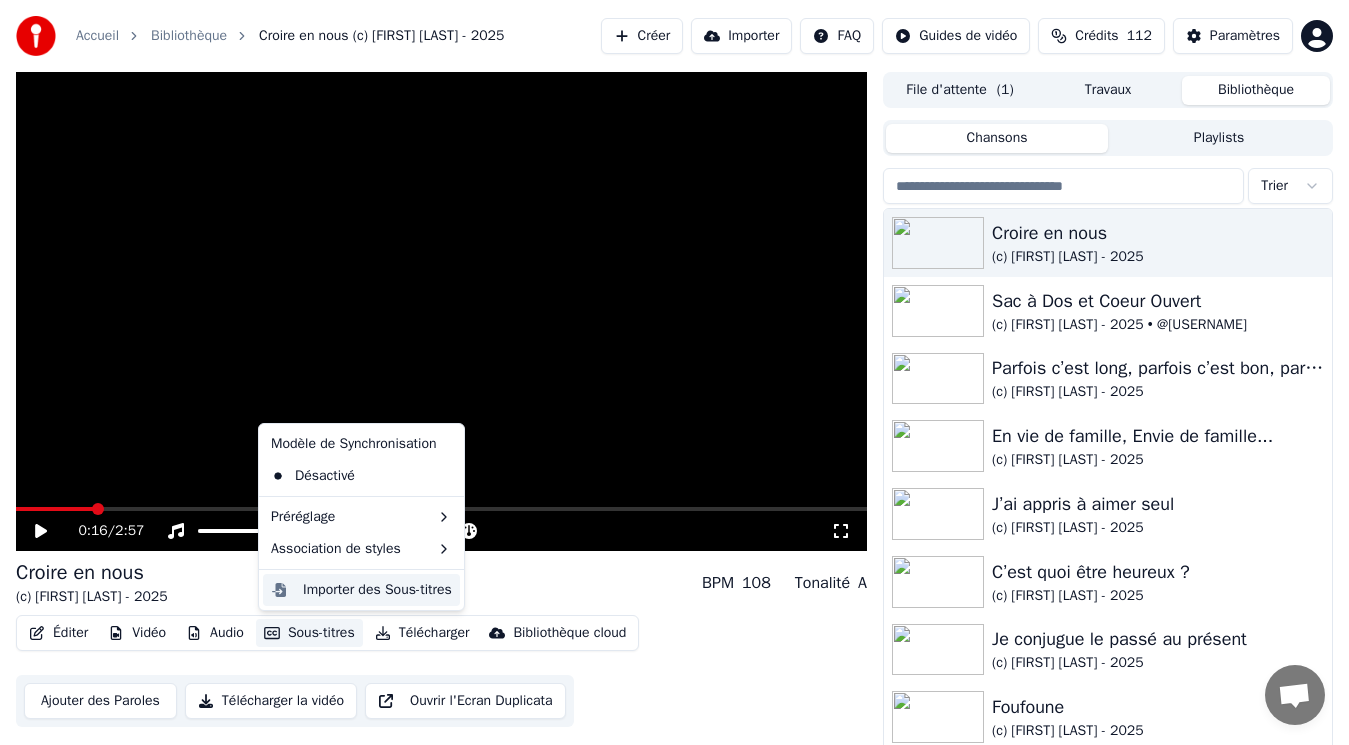 click on "Importer des Sous-titres" at bounding box center (377, 590) 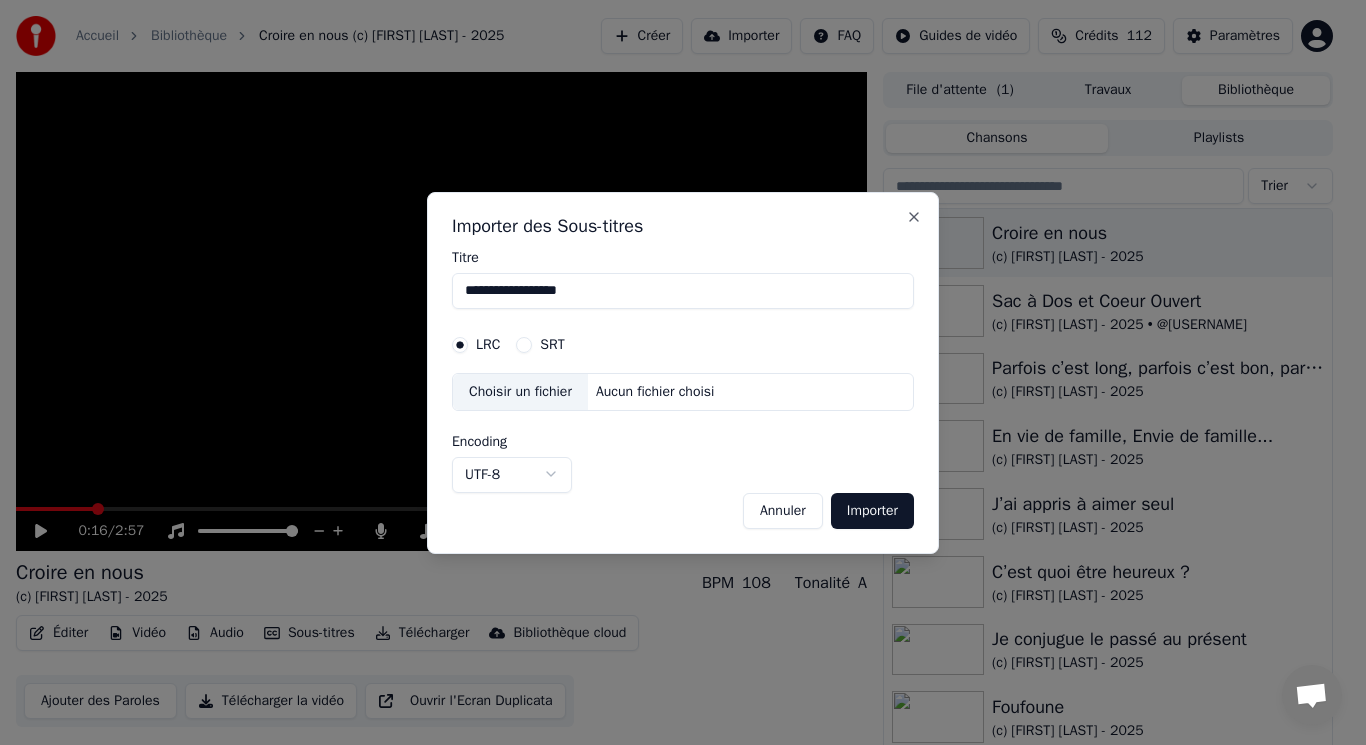 click on "Annuler" at bounding box center [783, 510] 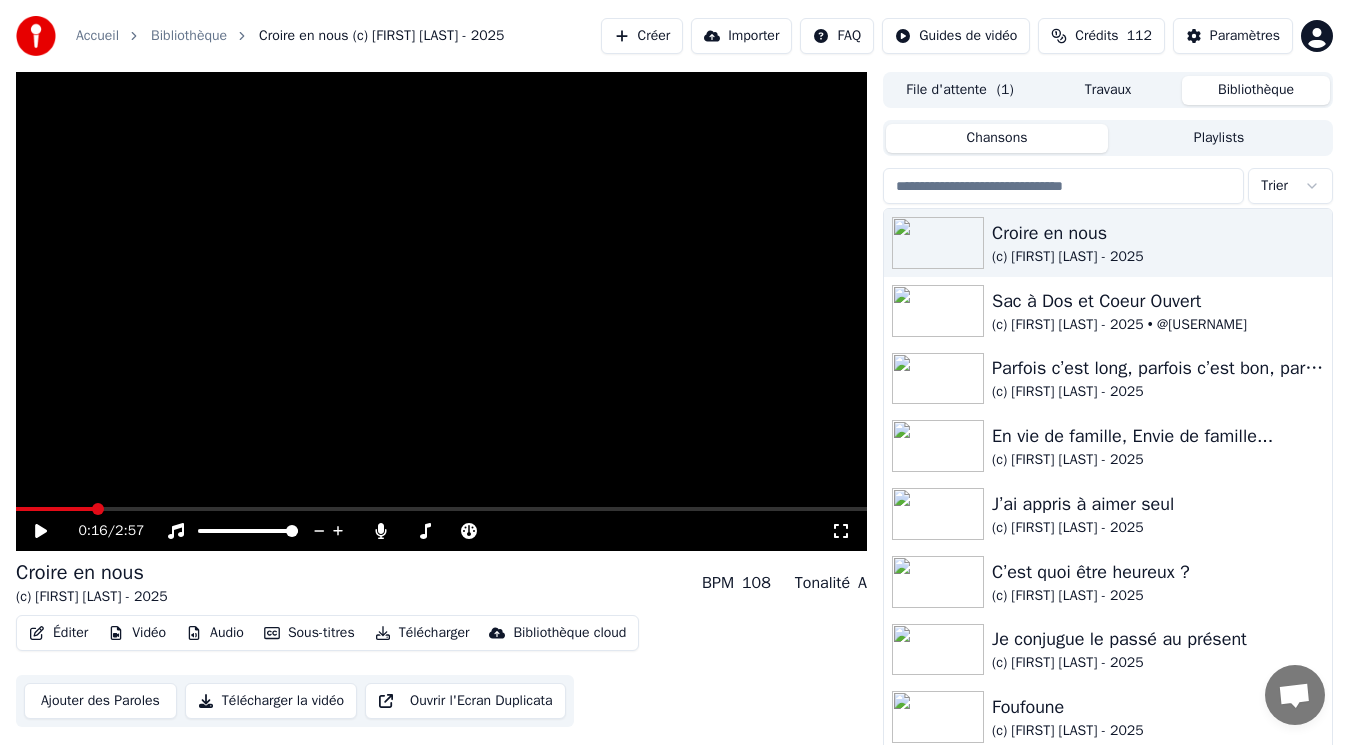 click on "Ajouter des Paroles" at bounding box center (100, 701) 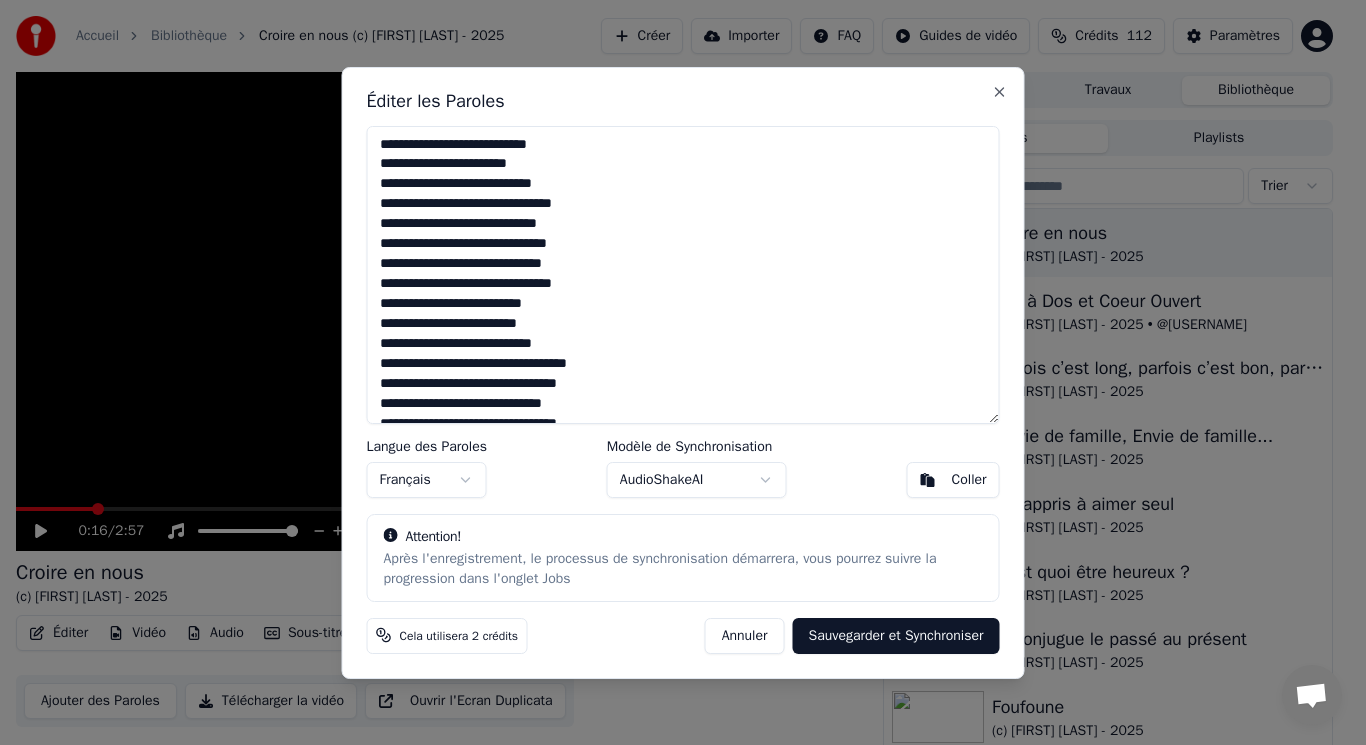 click on "Sauvegarder et Synchroniser" at bounding box center (895, 635) 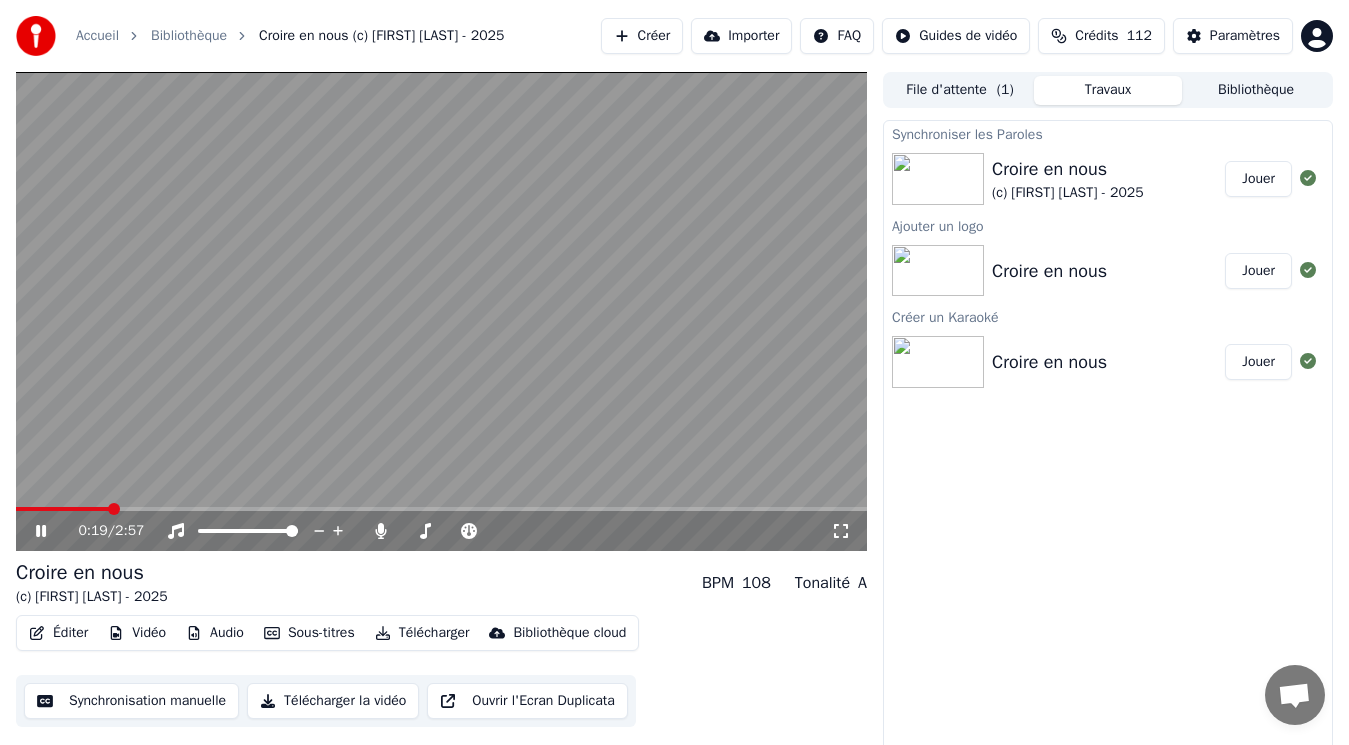 click 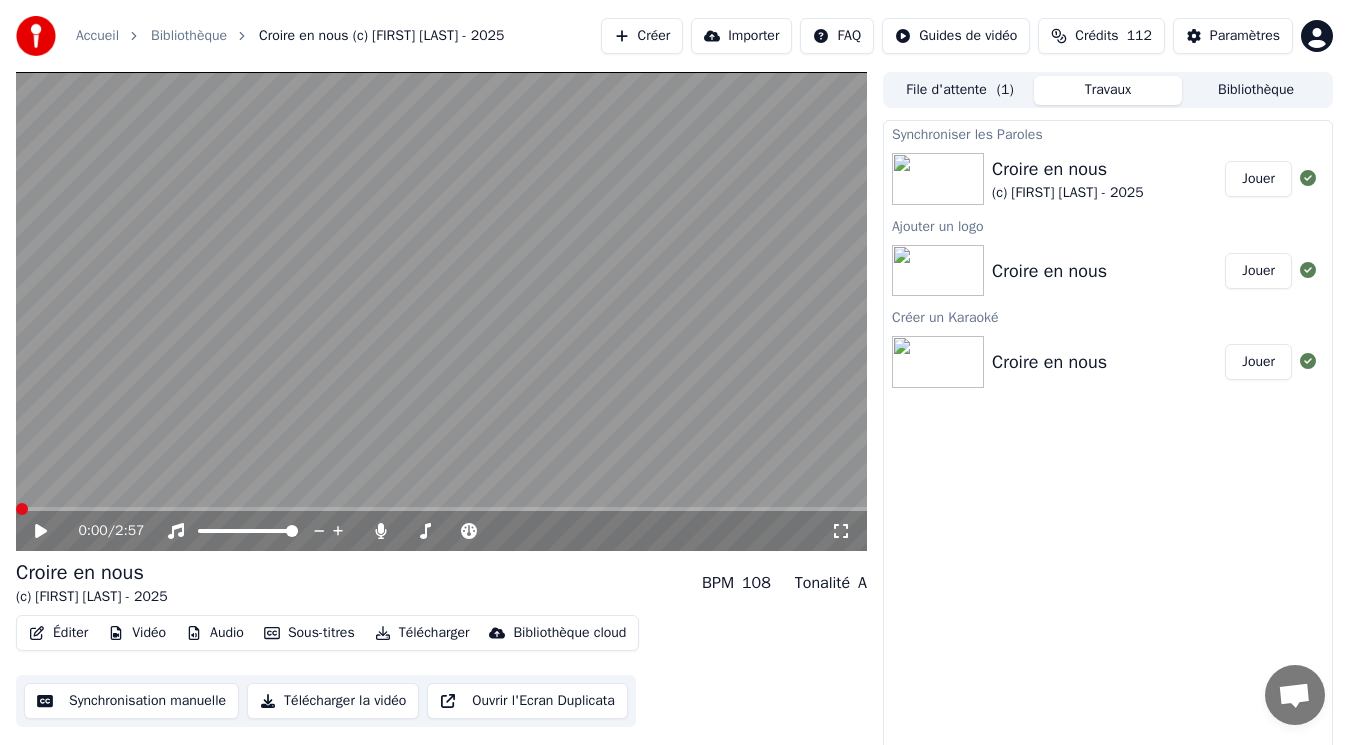 click at bounding box center (22, 509) 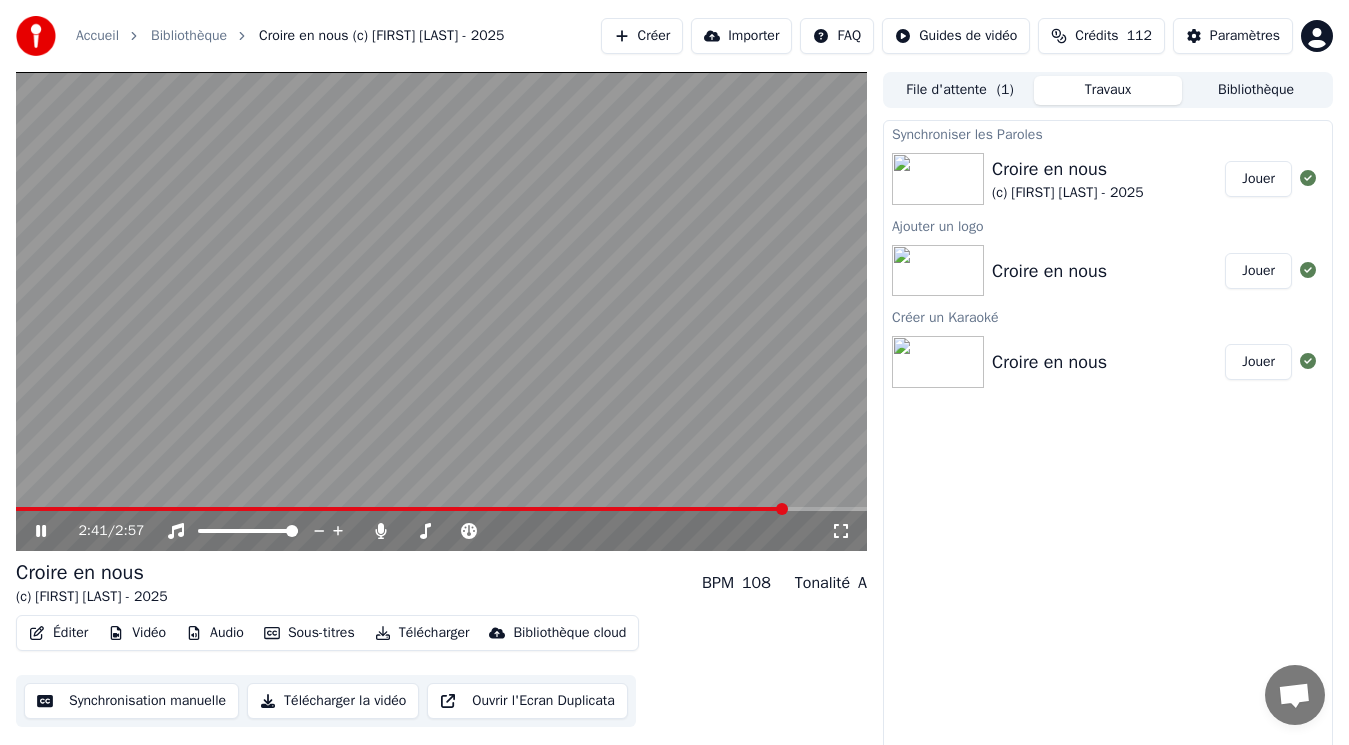 click 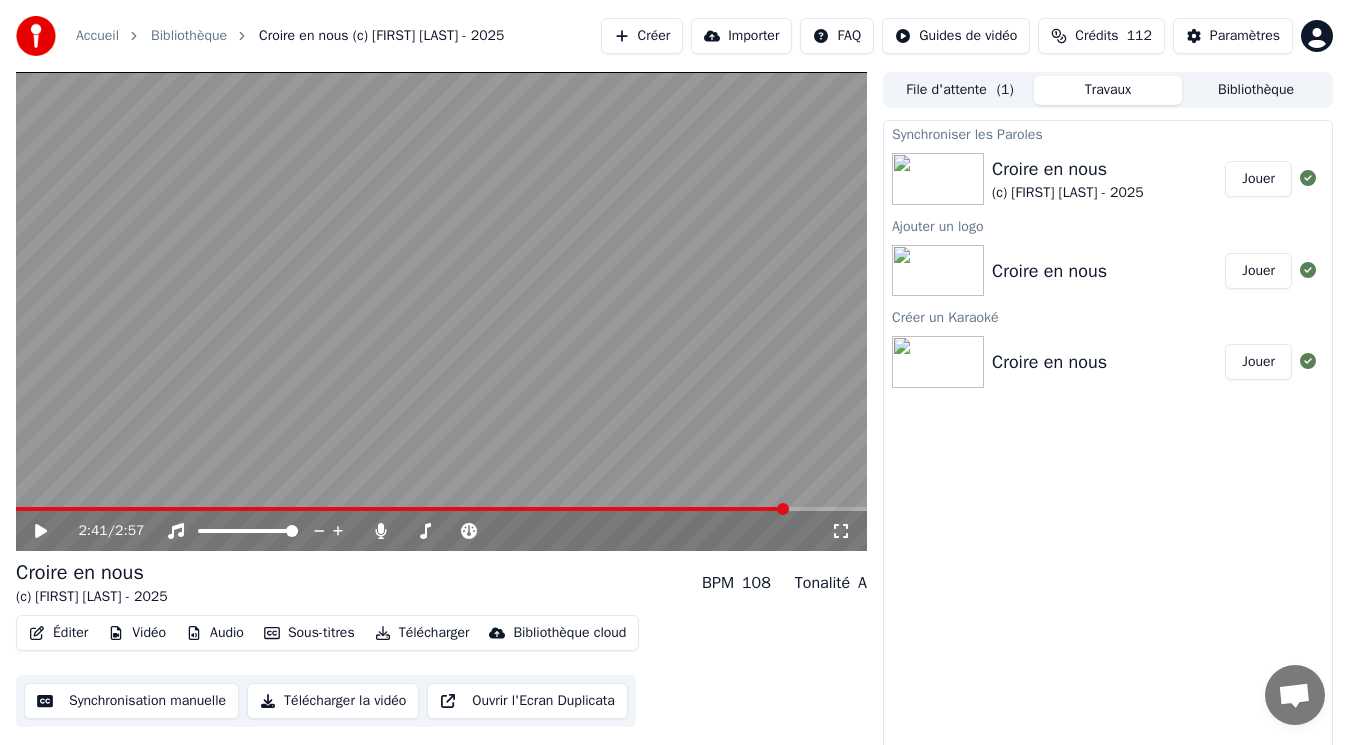 click on "2:41  /  2:57" at bounding box center [441, 531] 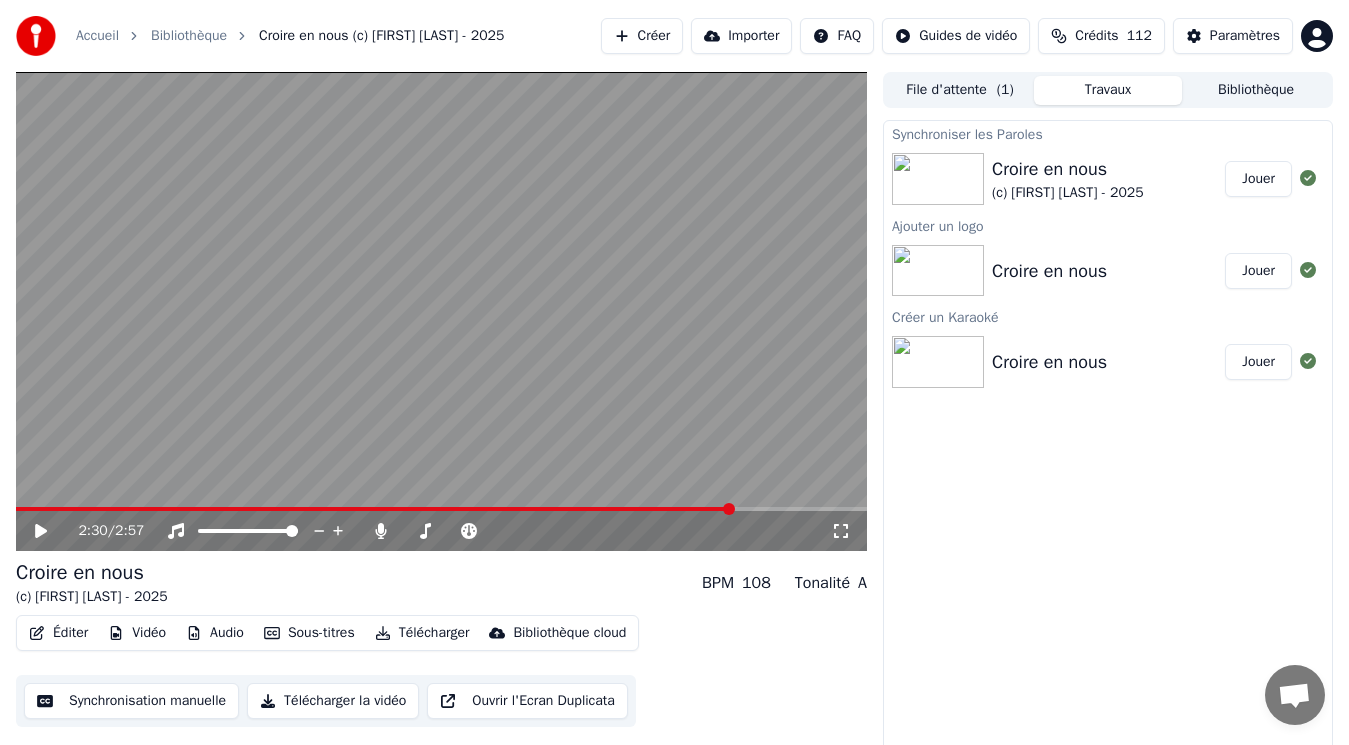 click at bounding box center [729, 509] 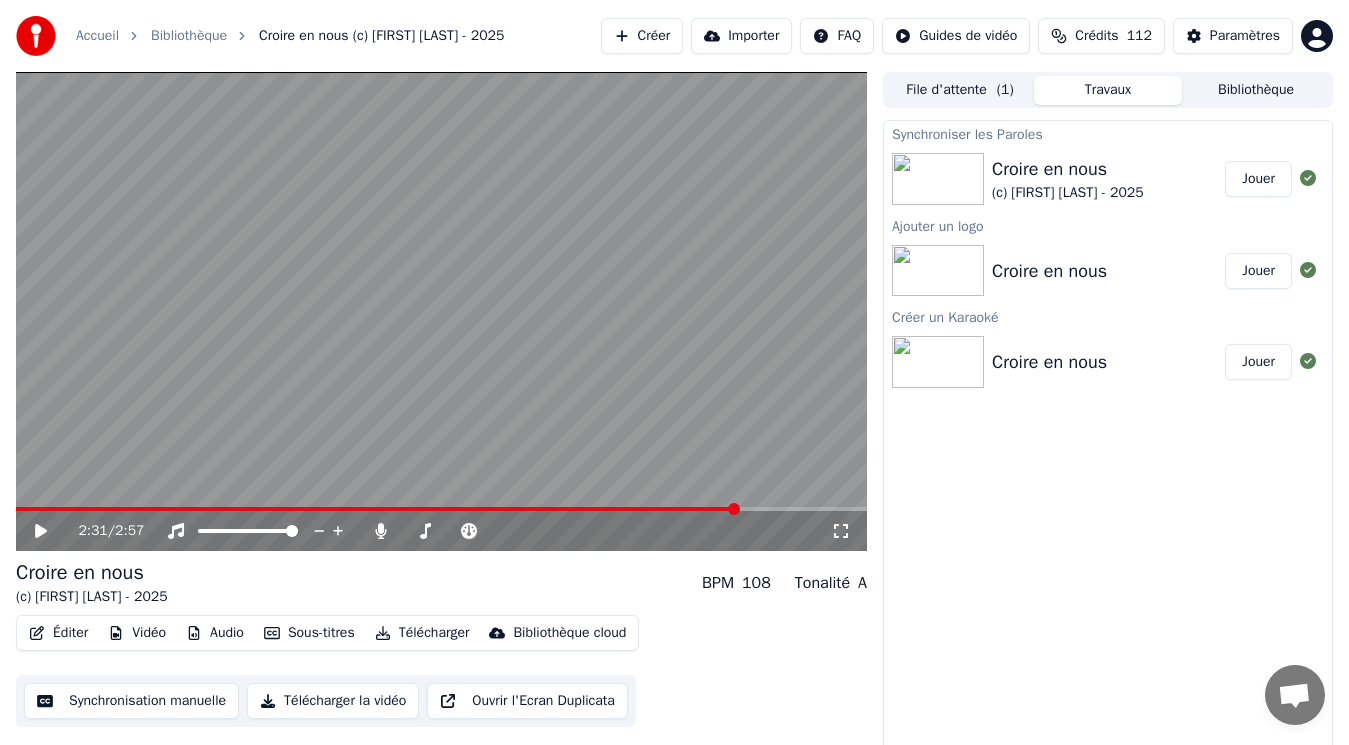click at bounding box center [441, 509] 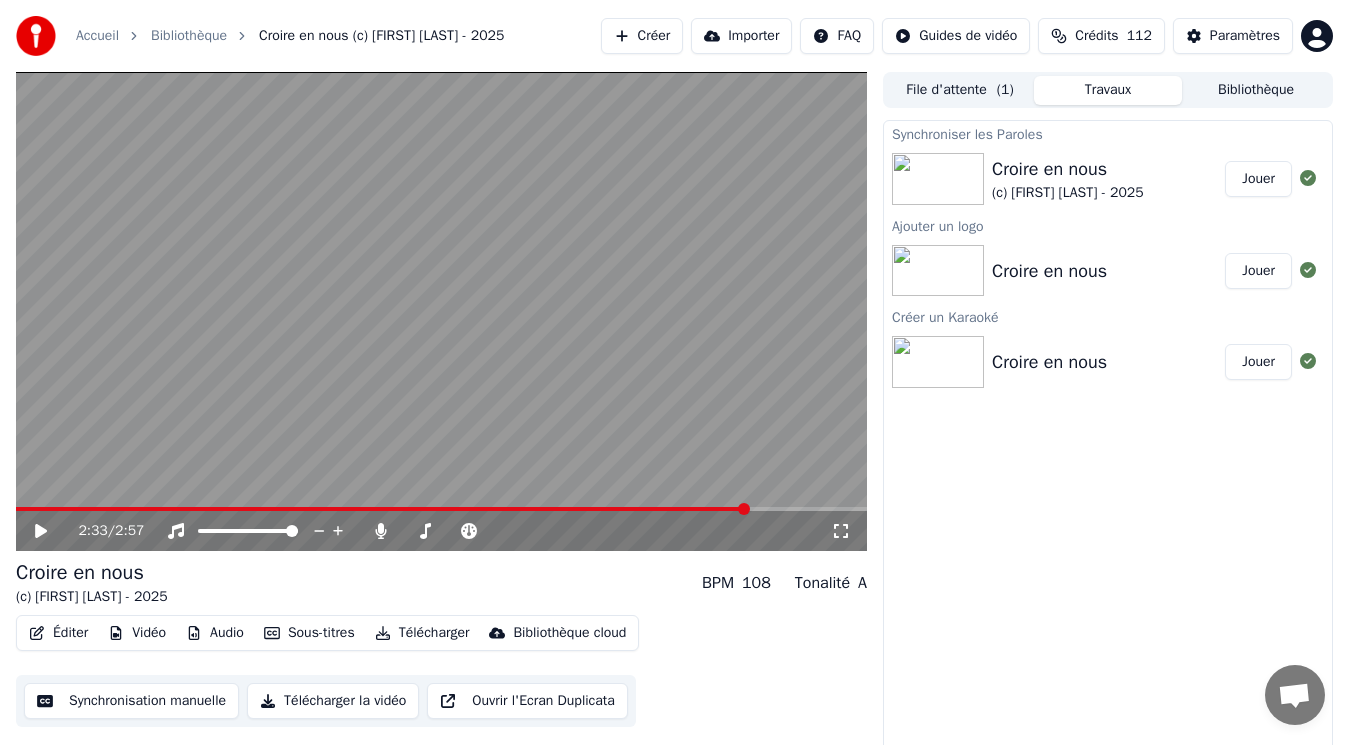 click at bounding box center (744, 509) 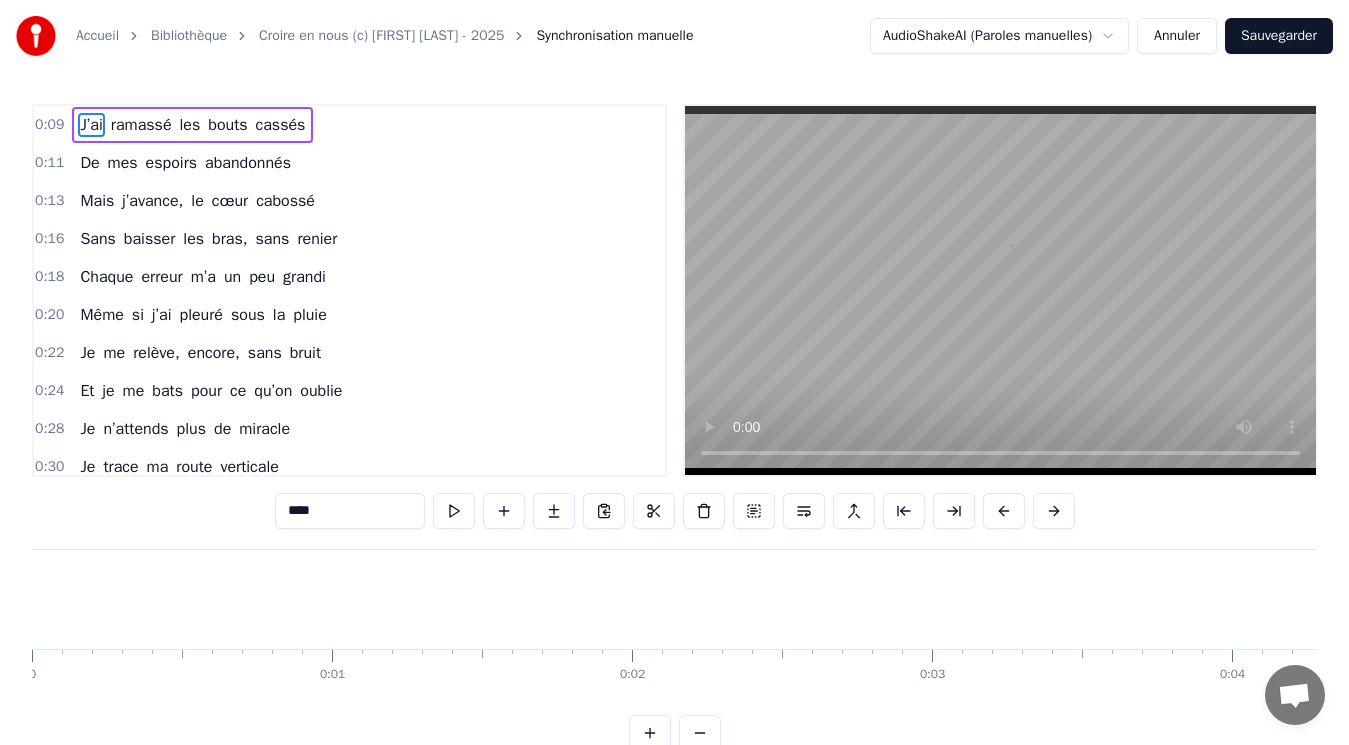scroll, scrollTop: 0, scrollLeft: 2714, axis: horizontal 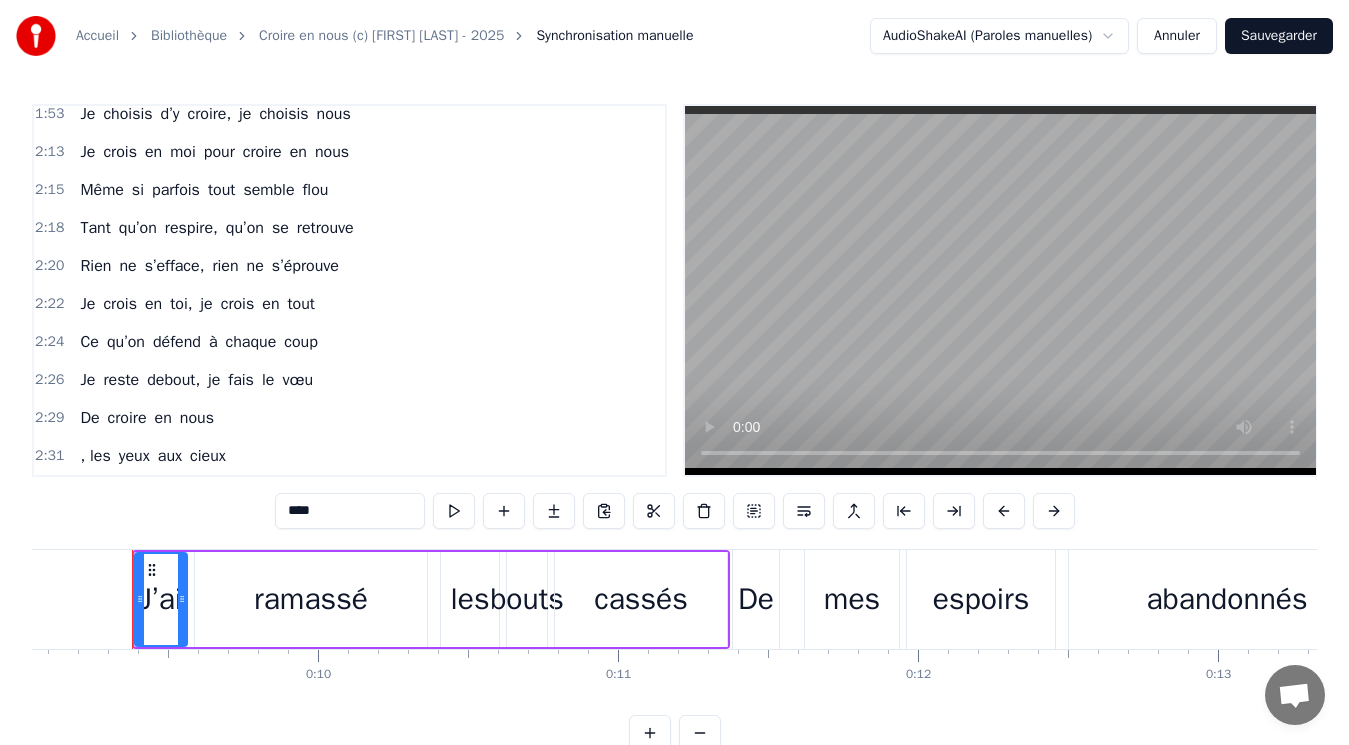 click on "aux" at bounding box center [170, 456] 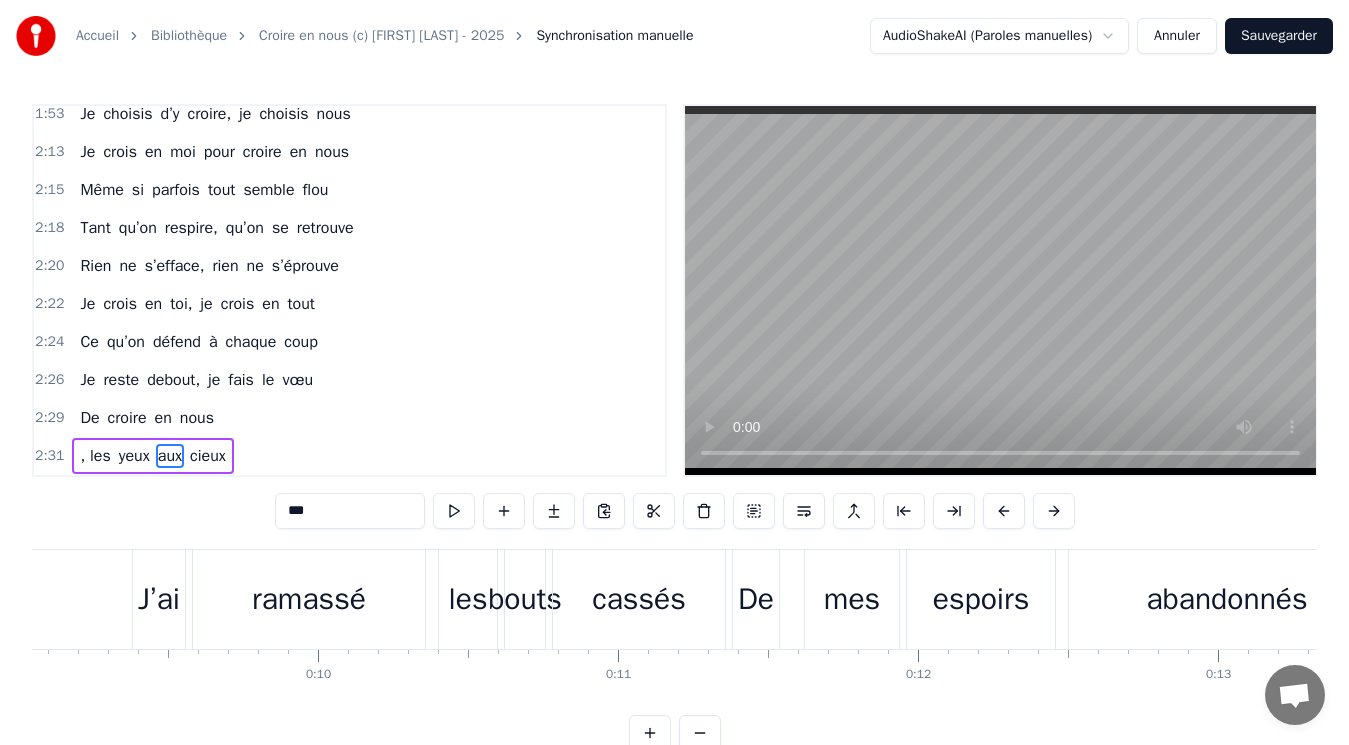 type on "***" 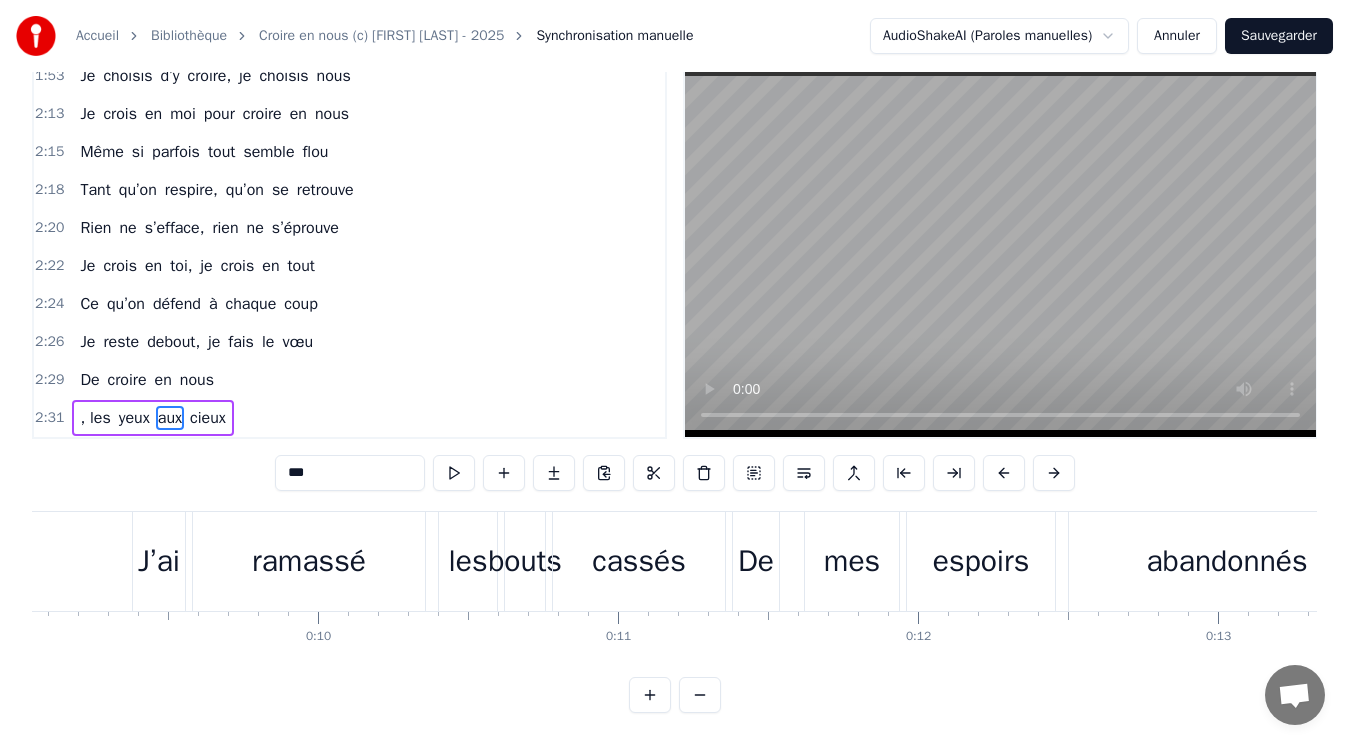 scroll, scrollTop: 0, scrollLeft: 51422, axis: horizontal 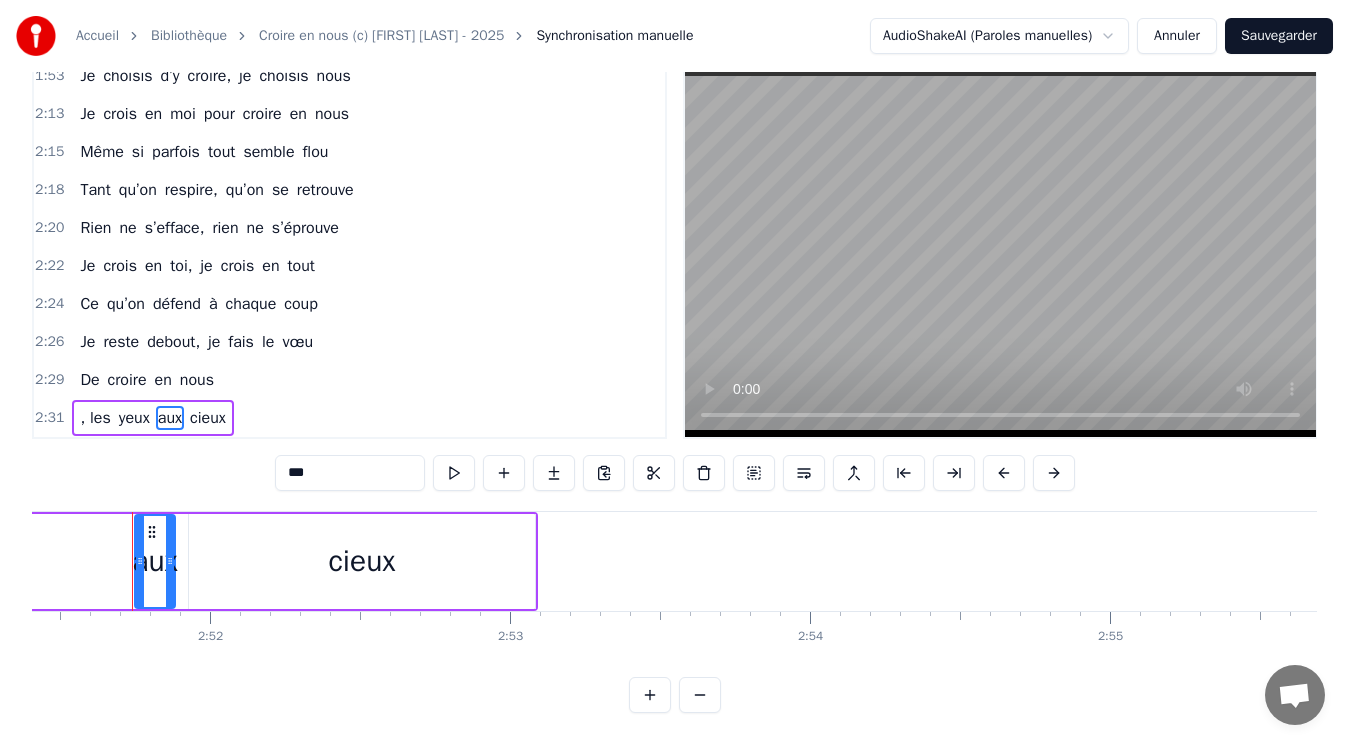 click on ", les yeux aux cieux" at bounding box center [-2761, 561] 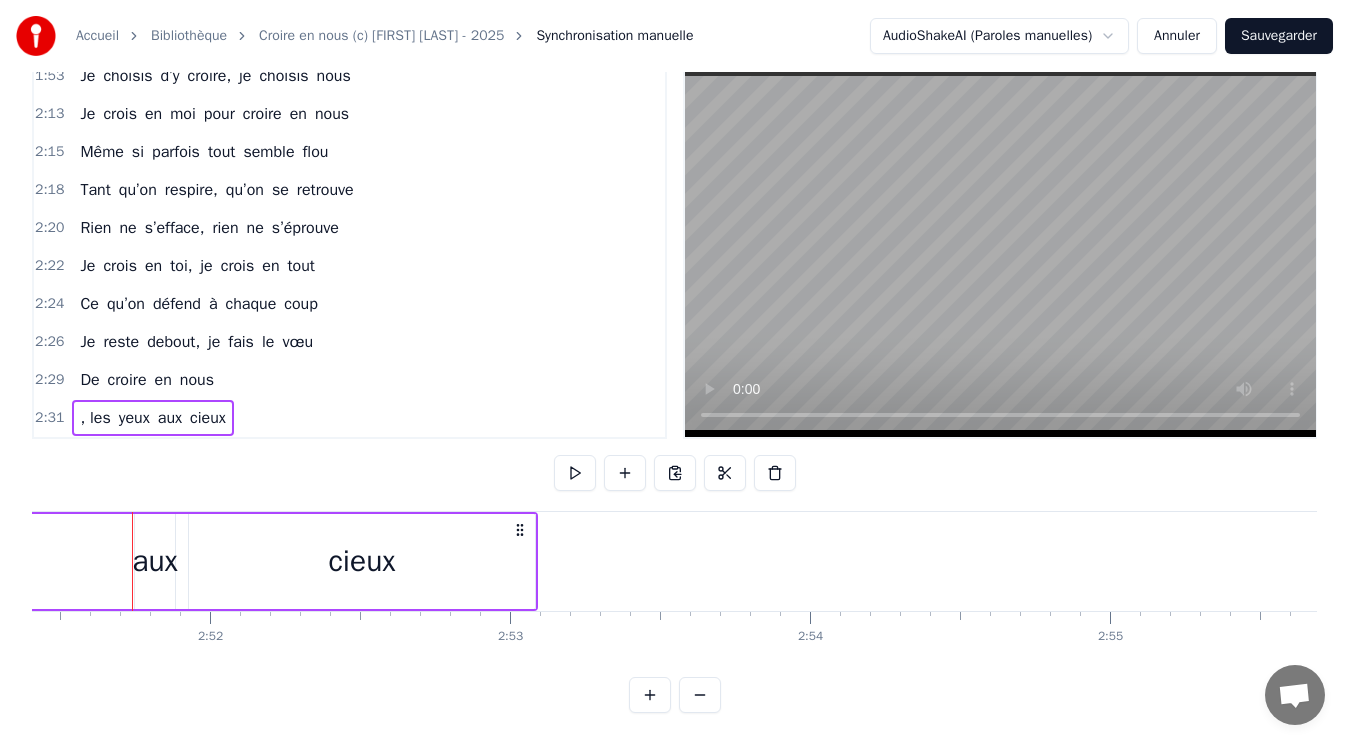 scroll, scrollTop: 0, scrollLeft: 51363, axis: horizontal 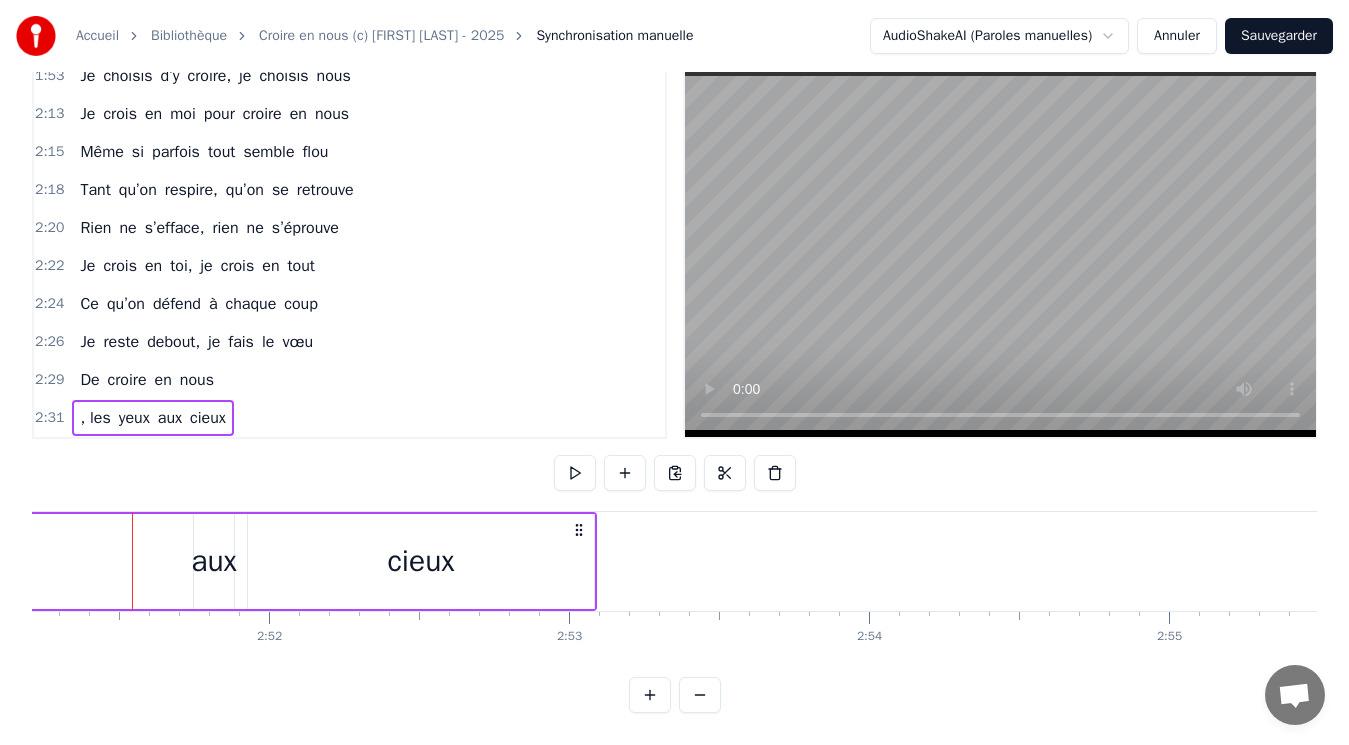 click on "aux" at bounding box center [214, 561] 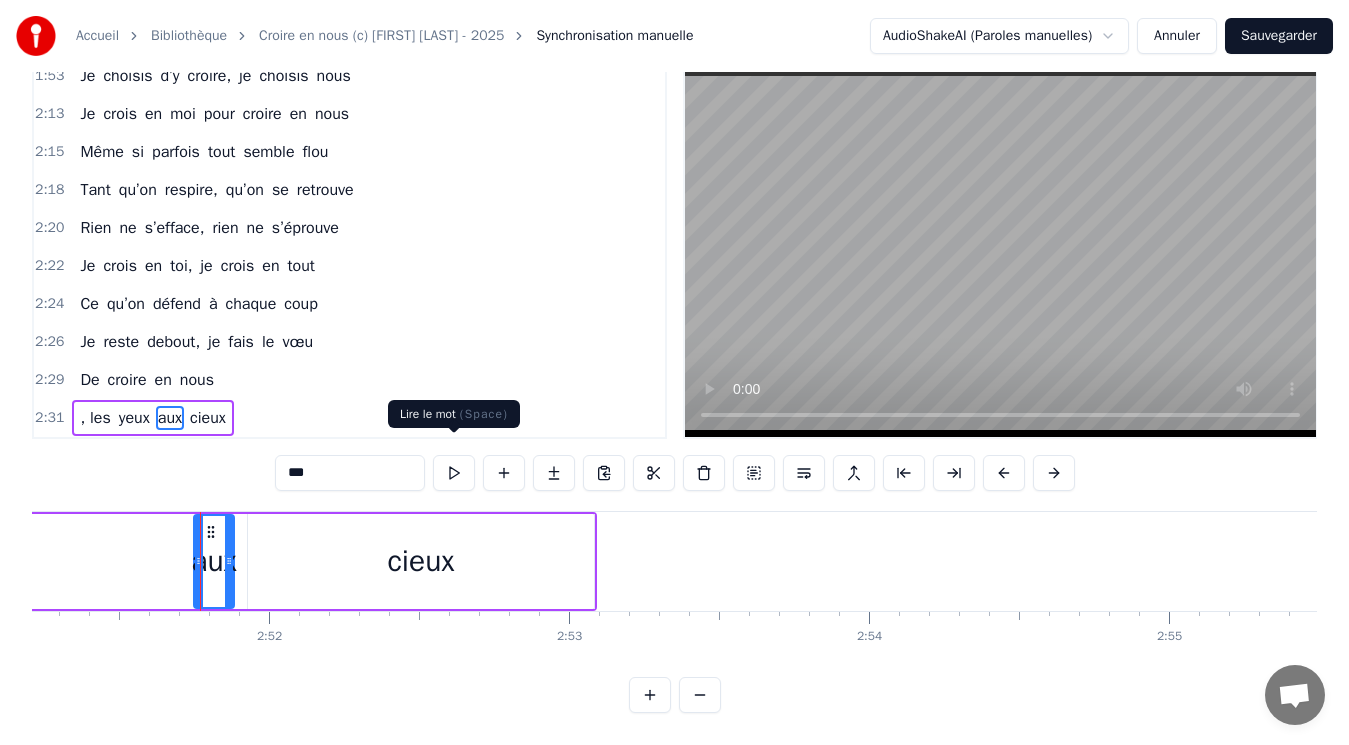 click at bounding box center (454, 473) 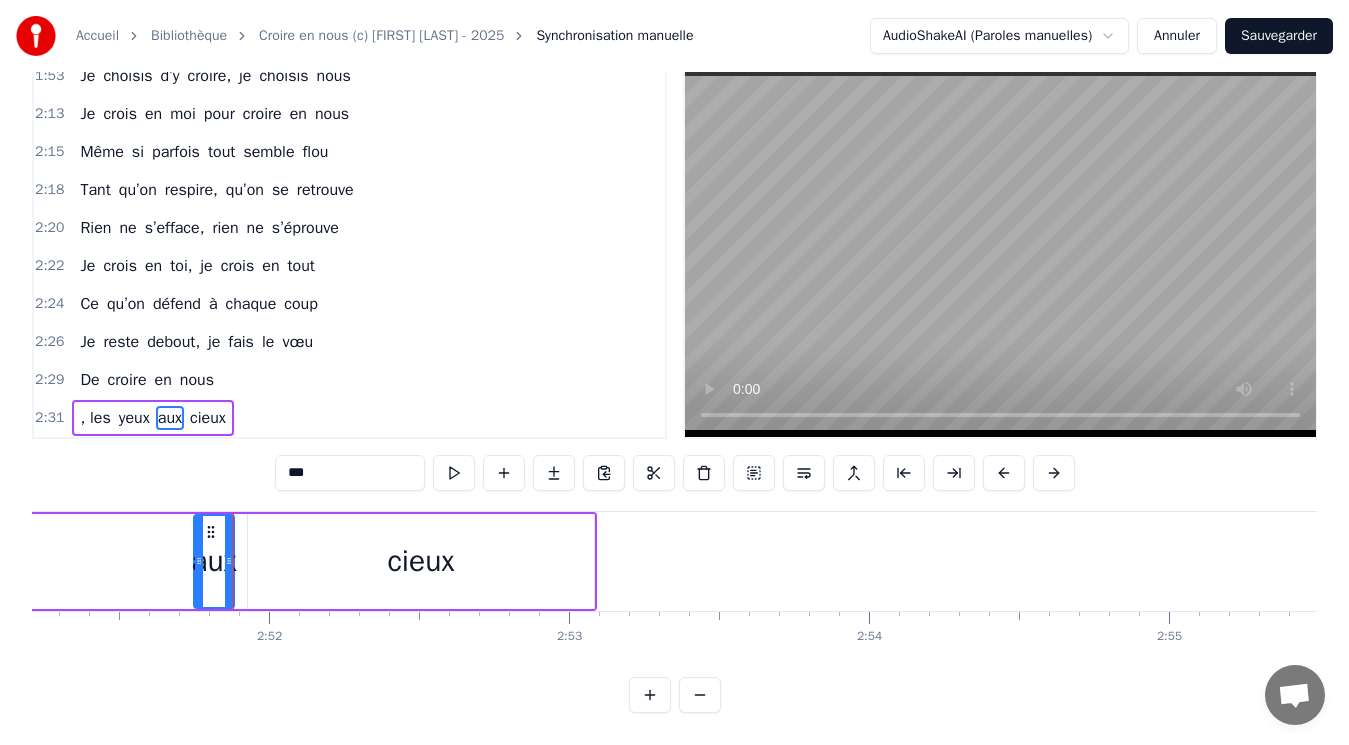 click on ", les yeux aux cieux" at bounding box center [-2702, 561] 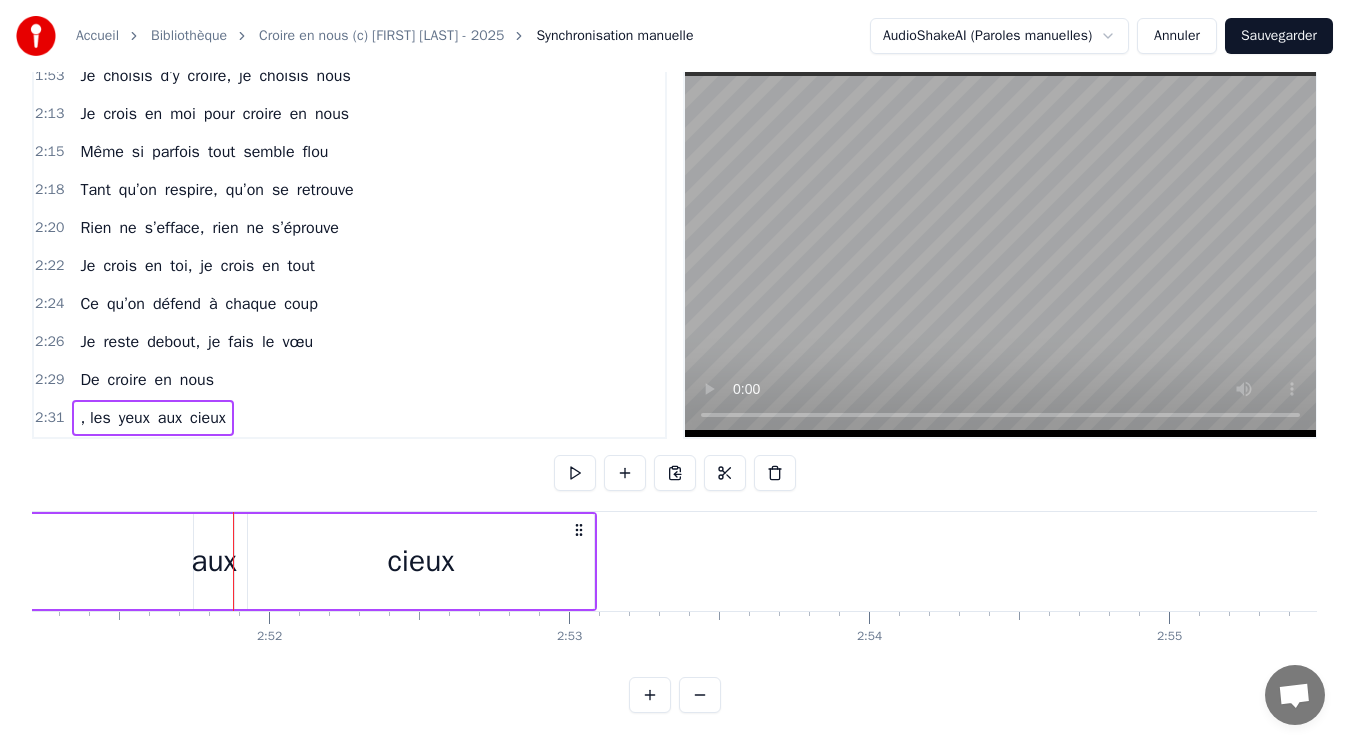 scroll, scrollTop: 0, scrollLeft: 51346, axis: horizontal 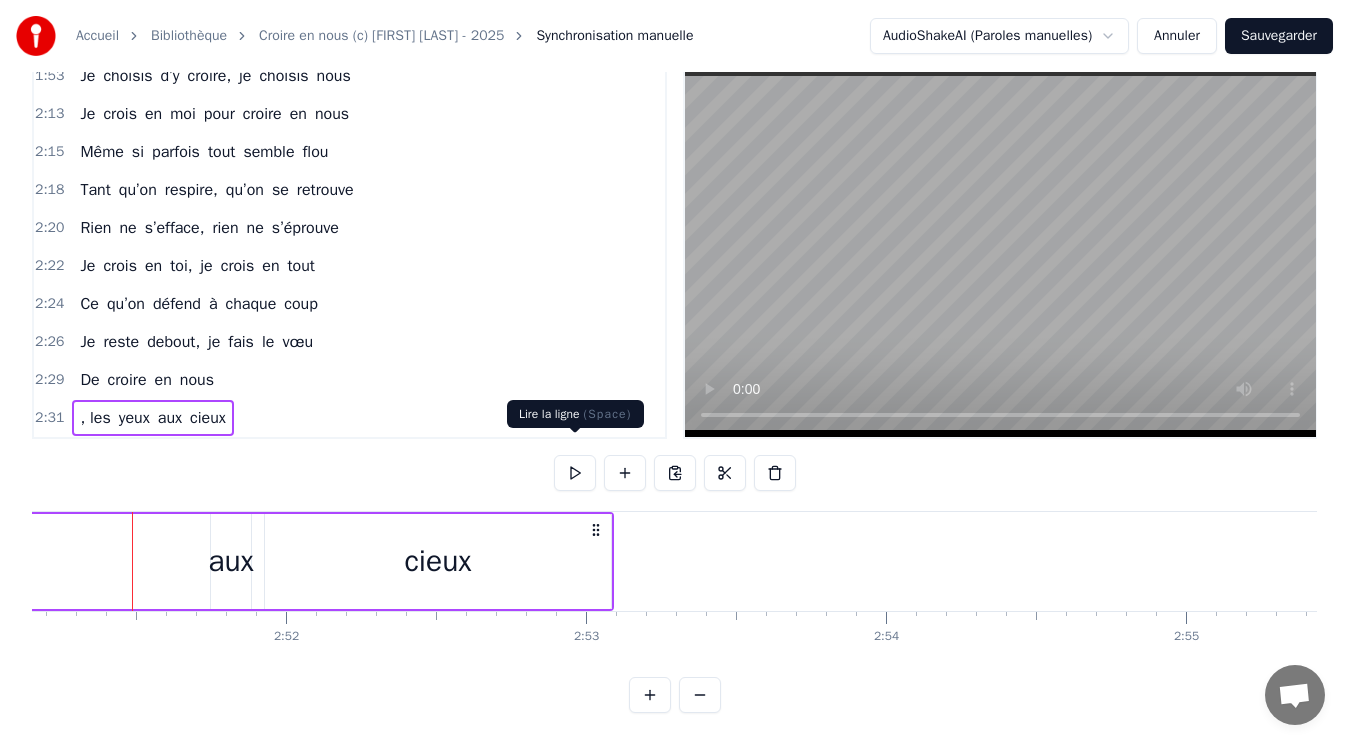 click at bounding box center (575, 473) 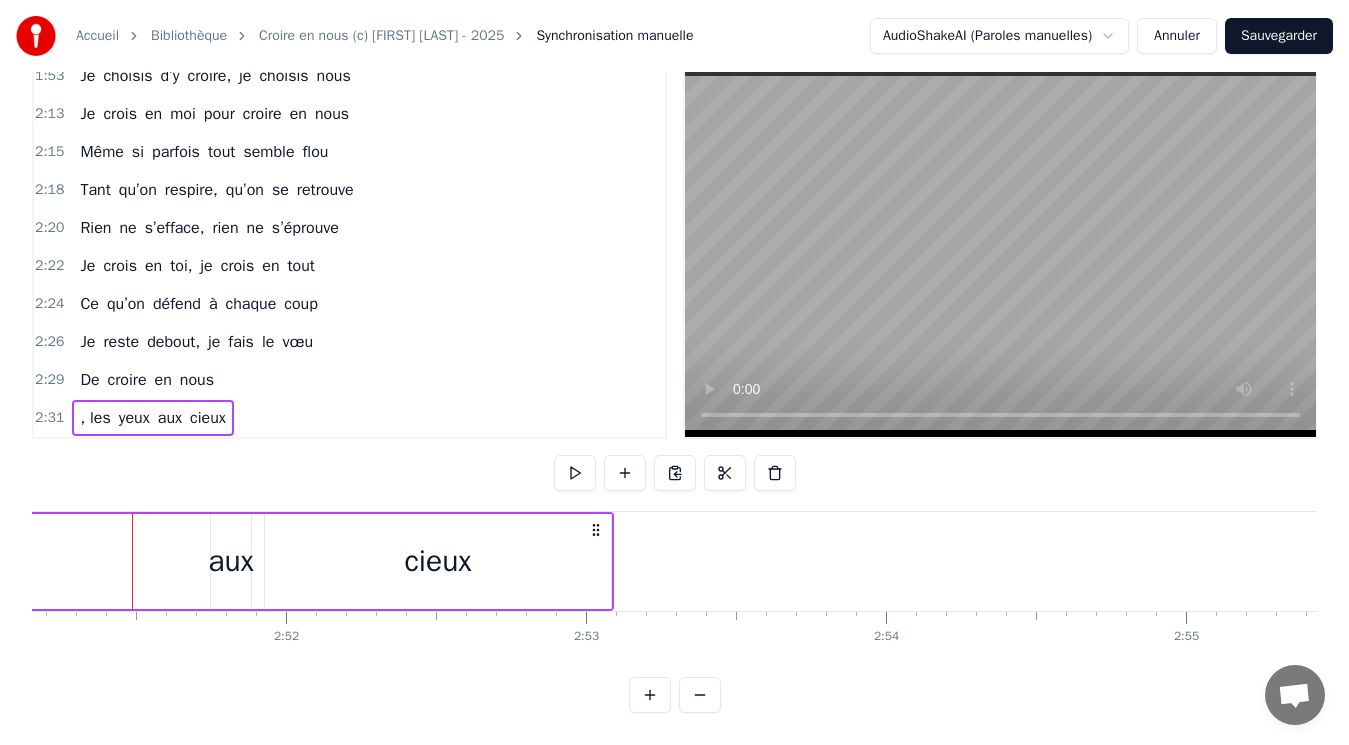 scroll, scrollTop: 0, scrollLeft: 45230, axis: horizontal 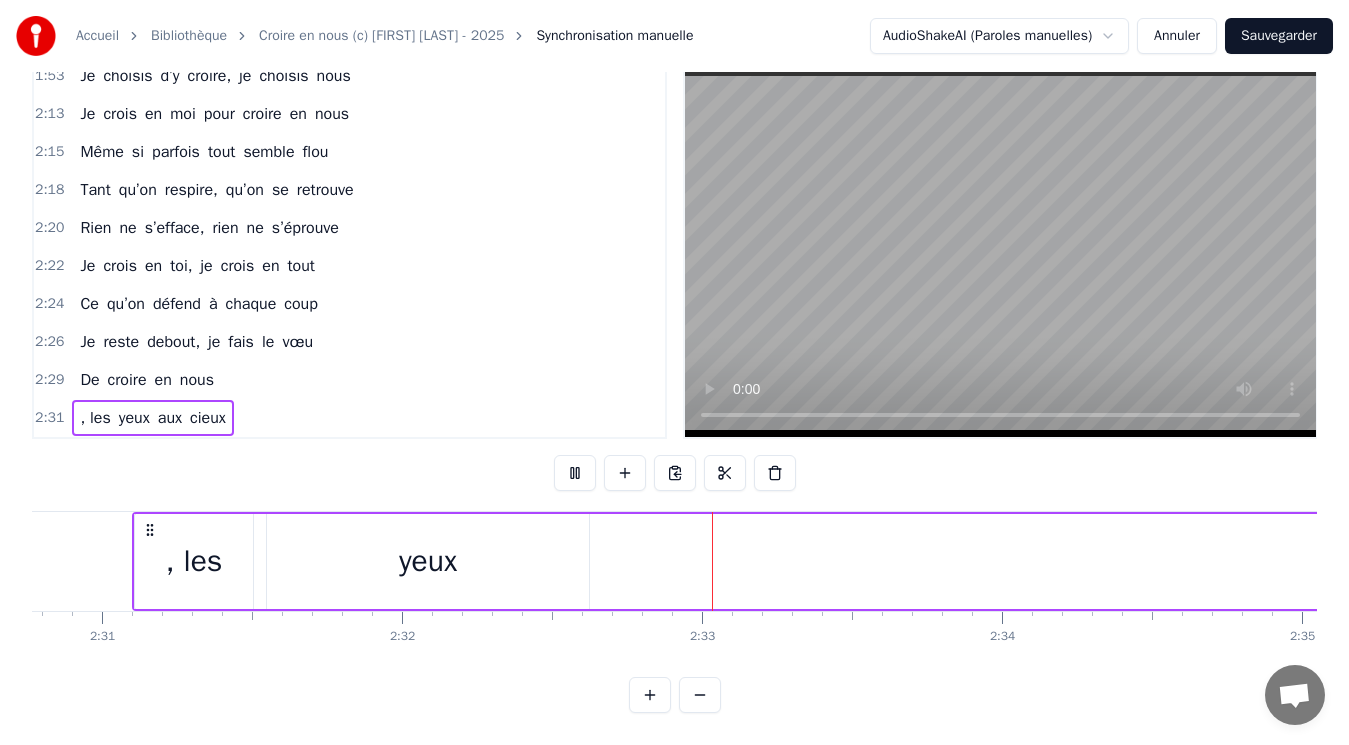 click at bounding box center (575, 473) 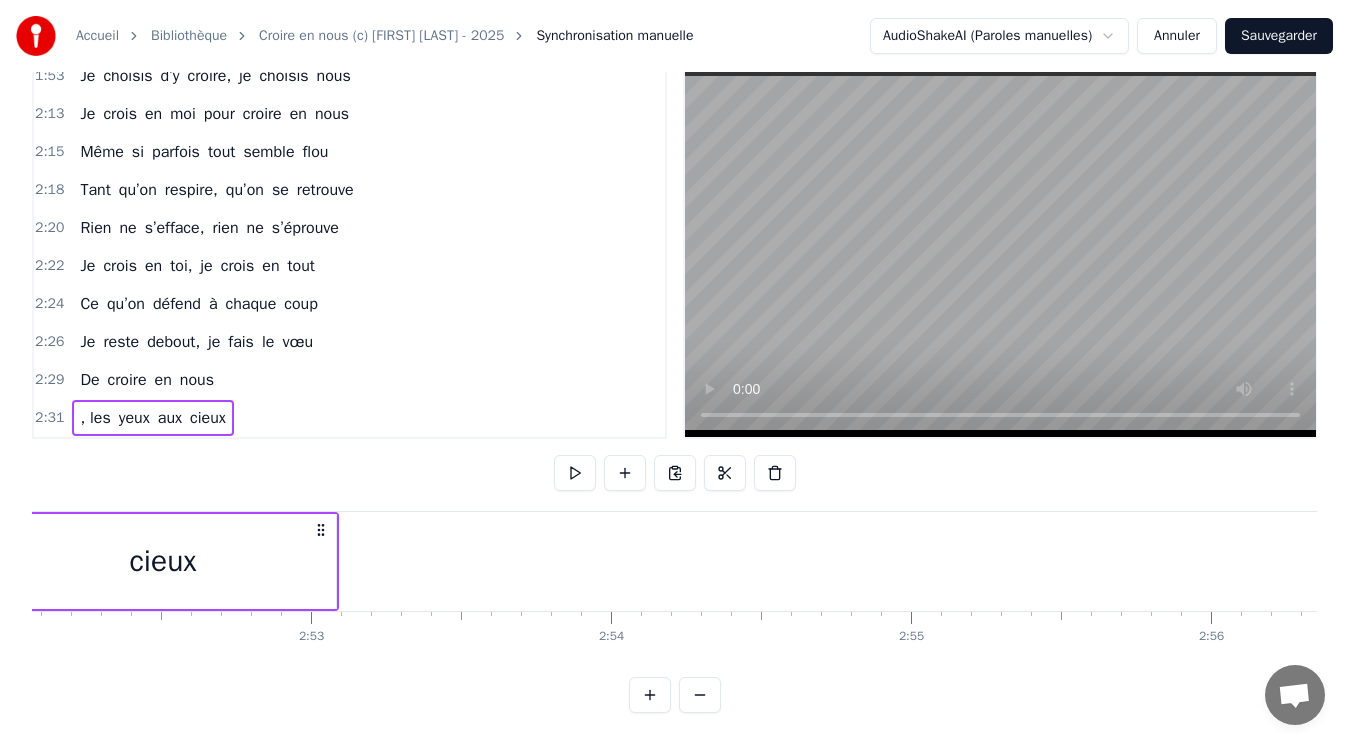 scroll, scrollTop: 0, scrollLeft: 51066, axis: horizontal 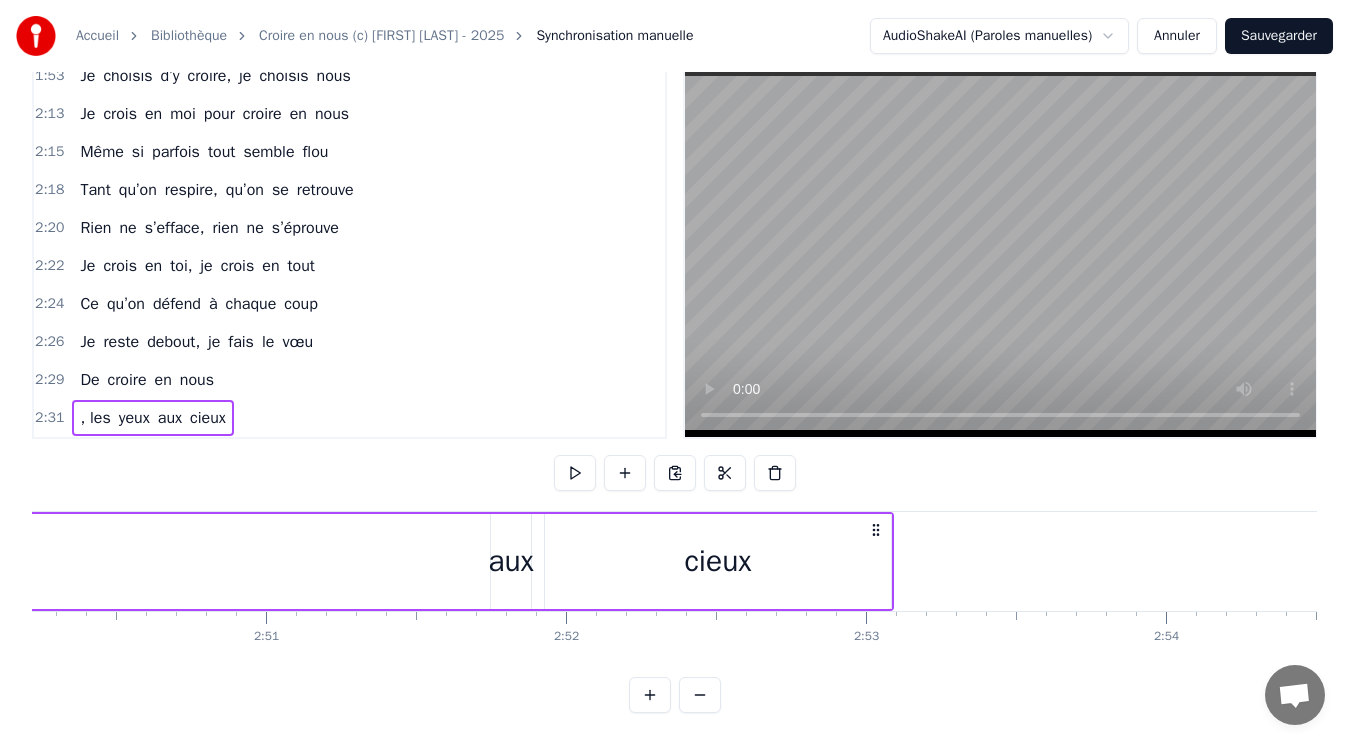 click on ", les yeux aux cieux" at bounding box center (-2405, 561) 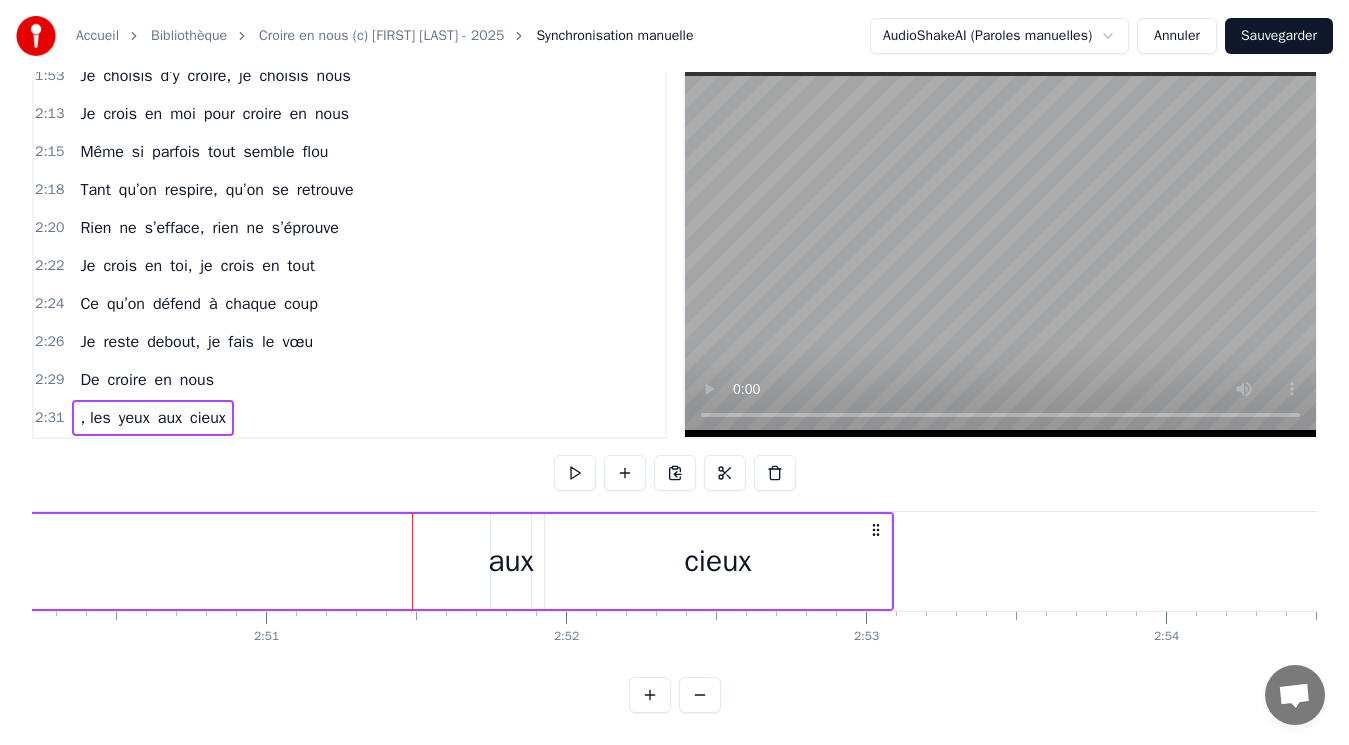 click on "yeux" at bounding box center (134, 418) 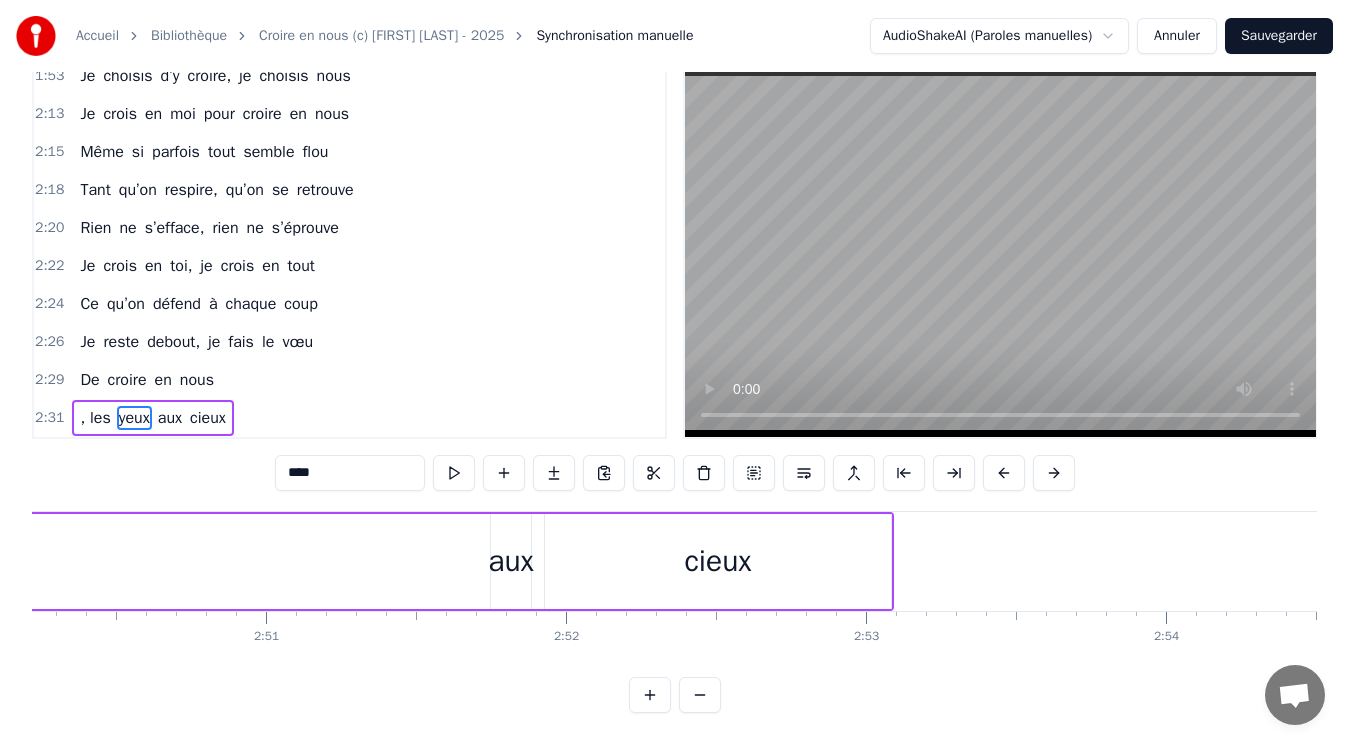 scroll, scrollTop: 0, scrollLeft: 45362, axis: horizontal 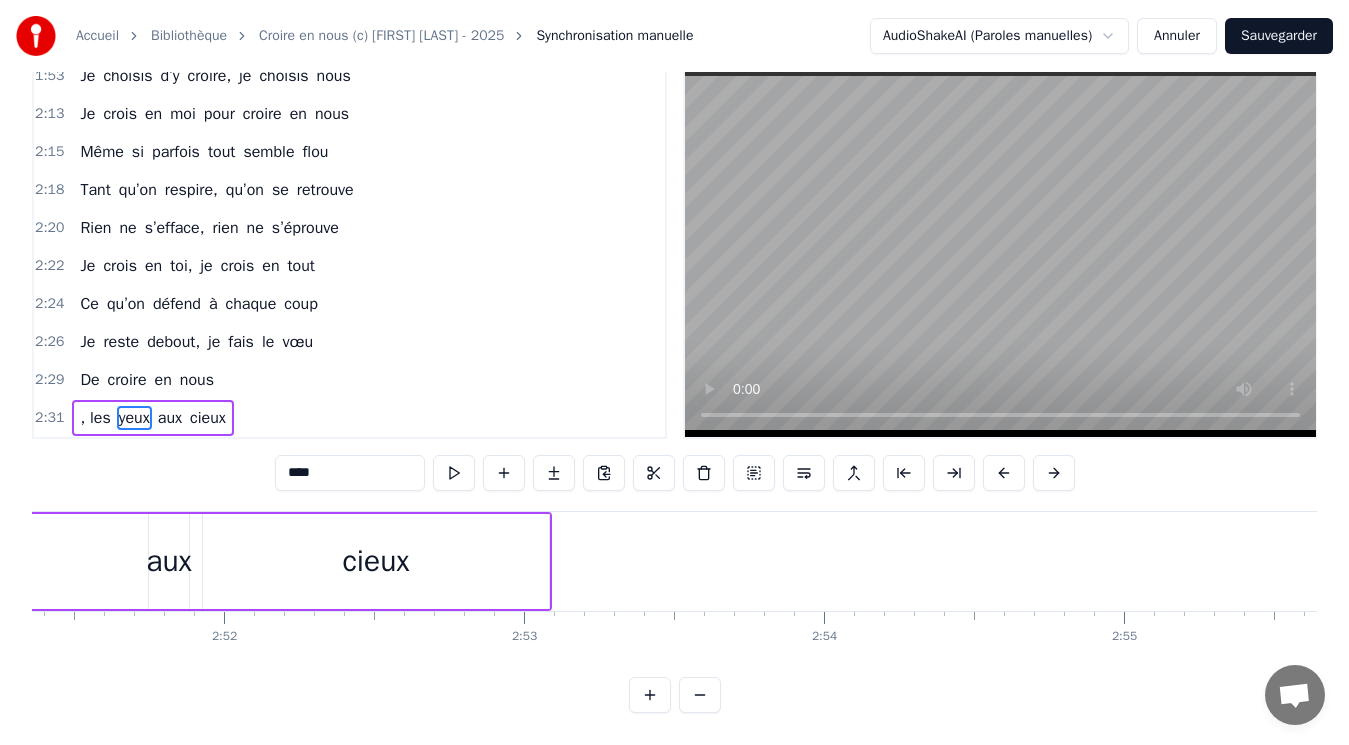 drag, startPoint x: 160, startPoint y: 551, endPoint x: 120, endPoint y: 551, distance: 40 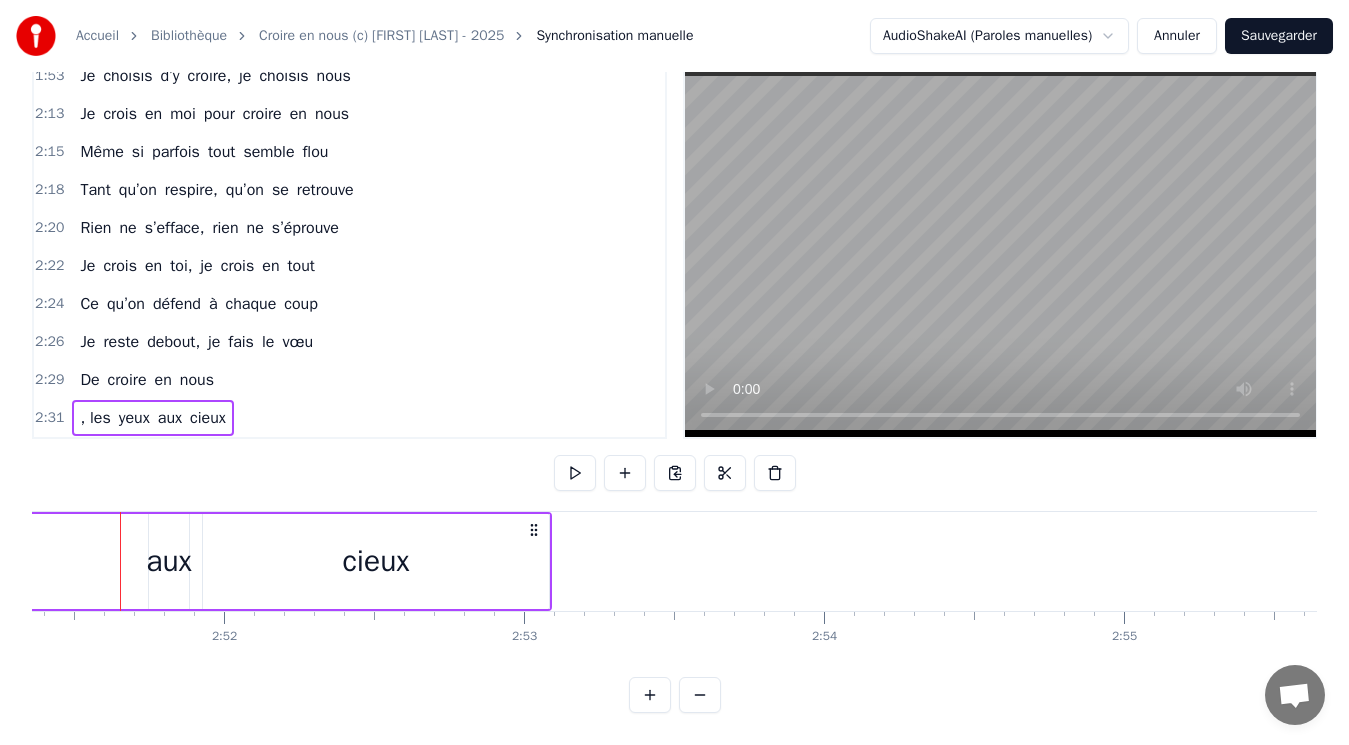 scroll, scrollTop: 0, scrollLeft: 51396, axis: horizontal 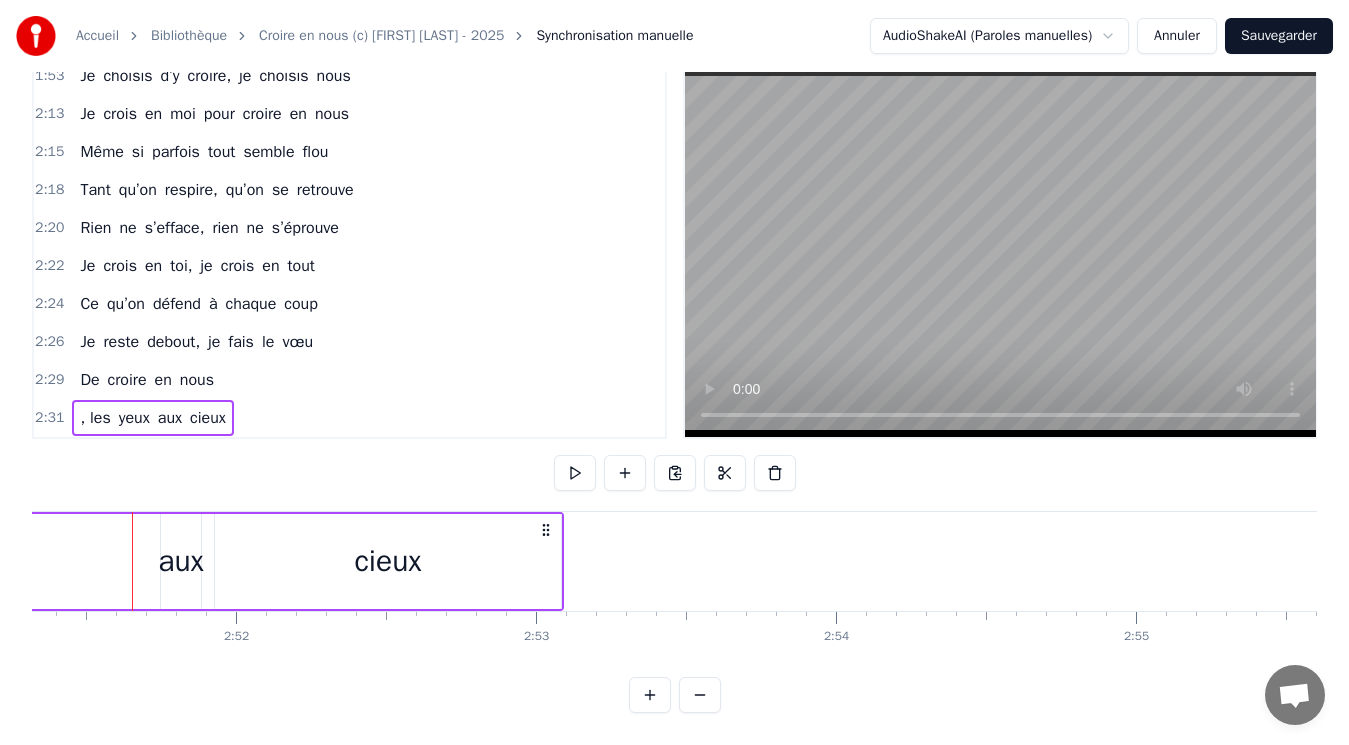 click on ", les yeux aux cieux" at bounding box center [-2735, 561] 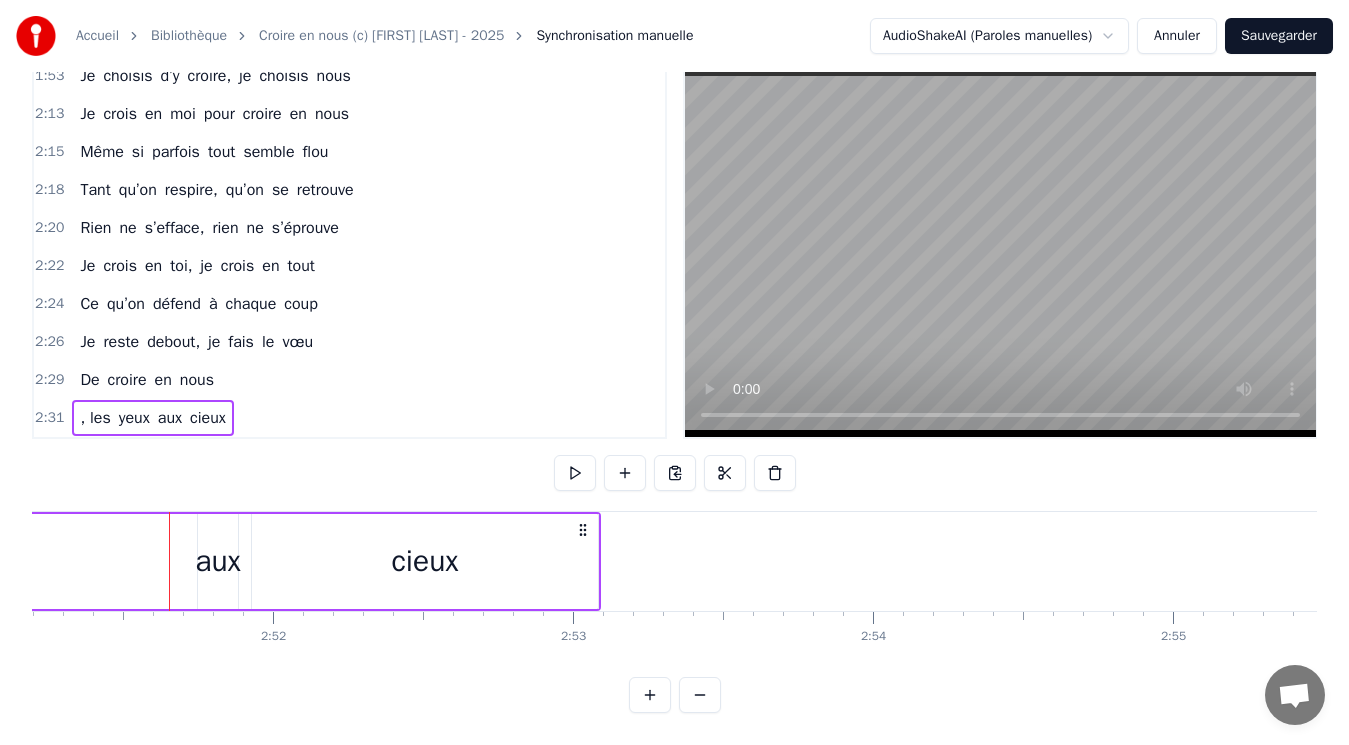 drag, startPoint x: 204, startPoint y: 536, endPoint x: 135, endPoint y: 536, distance: 69 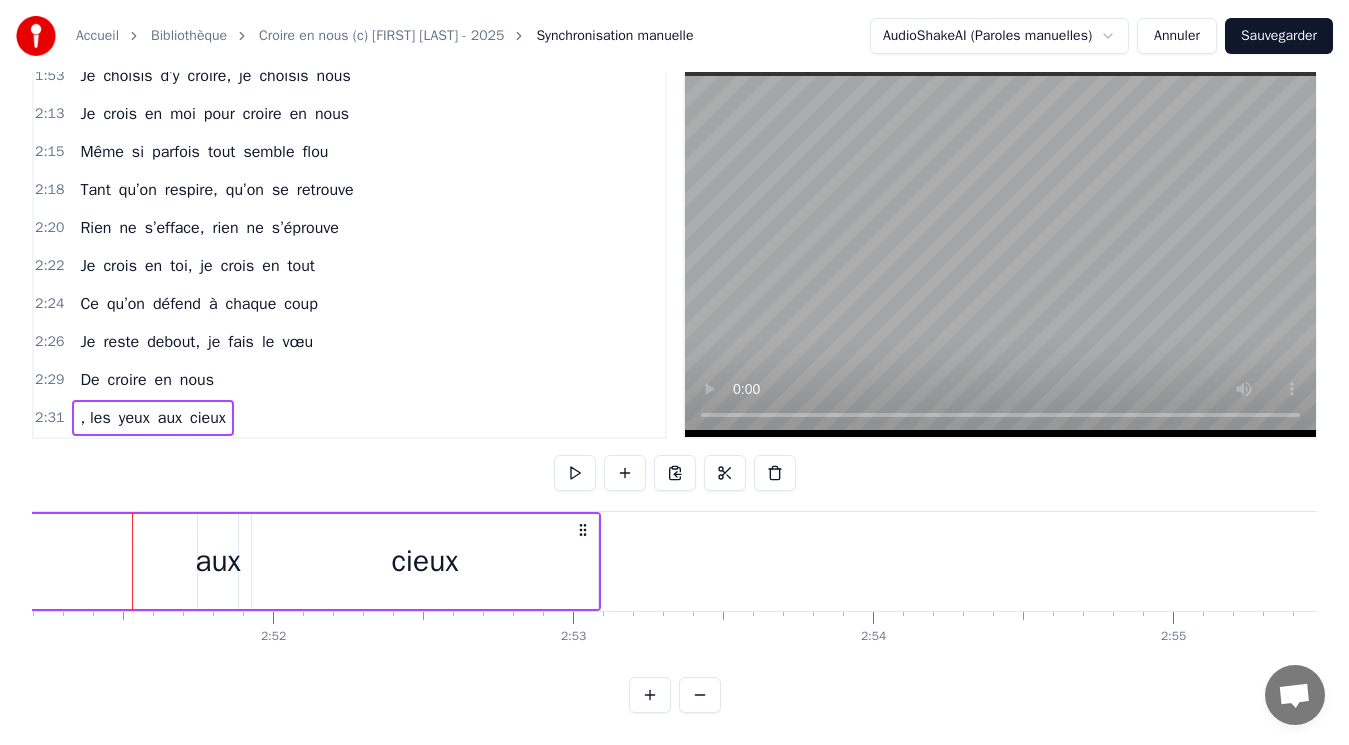 click on "aux" at bounding box center (170, 418) 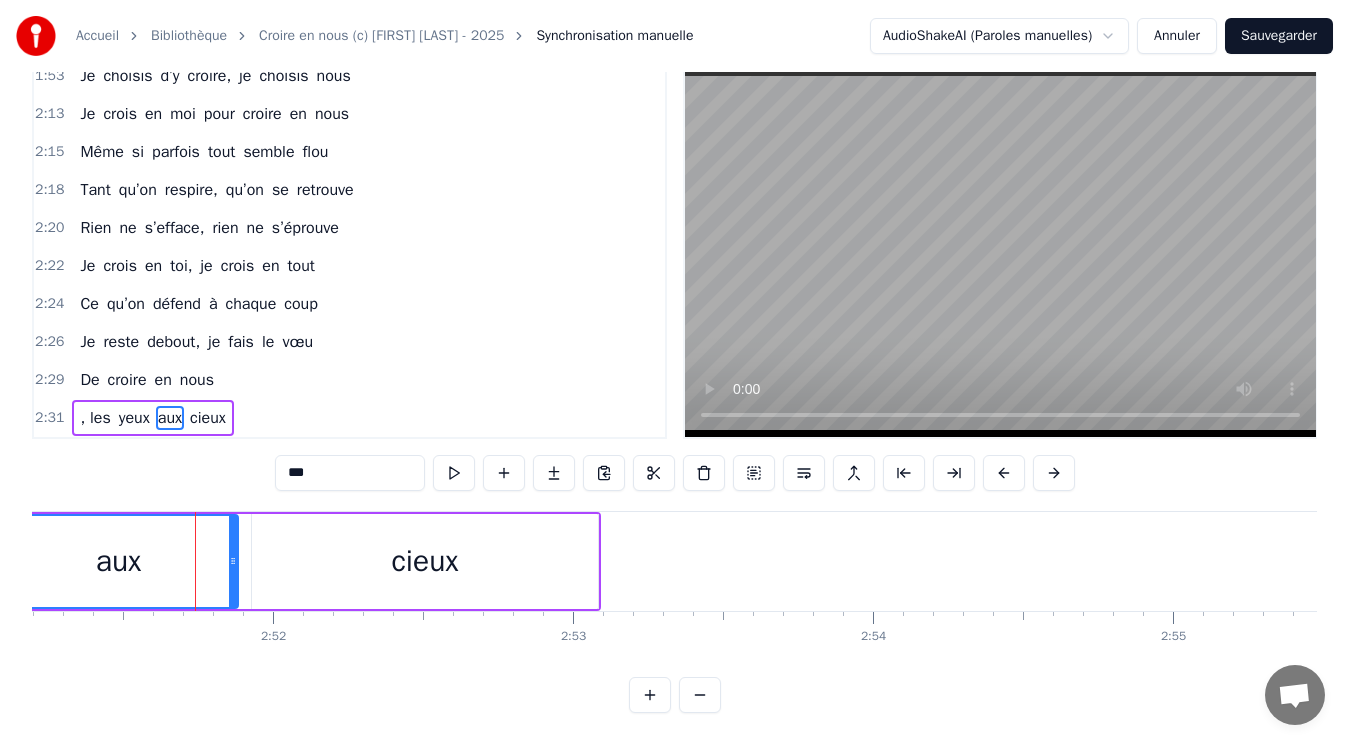 drag, startPoint x: 199, startPoint y: 538, endPoint x: 0, endPoint y: 539, distance: 199.00252 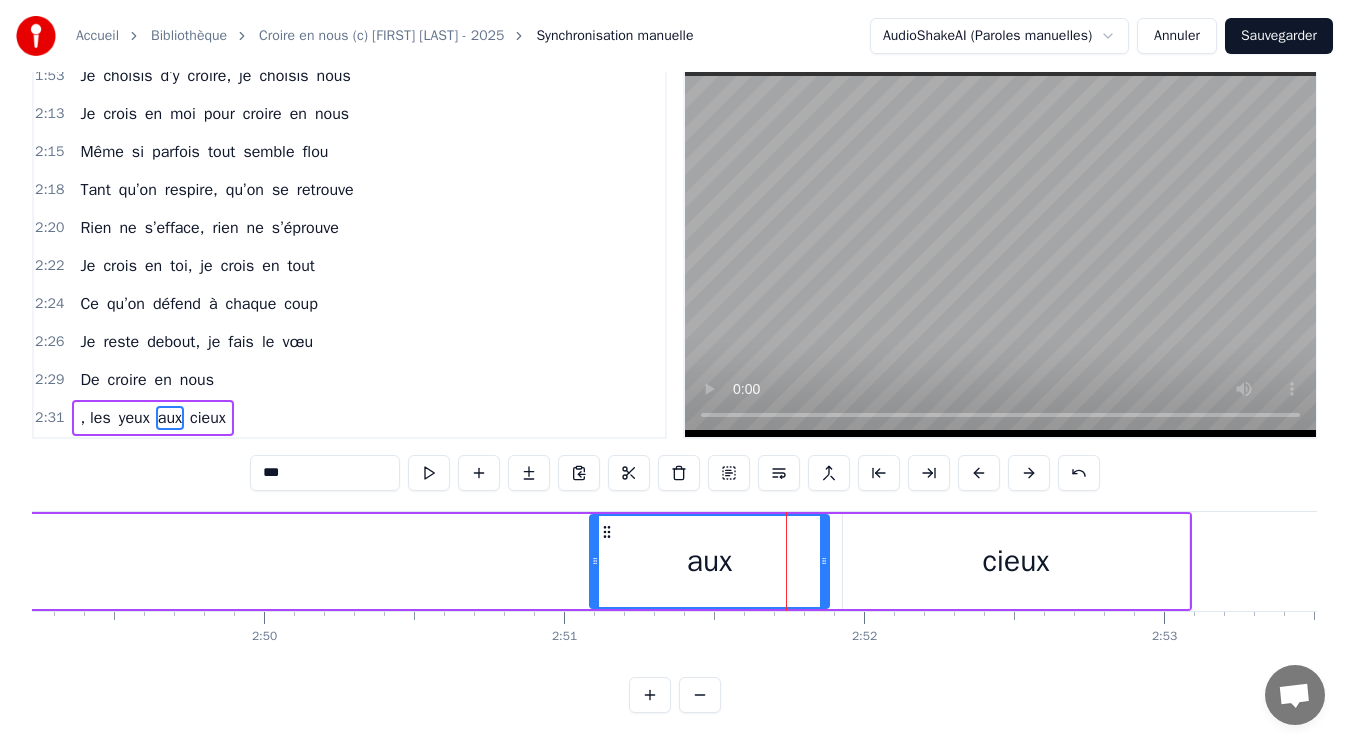 scroll, scrollTop: 0, scrollLeft: 50127, axis: horizontal 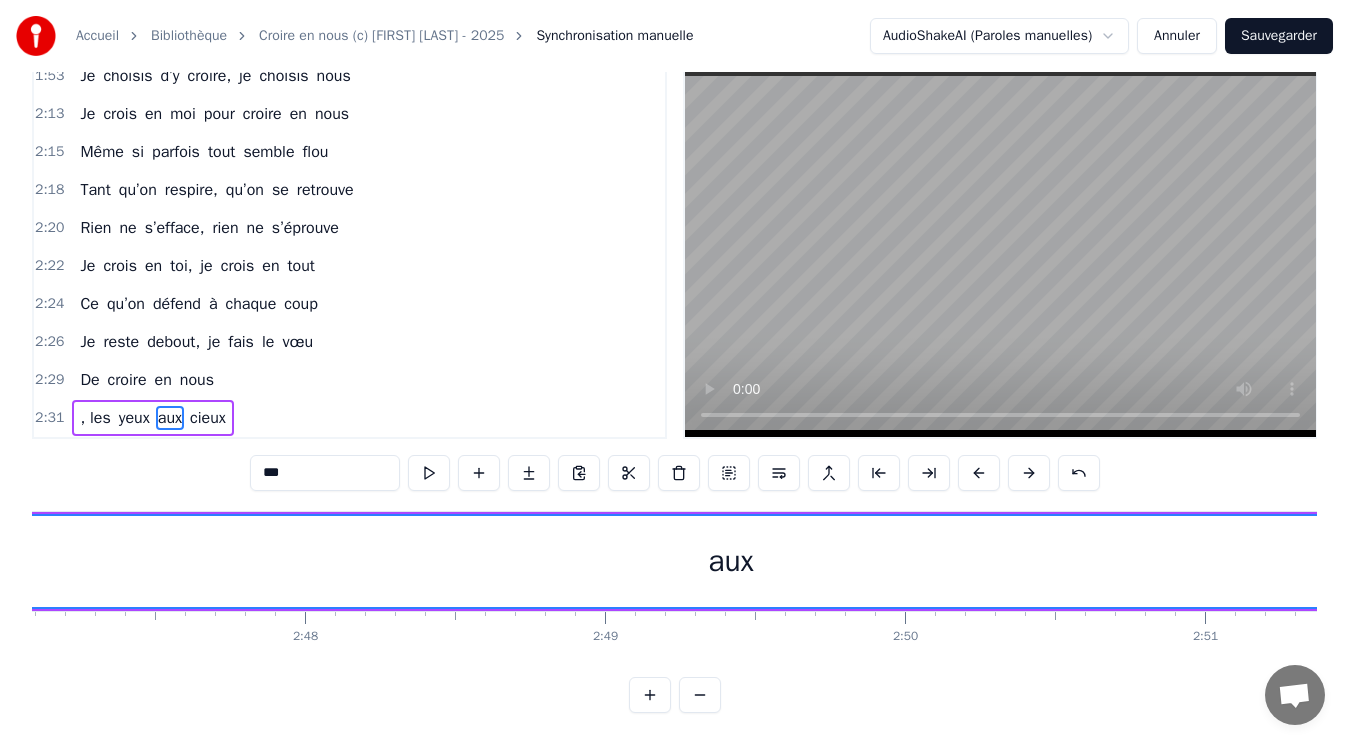 drag, startPoint x: 1239, startPoint y: 570, endPoint x: 0, endPoint y: 605, distance: 1239.4943 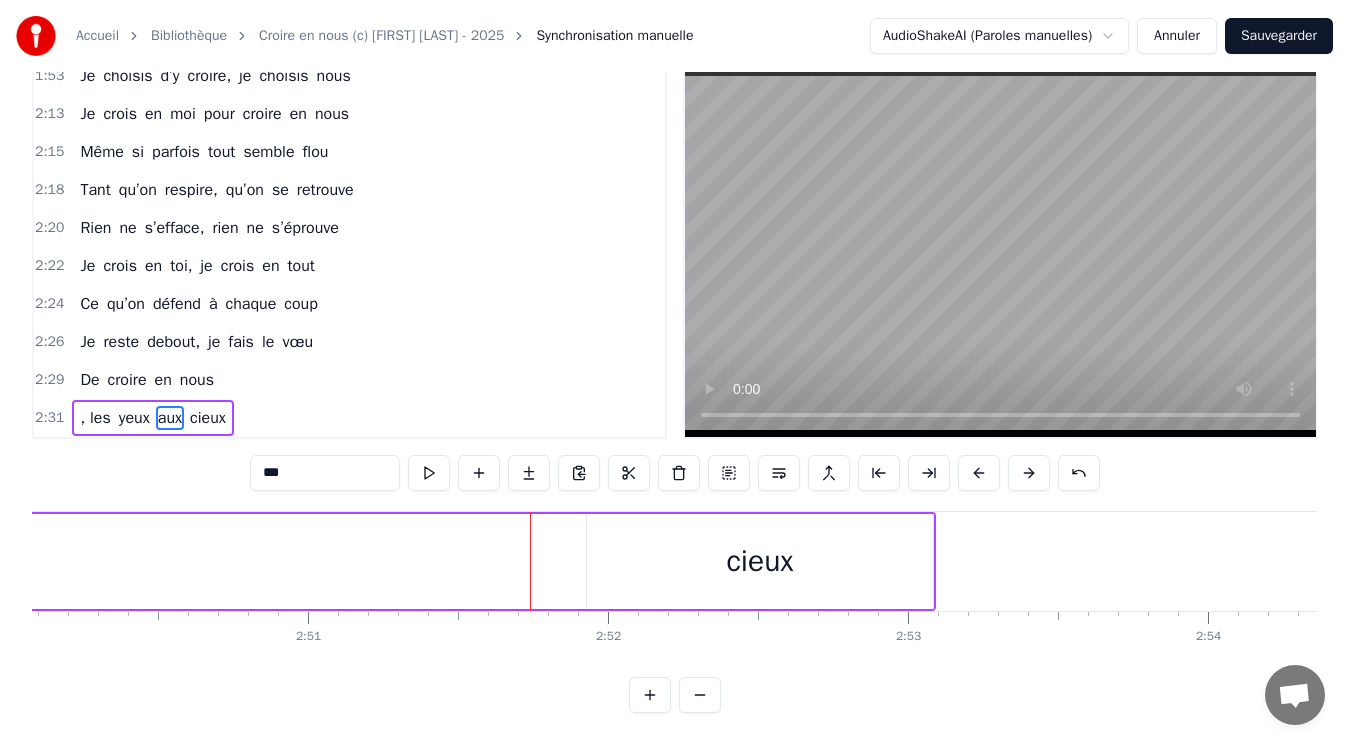 drag, startPoint x: 571, startPoint y: 541, endPoint x: 0, endPoint y: 562, distance: 571.38605 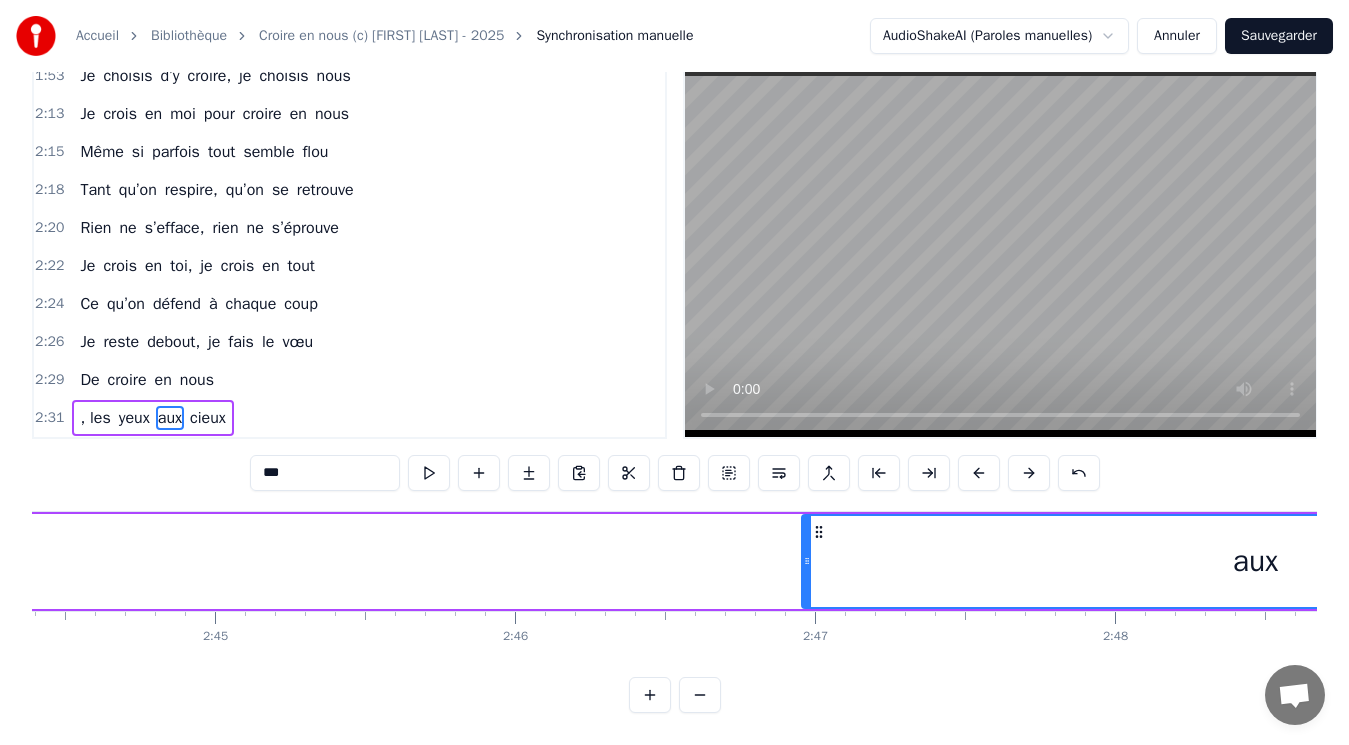 scroll, scrollTop: 0, scrollLeft: 49403, axis: horizontal 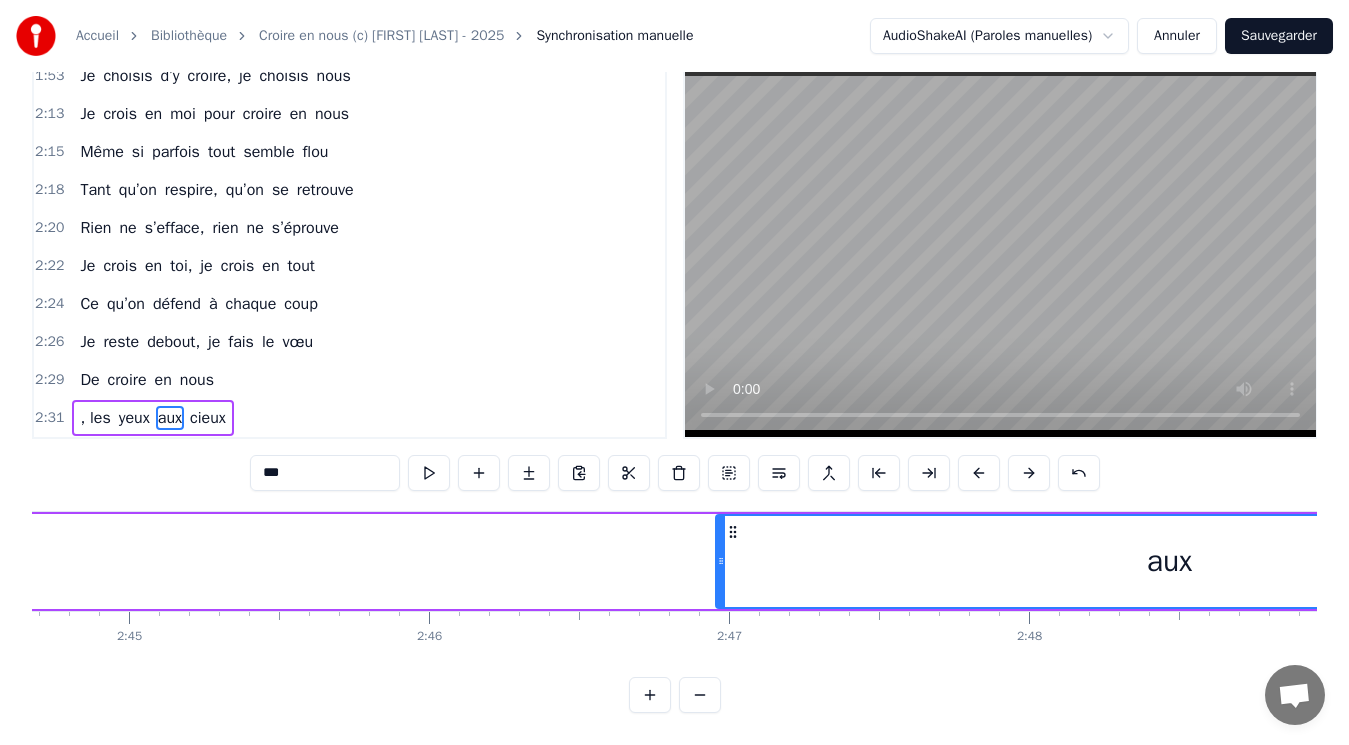 drag, startPoint x: 1143, startPoint y: 552, endPoint x: 1064, endPoint y: 563, distance: 79.762146 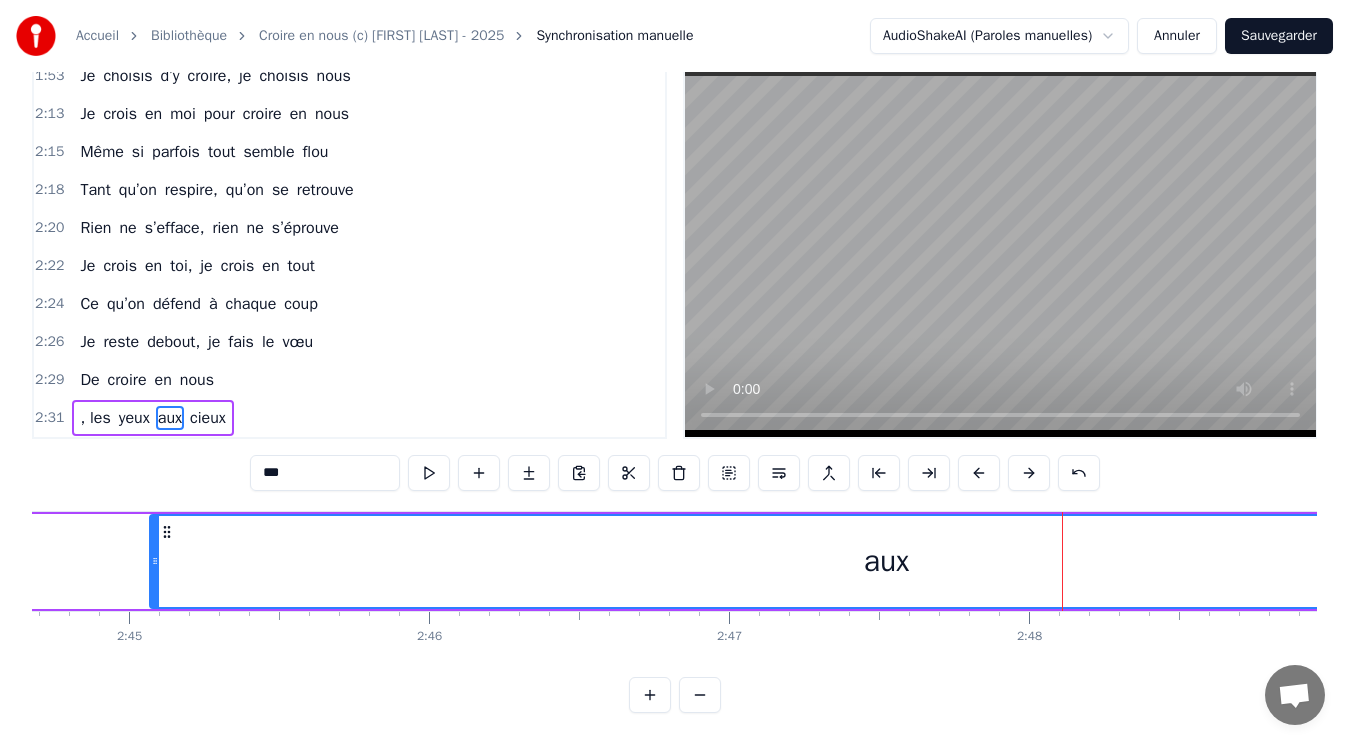drag, startPoint x: 720, startPoint y: 542, endPoint x: 154, endPoint y: 560, distance: 566.28613 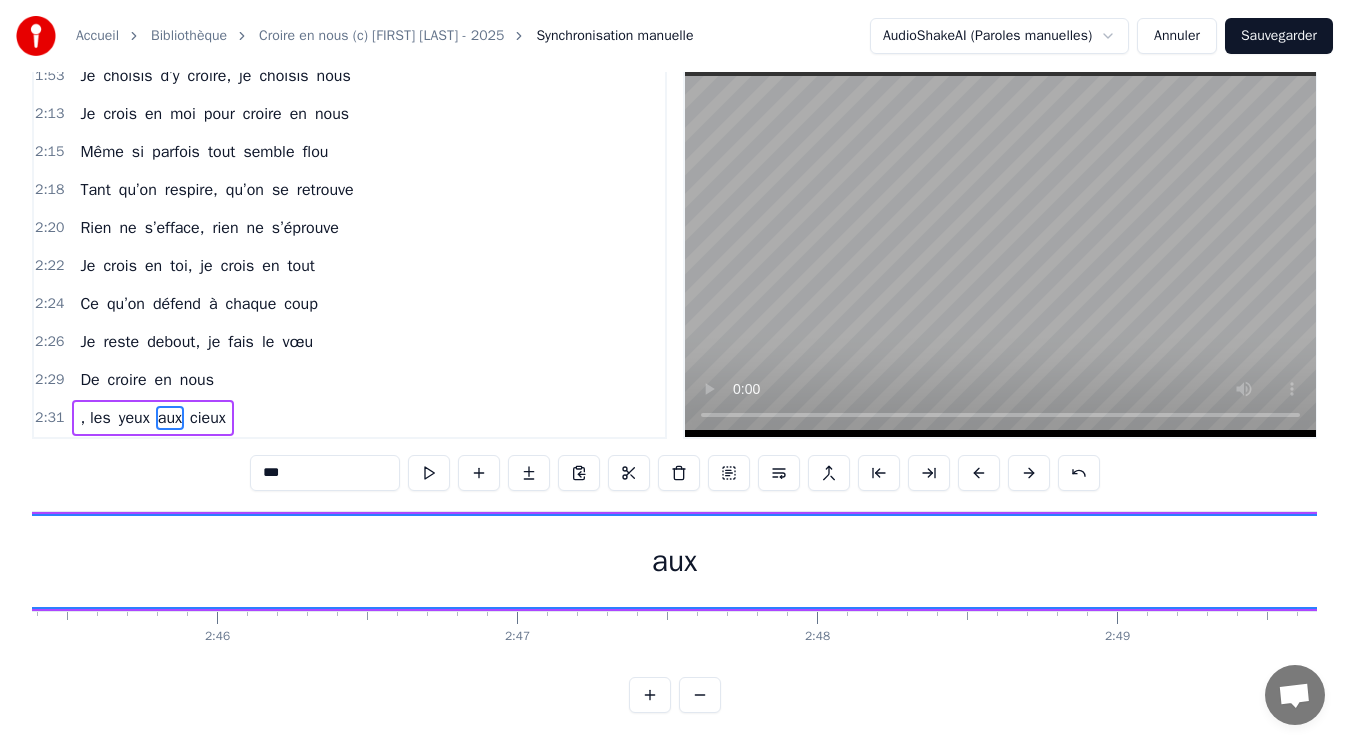 scroll, scrollTop: 0, scrollLeft: 49914, axis: horizontal 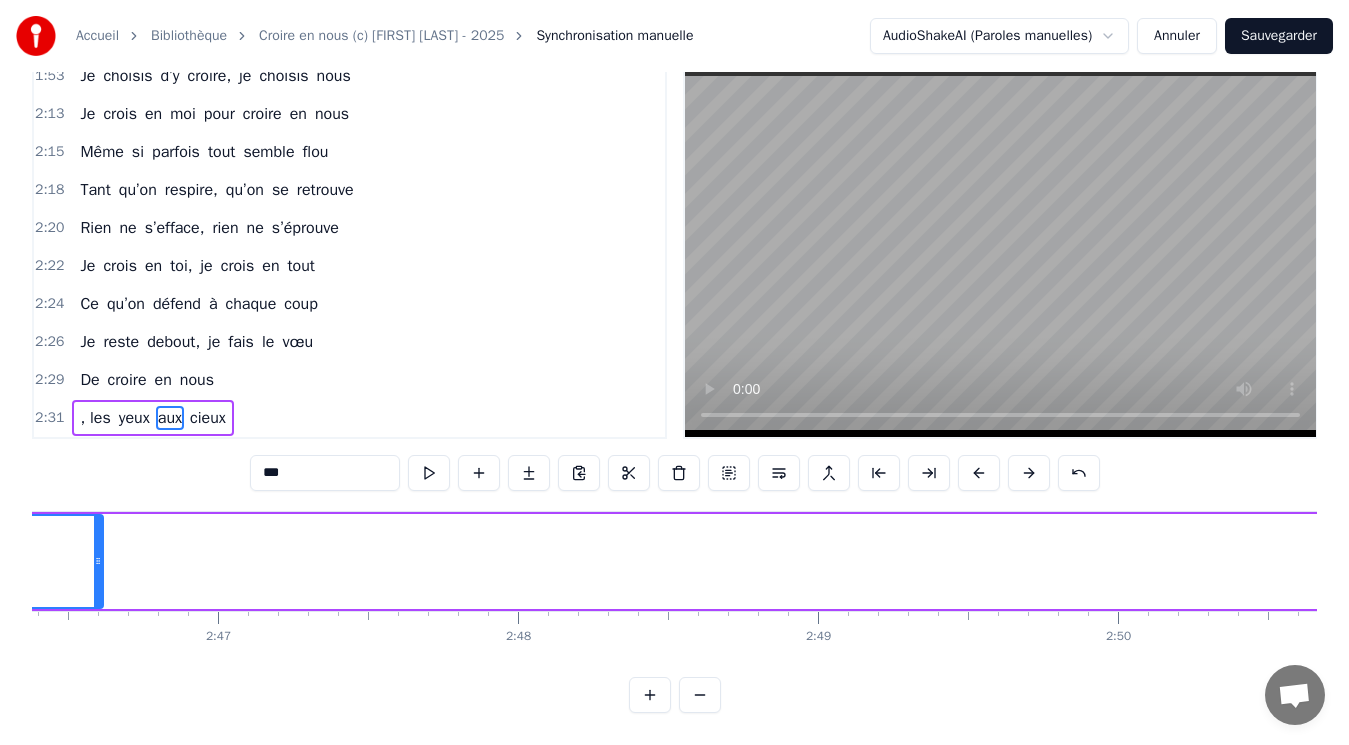 drag, startPoint x: 1109, startPoint y: 542, endPoint x: 100, endPoint y: 538, distance: 1009.00793 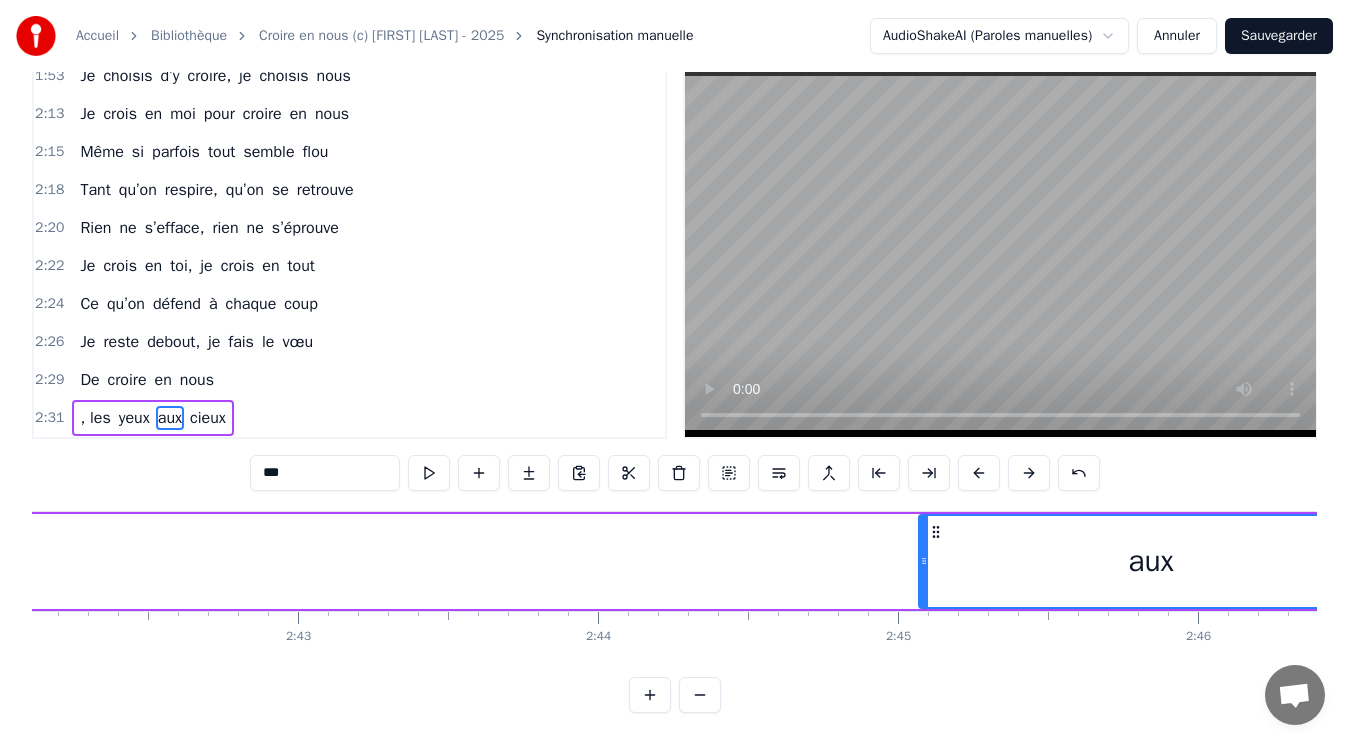 scroll, scrollTop: 0, scrollLeft: 48762, axis: horizontal 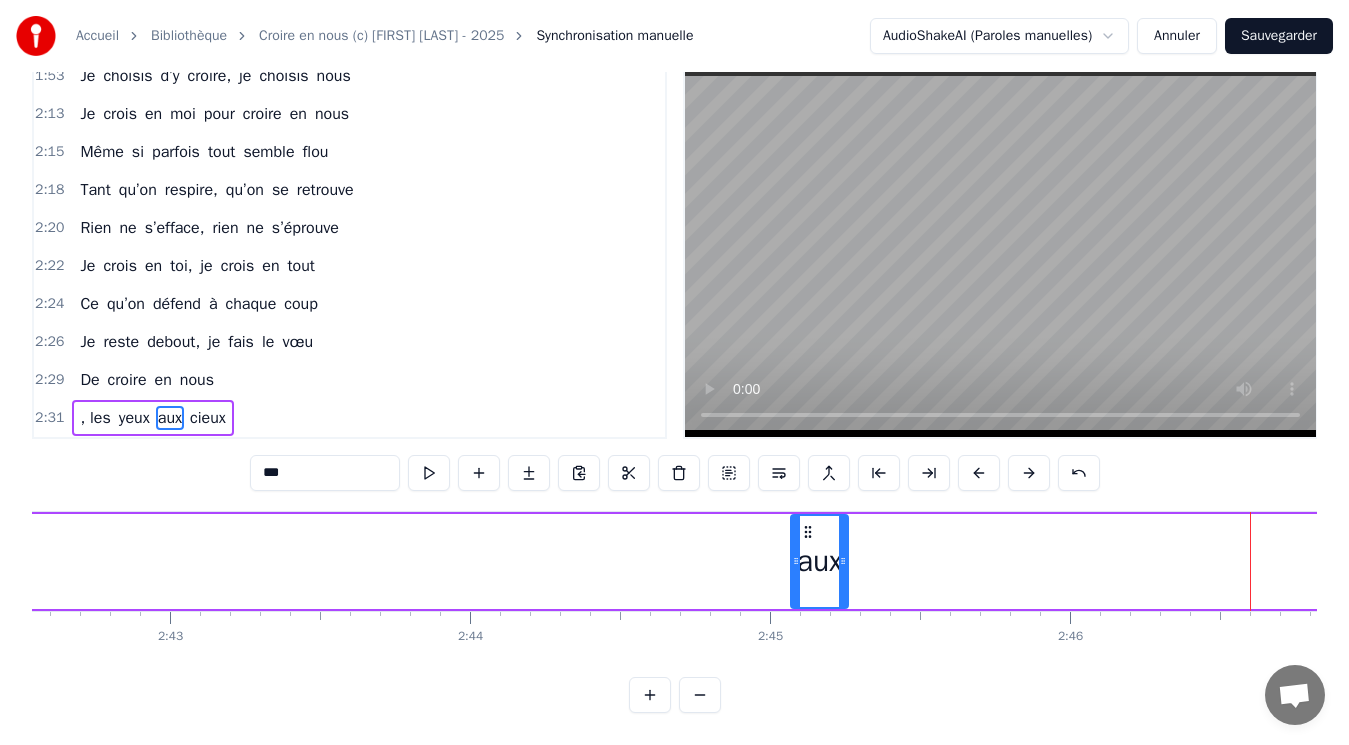 drag, startPoint x: 1251, startPoint y: 554, endPoint x: 844, endPoint y: 586, distance: 408.25604 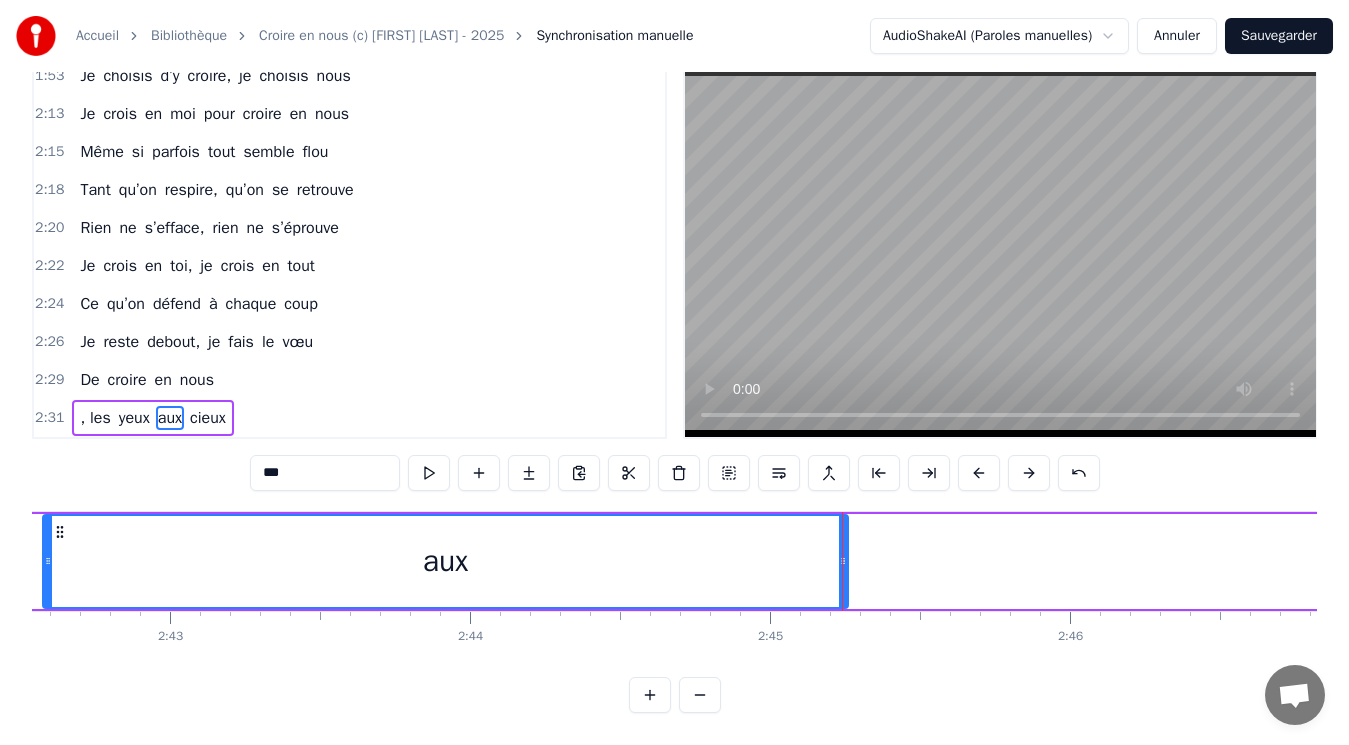 drag, startPoint x: 792, startPoint y: 554, endPoint x: 44, endPoint y: 558, distance: 748.0107 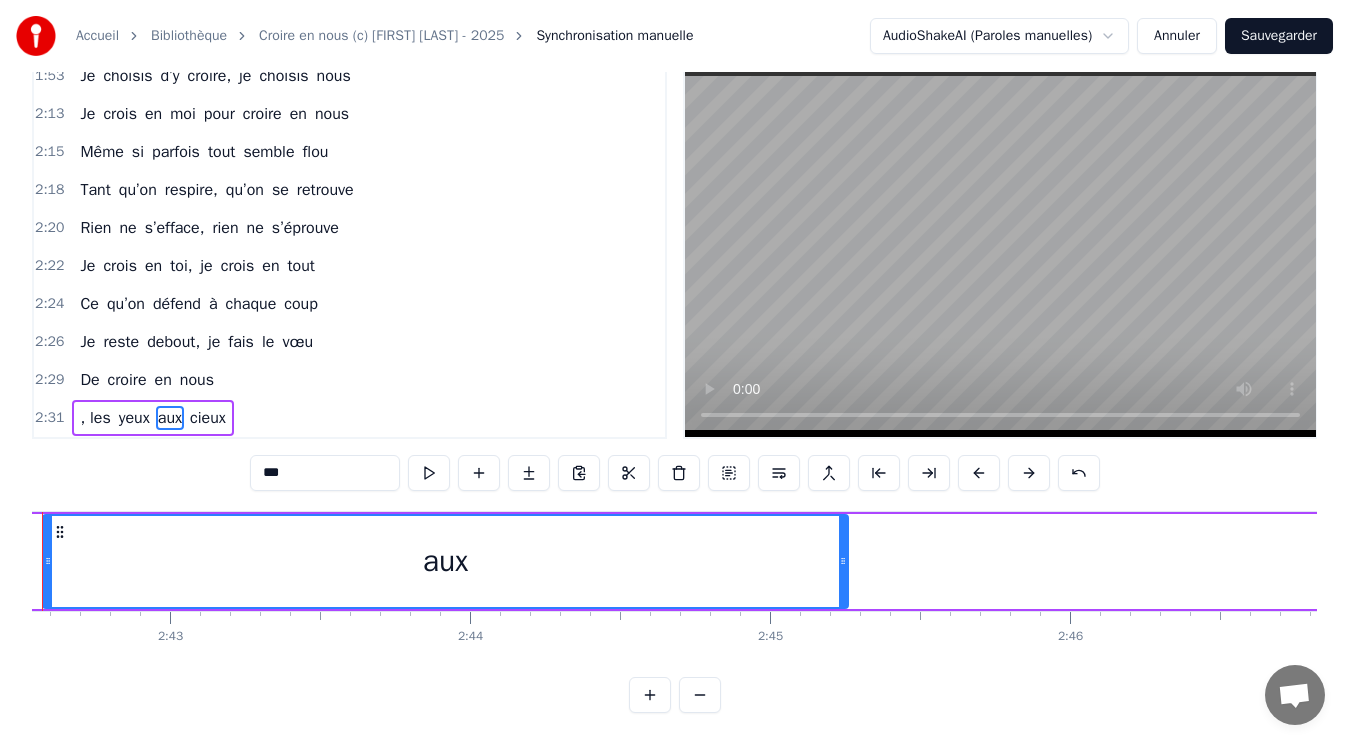 scroll, scrollTop: 0, scrollLeft: 48672, axis: horizontal 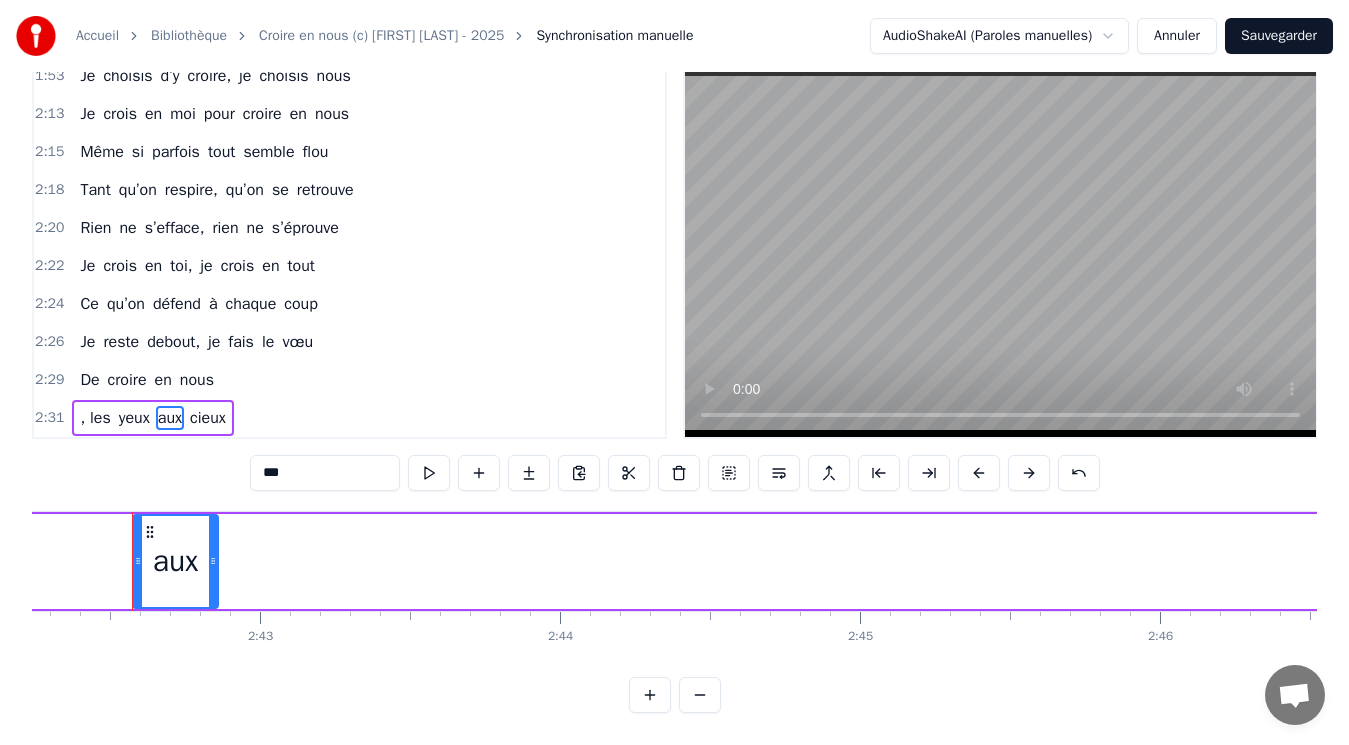 drag, startPoint x: 931, startPoint y: 565, endPoint x: 211, endPoint y: 644, distance: 724.32104 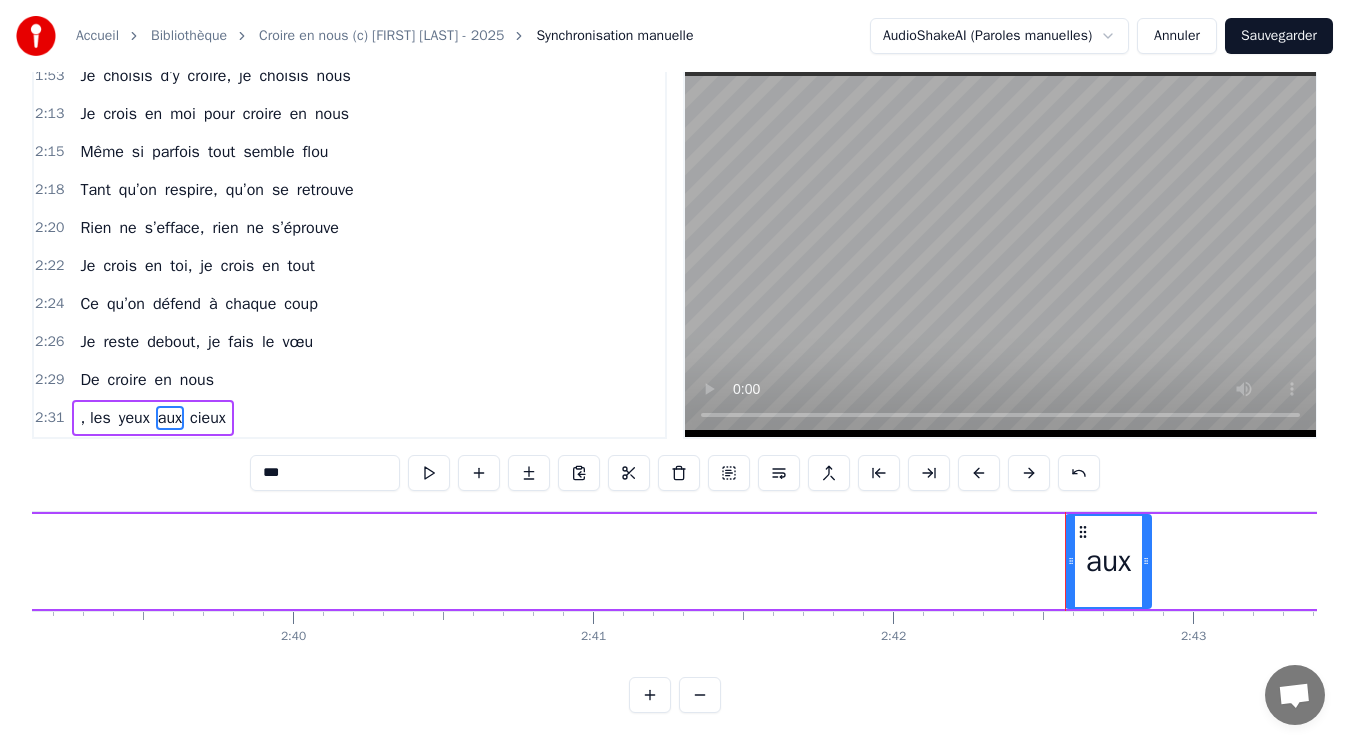 scroll, scrollTop: 0, scrollLeft: 47909, axis: horizontal 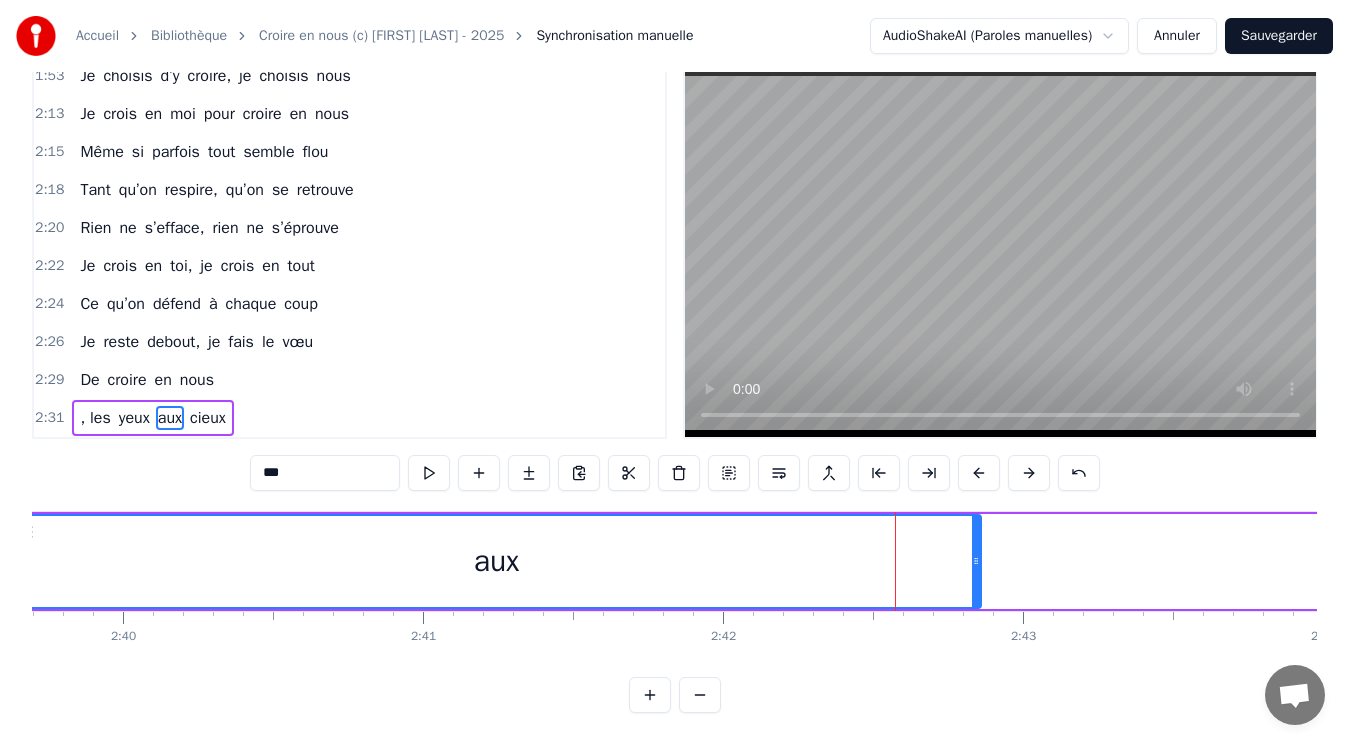 drag, startPoint x: 898, startPoint y: 554, endPoint x: 15, endPoint y: 620, distance: 885.46313 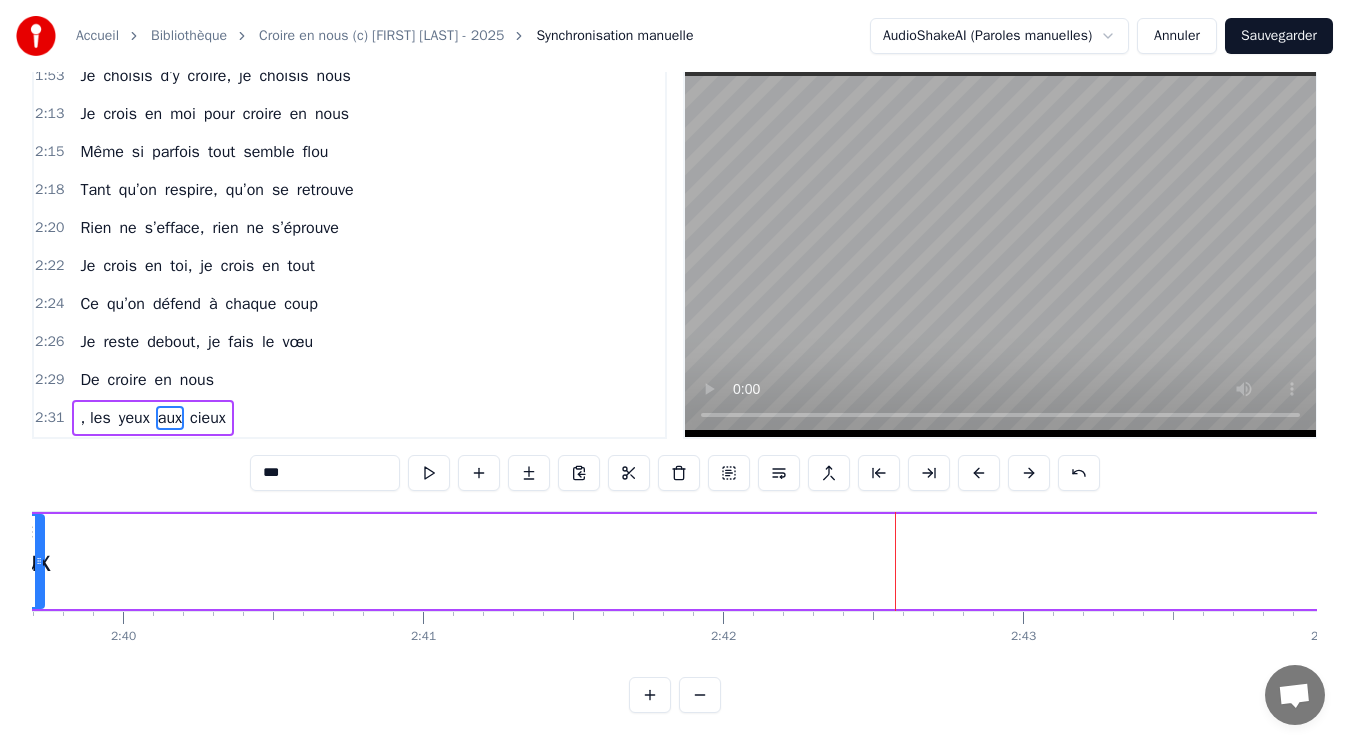 drag, startPoint x: 978, startPoint y: 543, endPoint x: 41, endPoint y: 628, distance: 940.8475 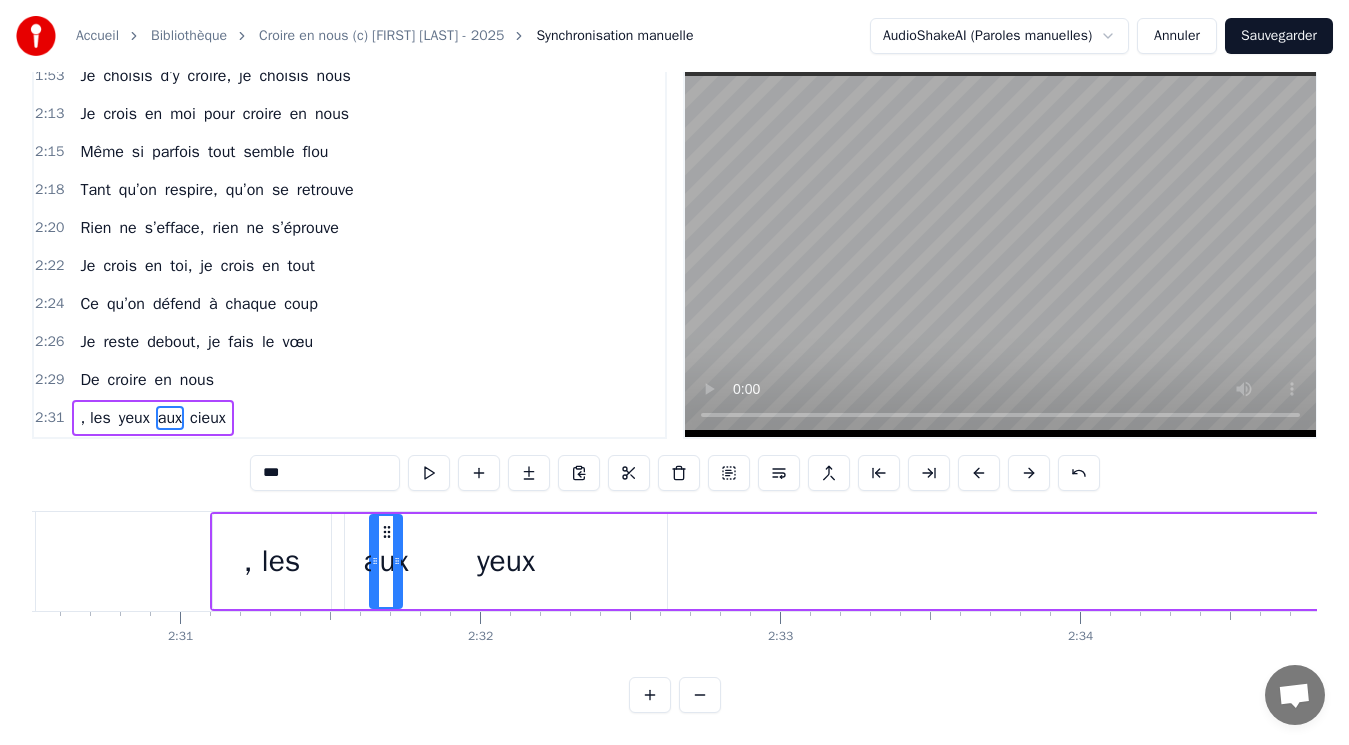 scroll, scrollTop: 0, scrollLeft: 45142, axis: horizontal 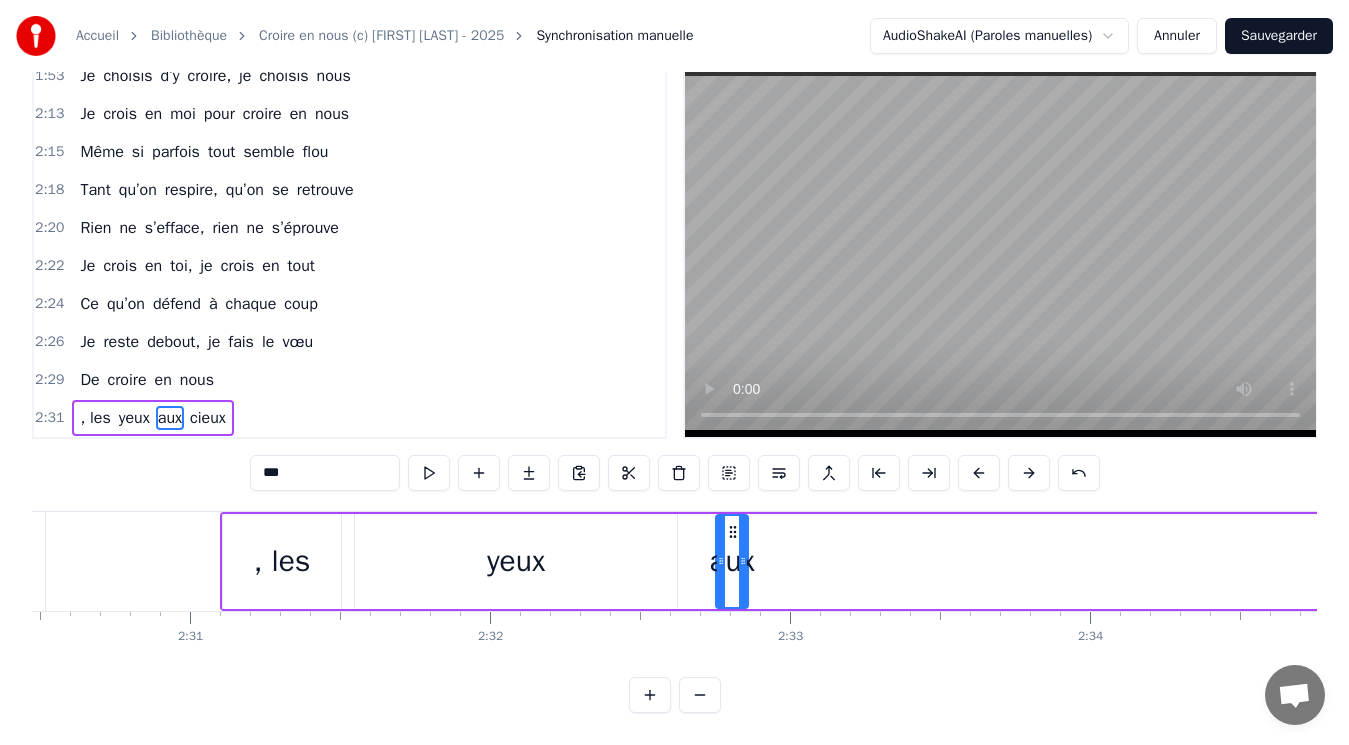 drag, startPoint x: 1155, startPoint y: 515, endPoint x: 724, endPoint y: 550, distance: 432.4188 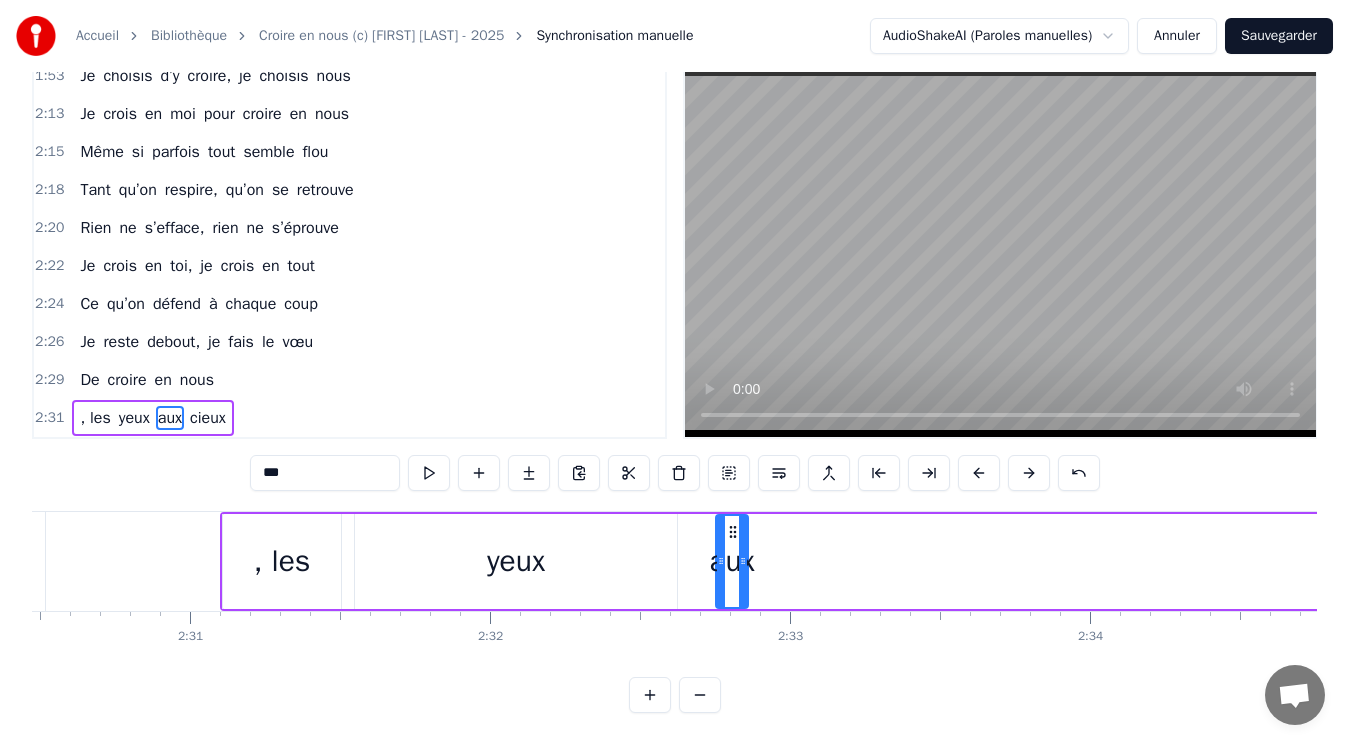 click on "yeux" at bounding box center (516, 561) 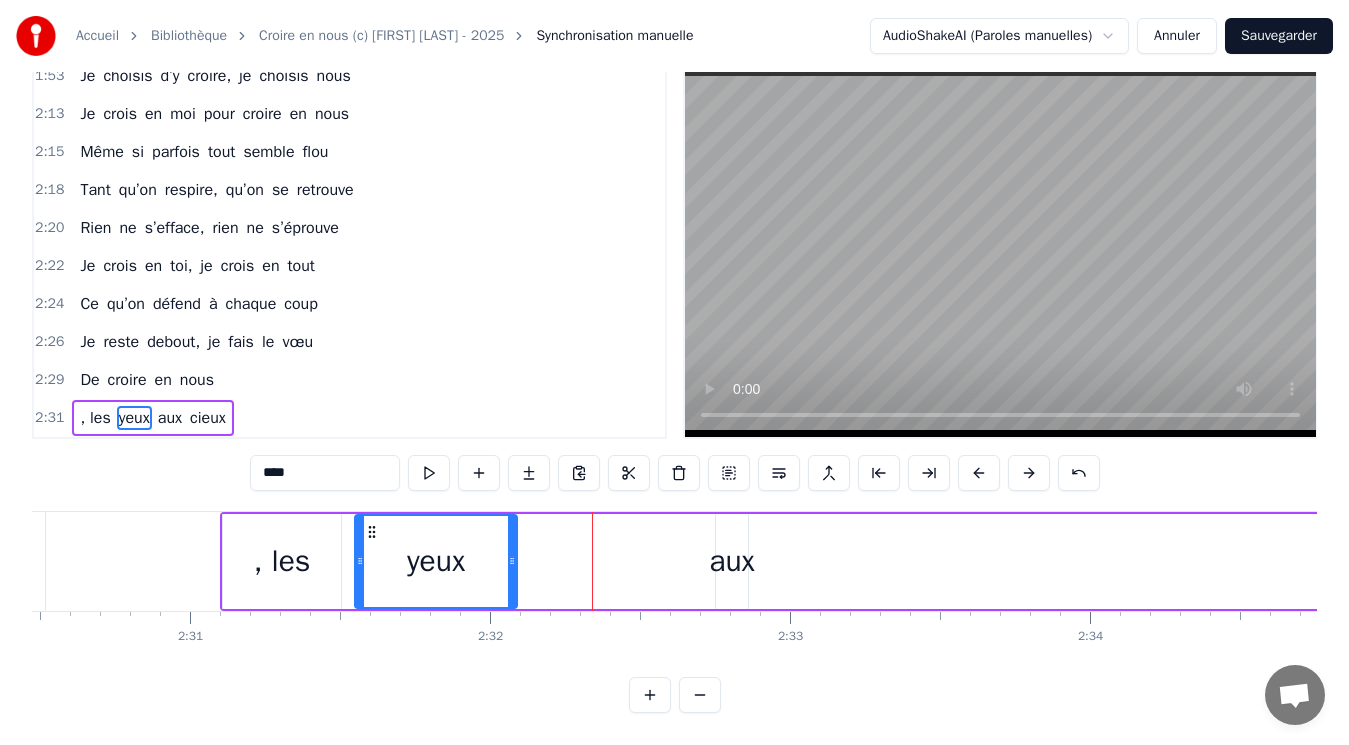 drag, startPoint x: 673, startPoint y: 538, endPoint x: 513, endPoint y: 565, distance: 162.26213 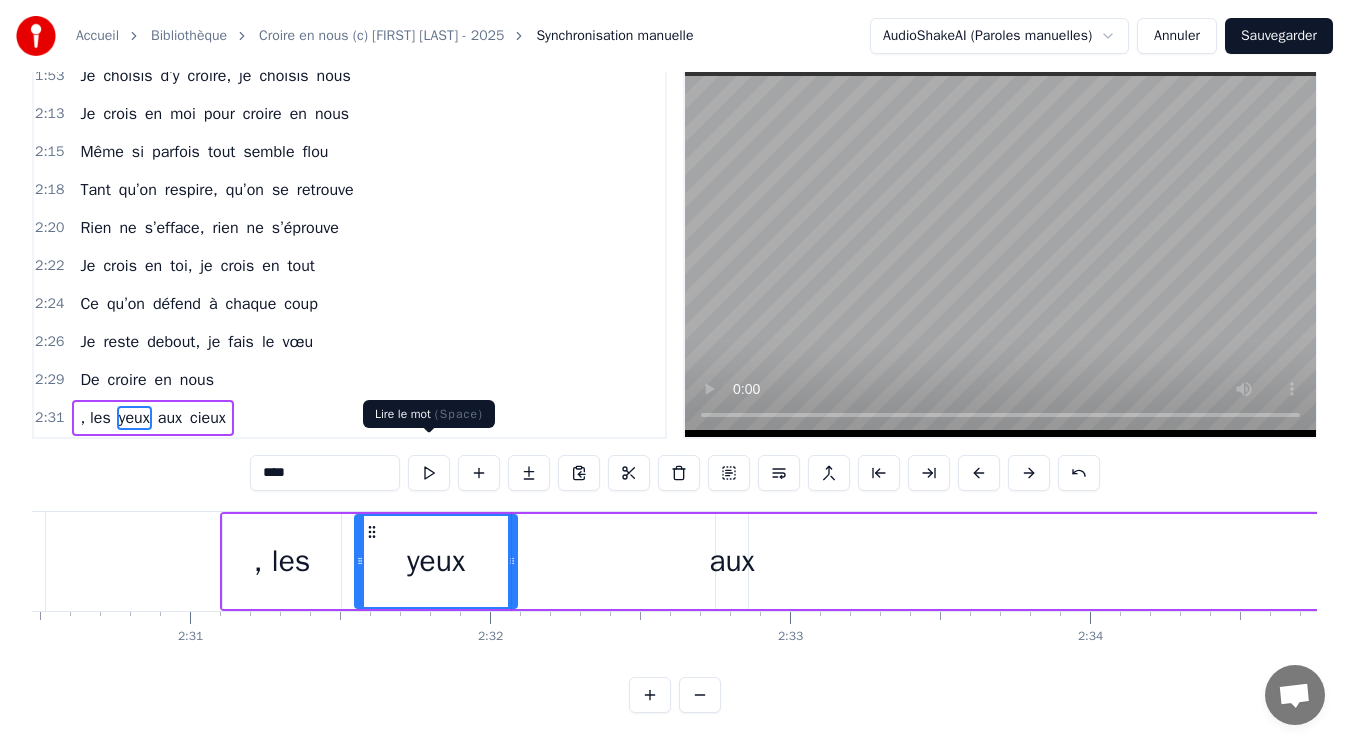 click at bounding box center (429, 473) 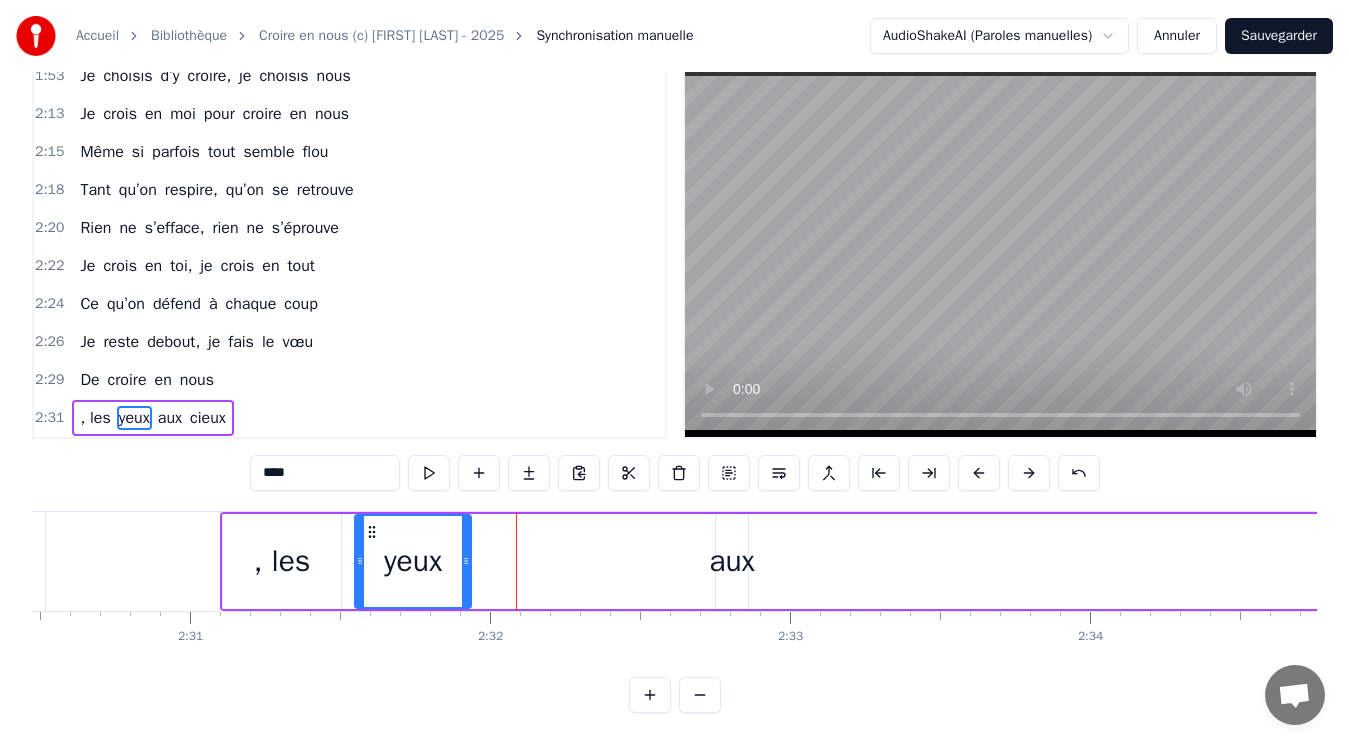 drag, startPoint x: 513, startPoint y: 549, endPoint x: 467, endPoint y: 554, distance: 46.270943 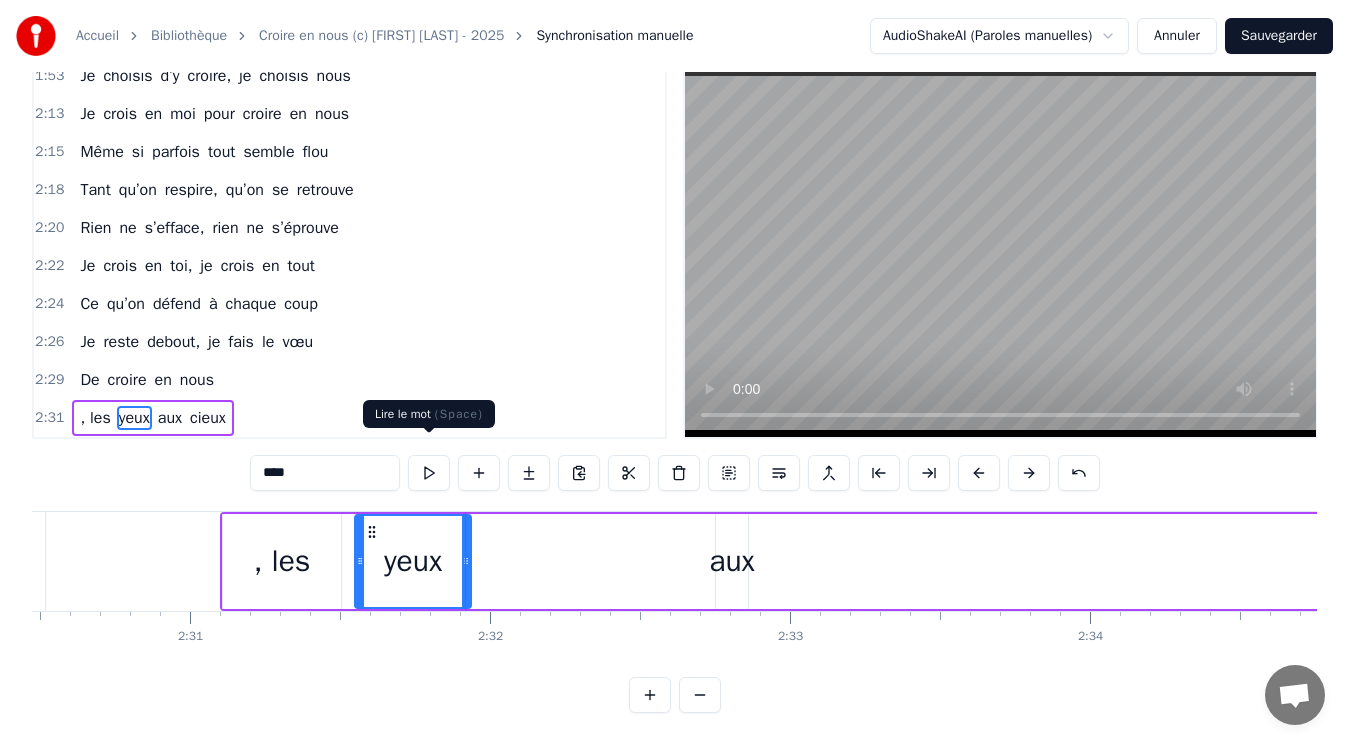 click at bounding box center [429, 473] 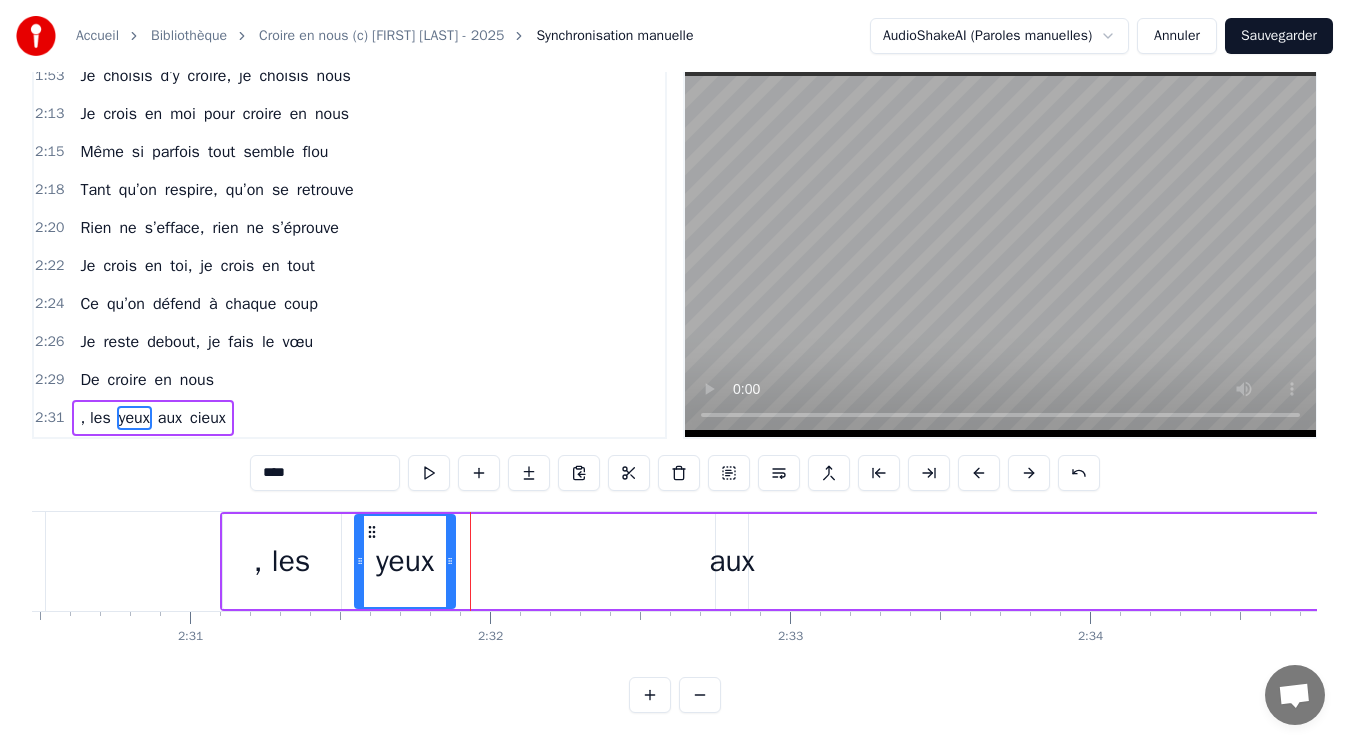 drag, startPoint x: 466, startPoint y: 538, endPoint x: 450, endPoint y: 544, distance: 17.088007 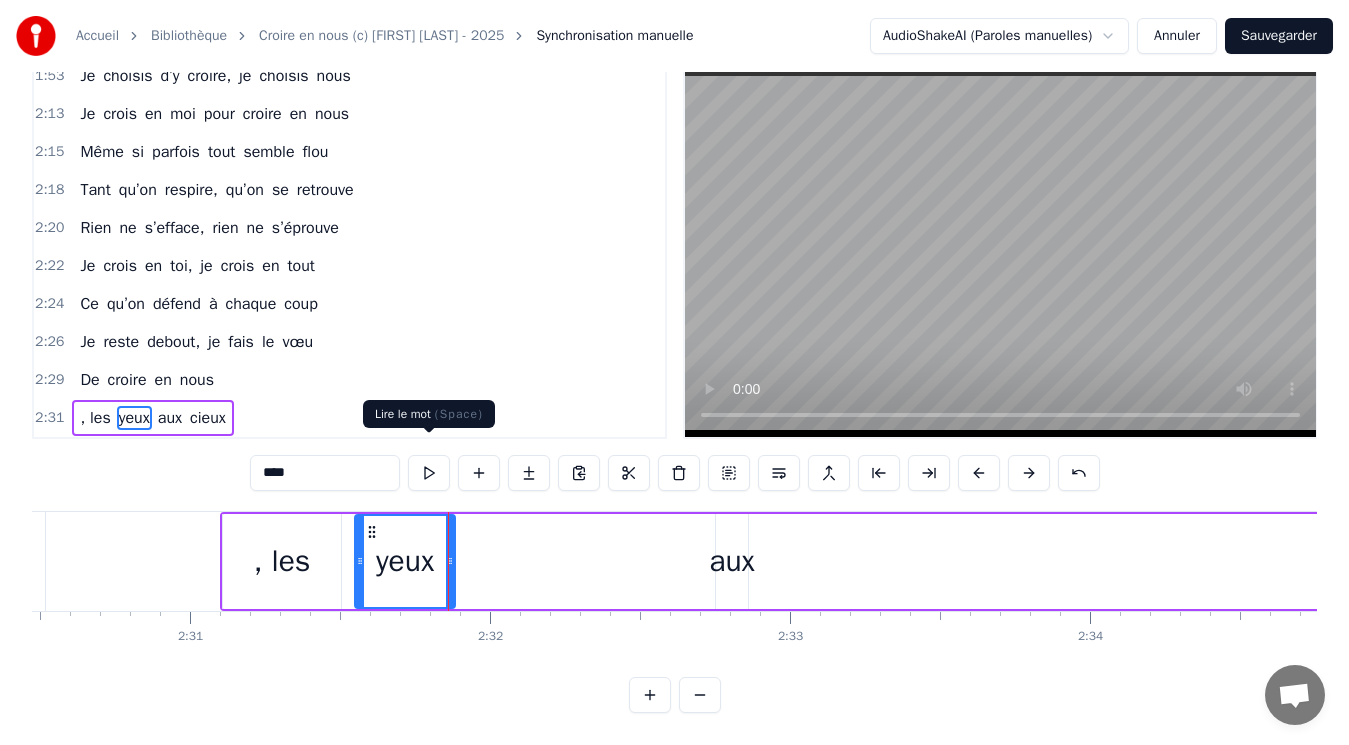 click at bounding box center (429, 473) 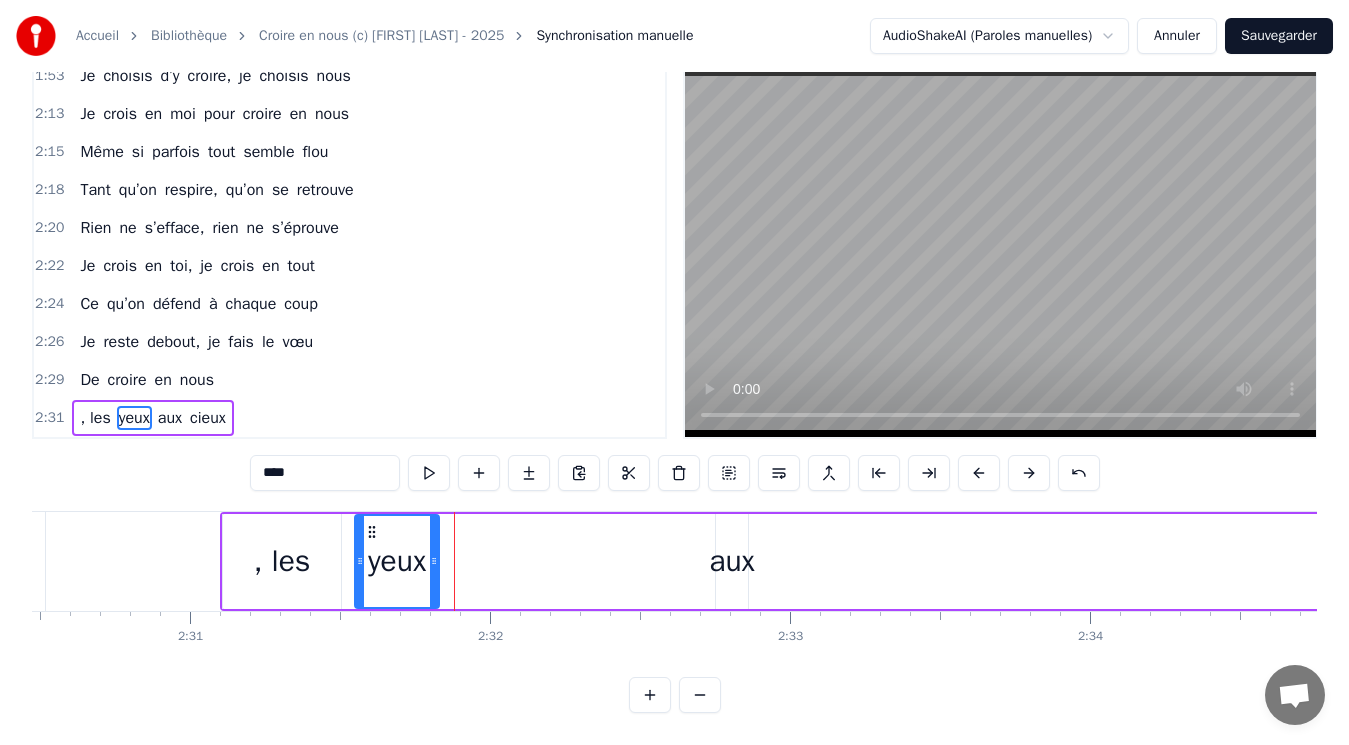 drag, startPoint x: 452, startPoint y: 555, endPoint x: 436, endPoint y: 557, distance: 16.124516 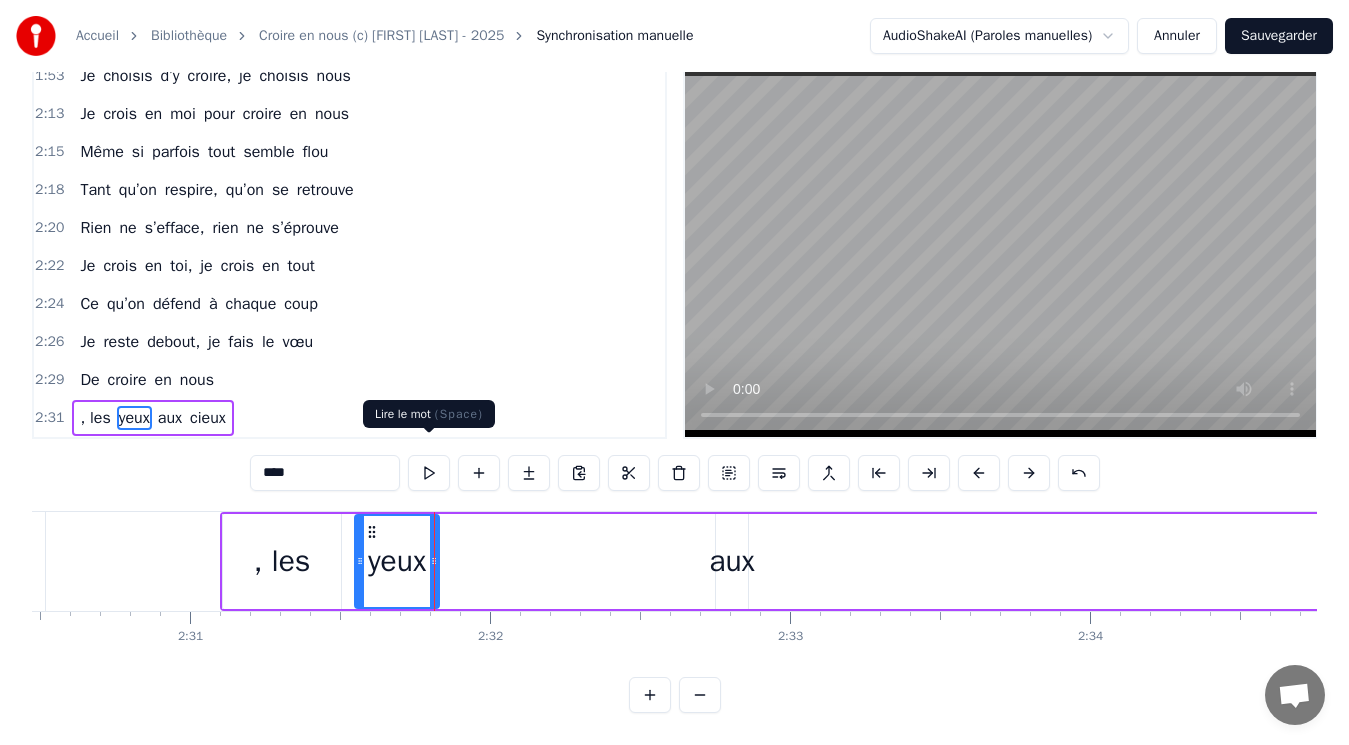 click at bounding box center [429, 473] 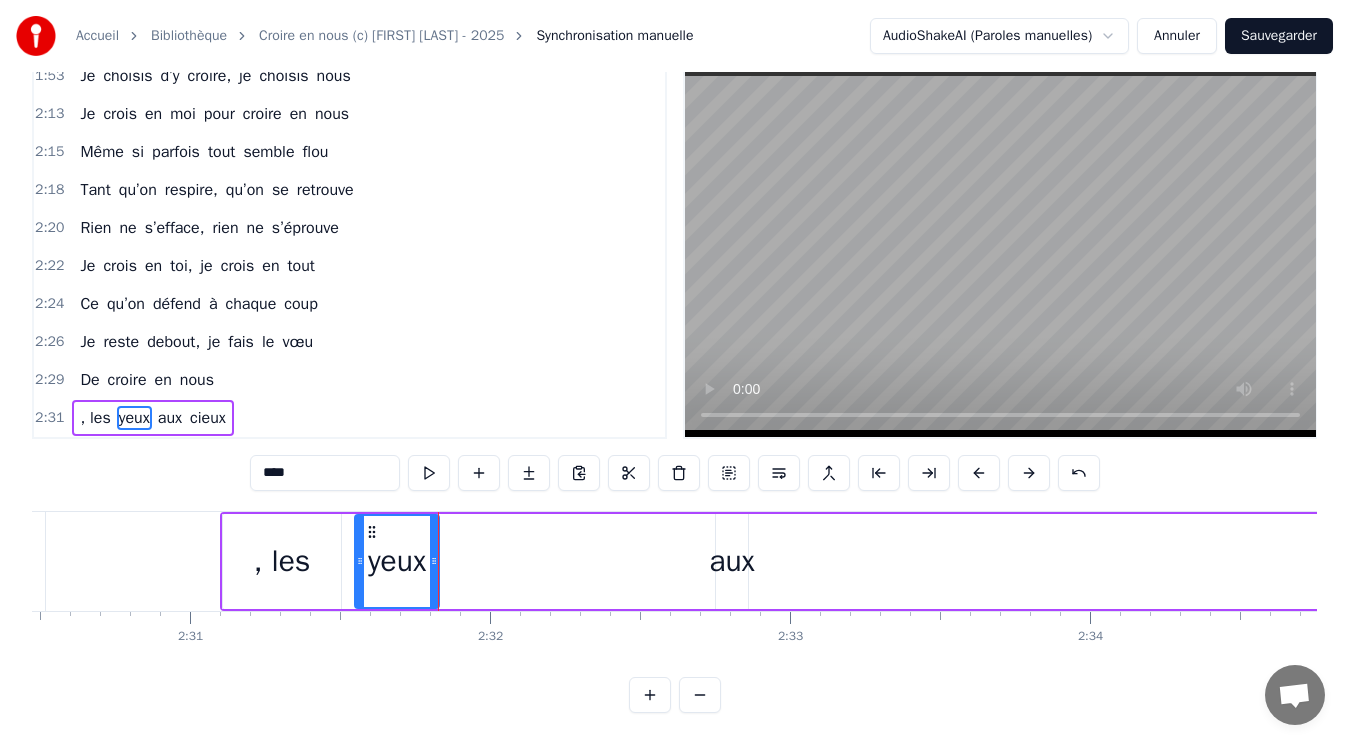 drag, startPoint x: 726, startPoint y: 548, endPoint x: 492, endPoint y: 554, distance: 234.0769 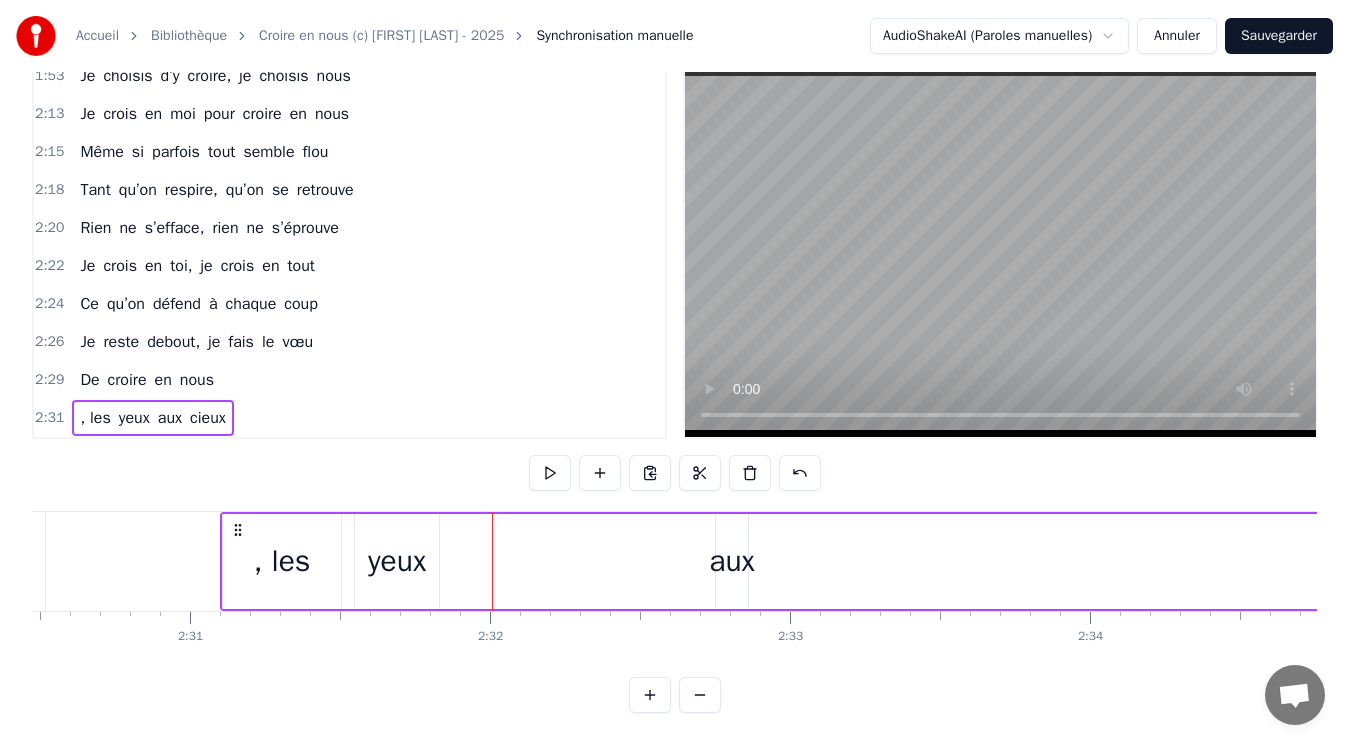 click on "aux" at bounding box center [732, 561] 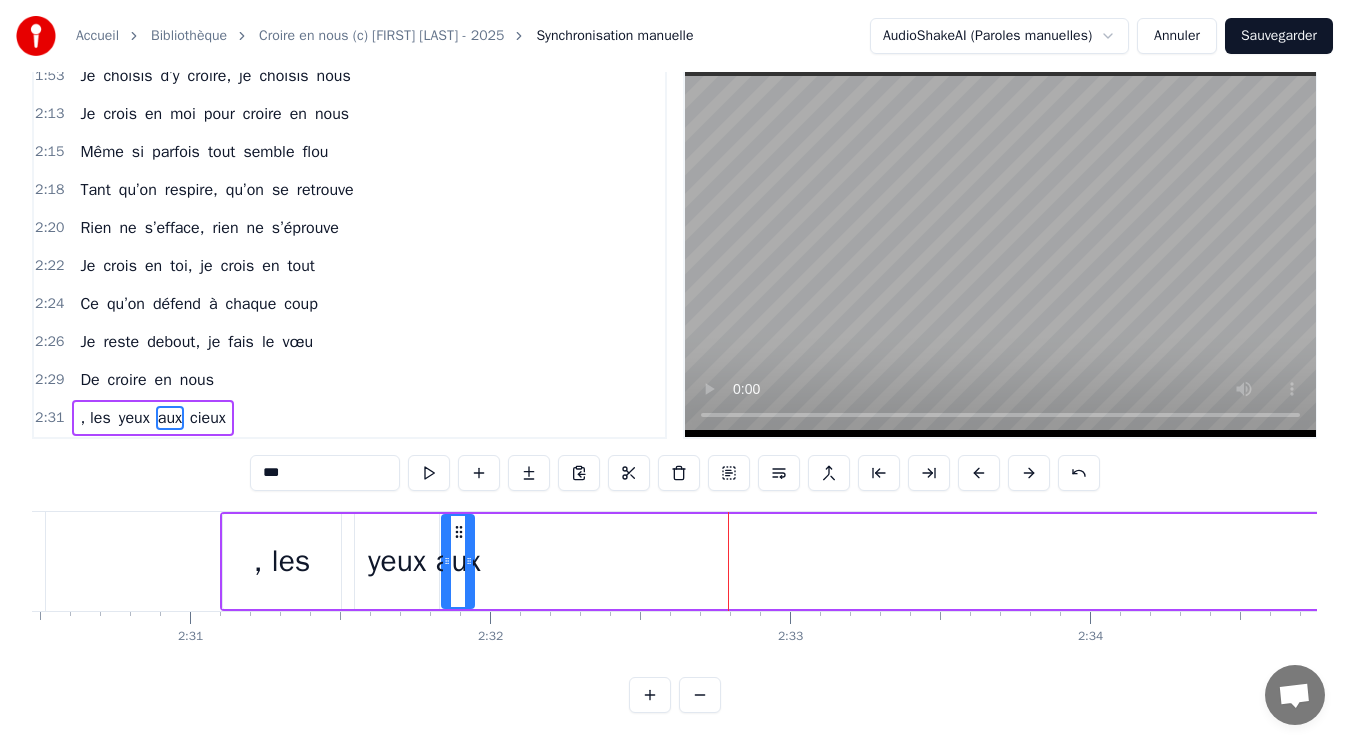 drag, startPoint x: 732, startPoint y: 516, endPoint x: 458, endPoint y: 555, distance: 276.76163 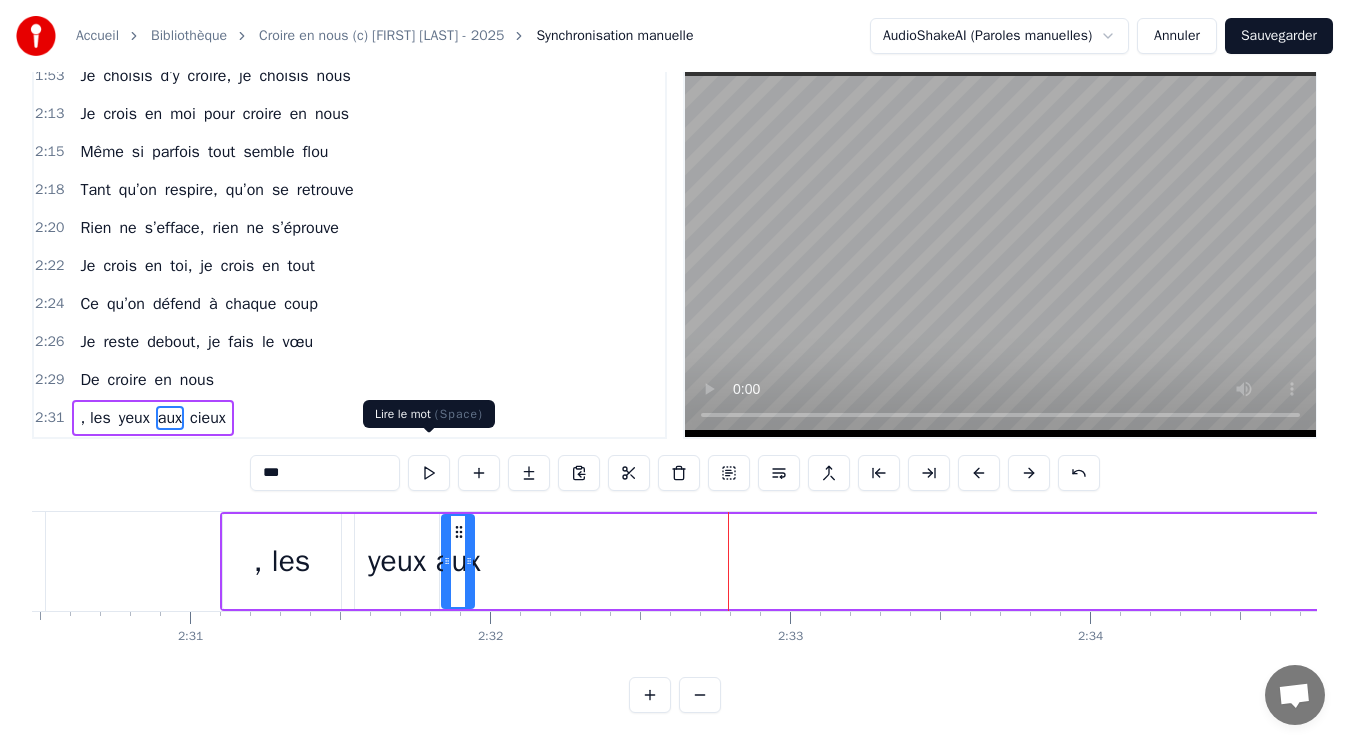 click at bounding box center [429, 473] 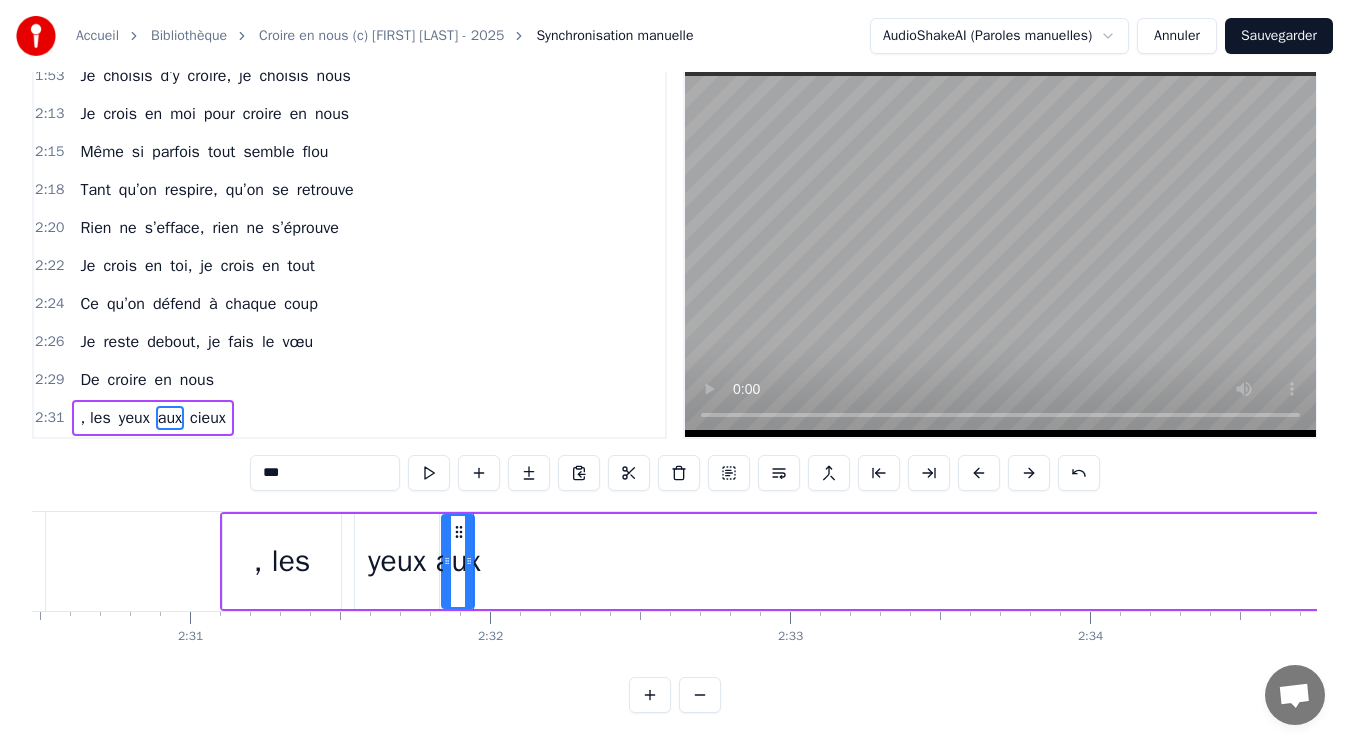 click at bounding box center (429, 473) 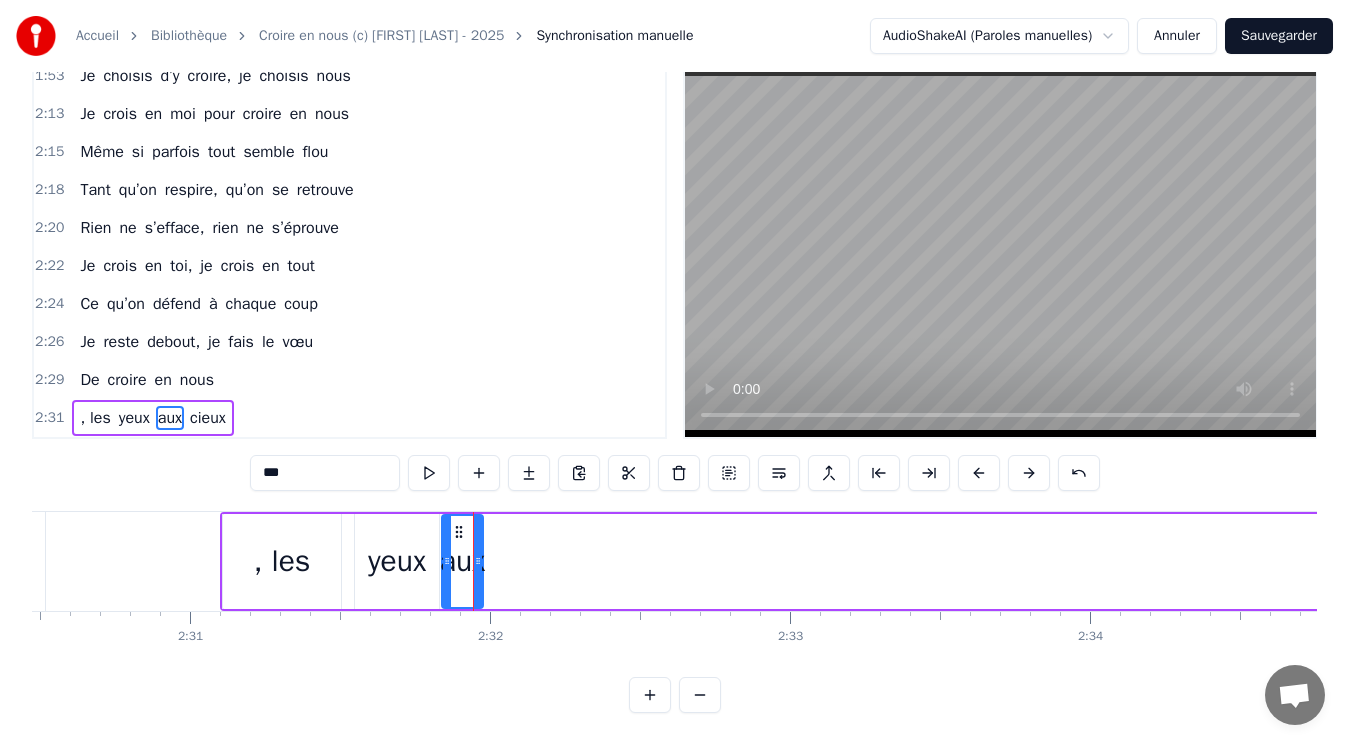 click 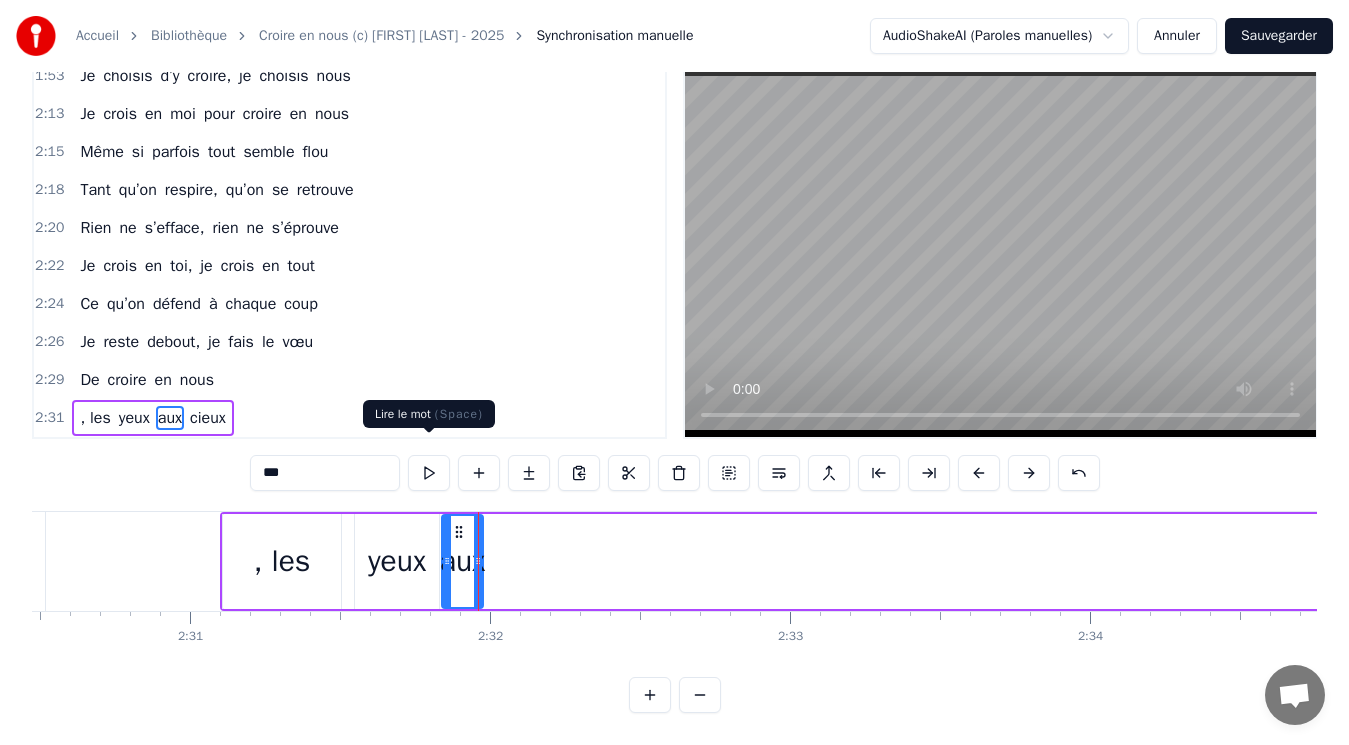 click at bounding box center (429, 473) 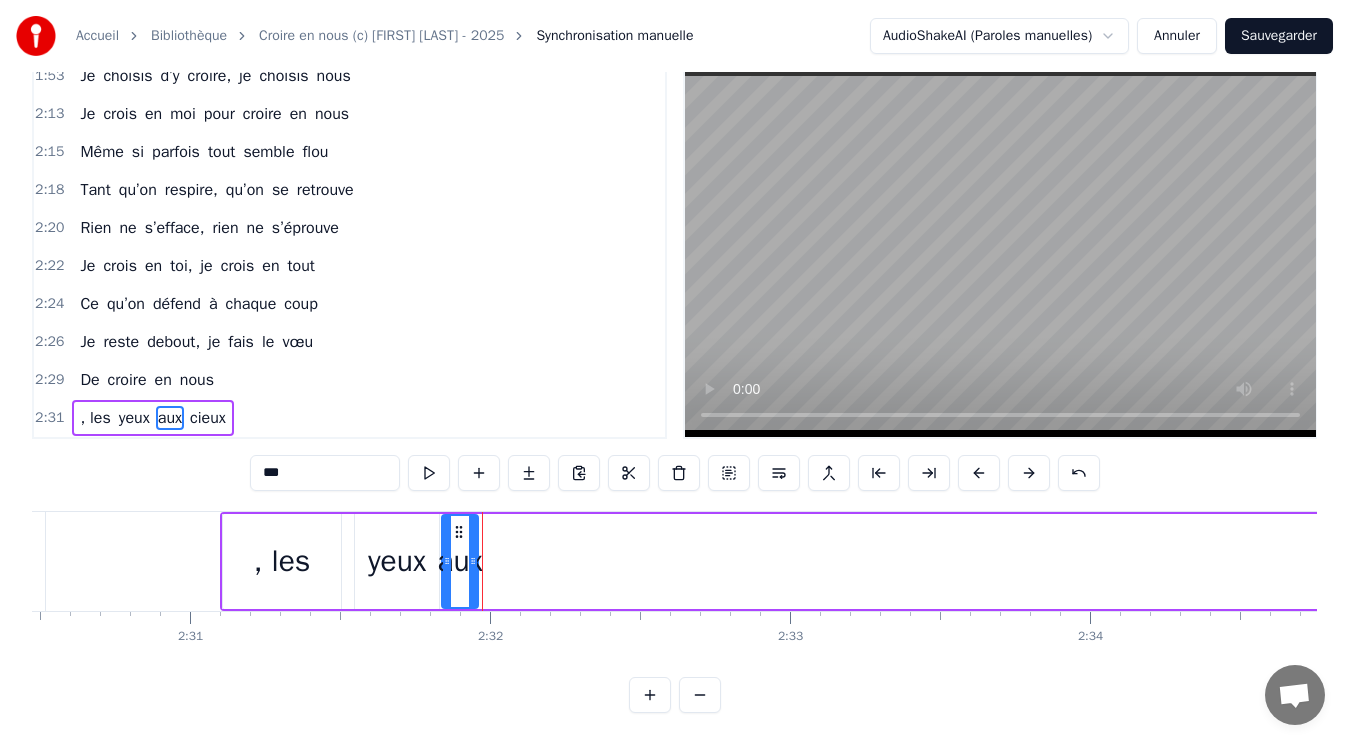 click at bounding box center (473, 561) 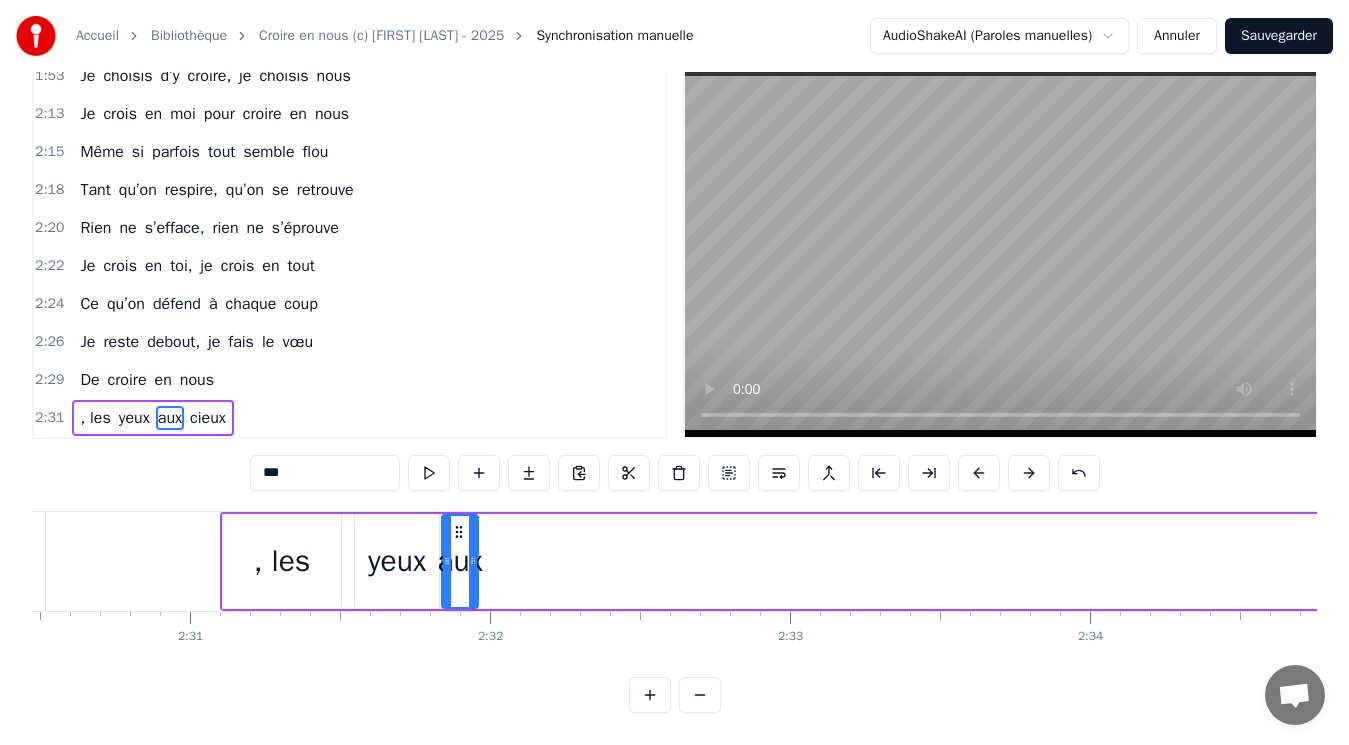 click on "yeux" at bounding box center (397, 561) 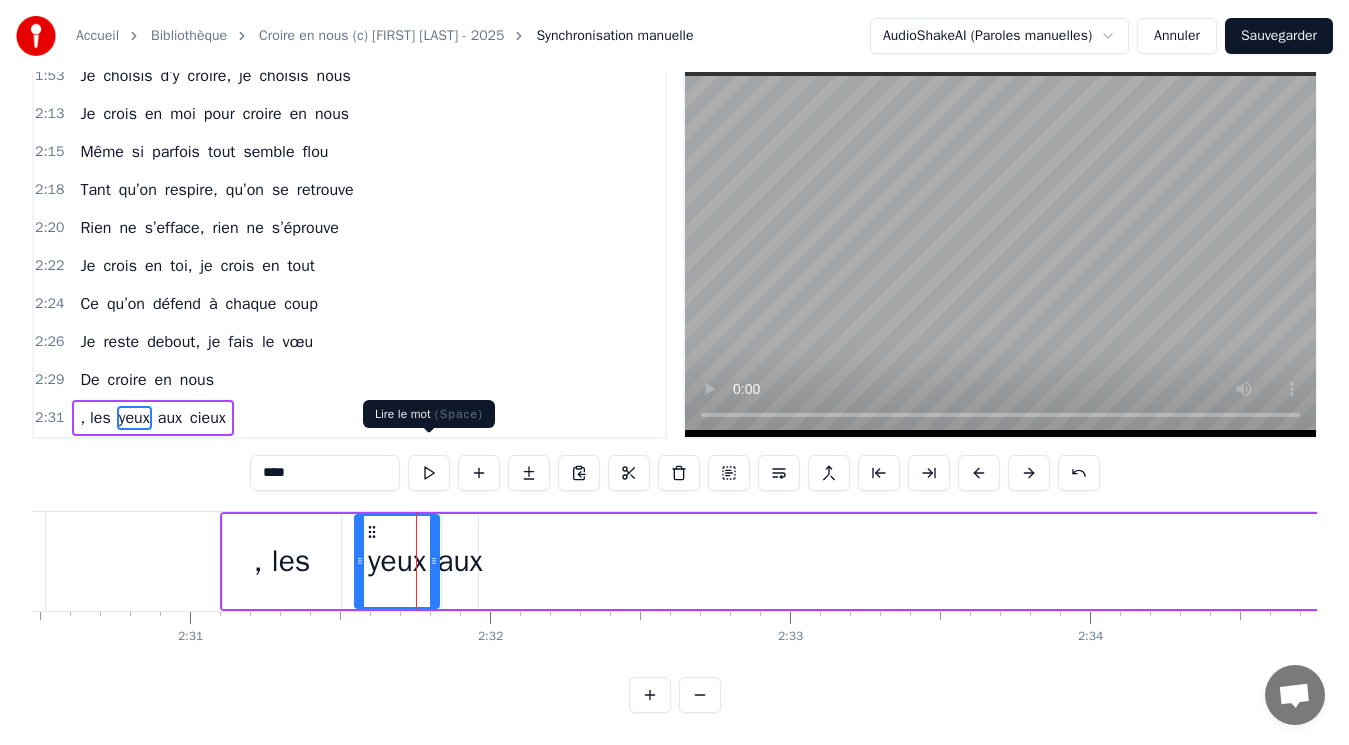click at bounding box center [429, 473] 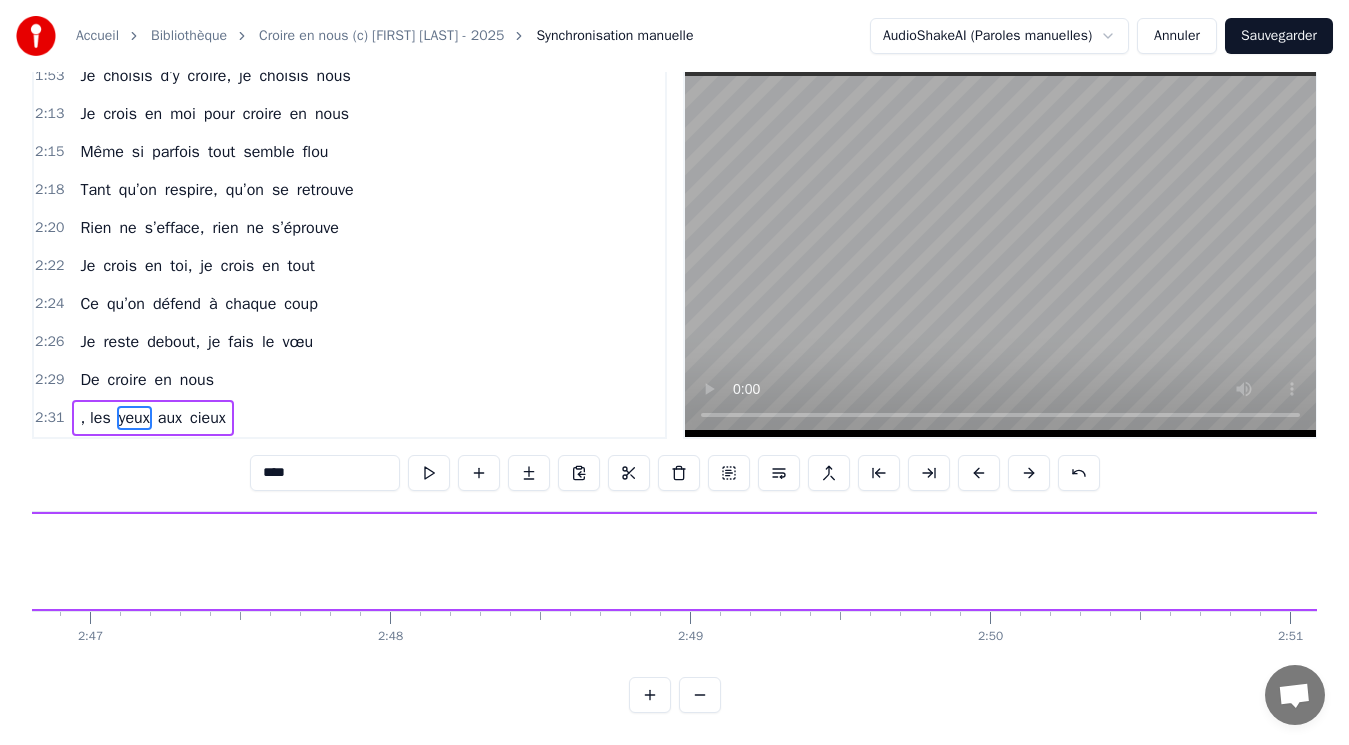 scroll, scrollTop: 0, scrollLeft: 50939, axis: horizontal 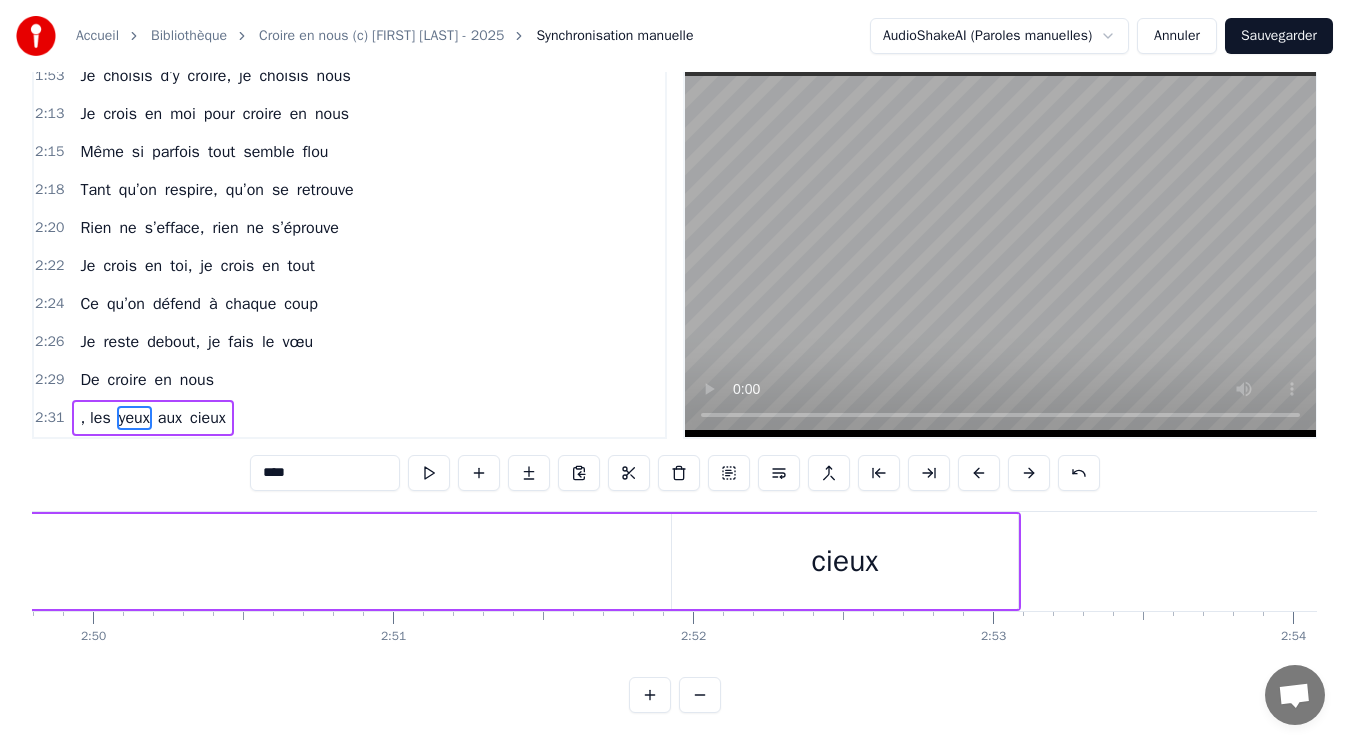 click on "cieux" at bounding box center [845, 561] 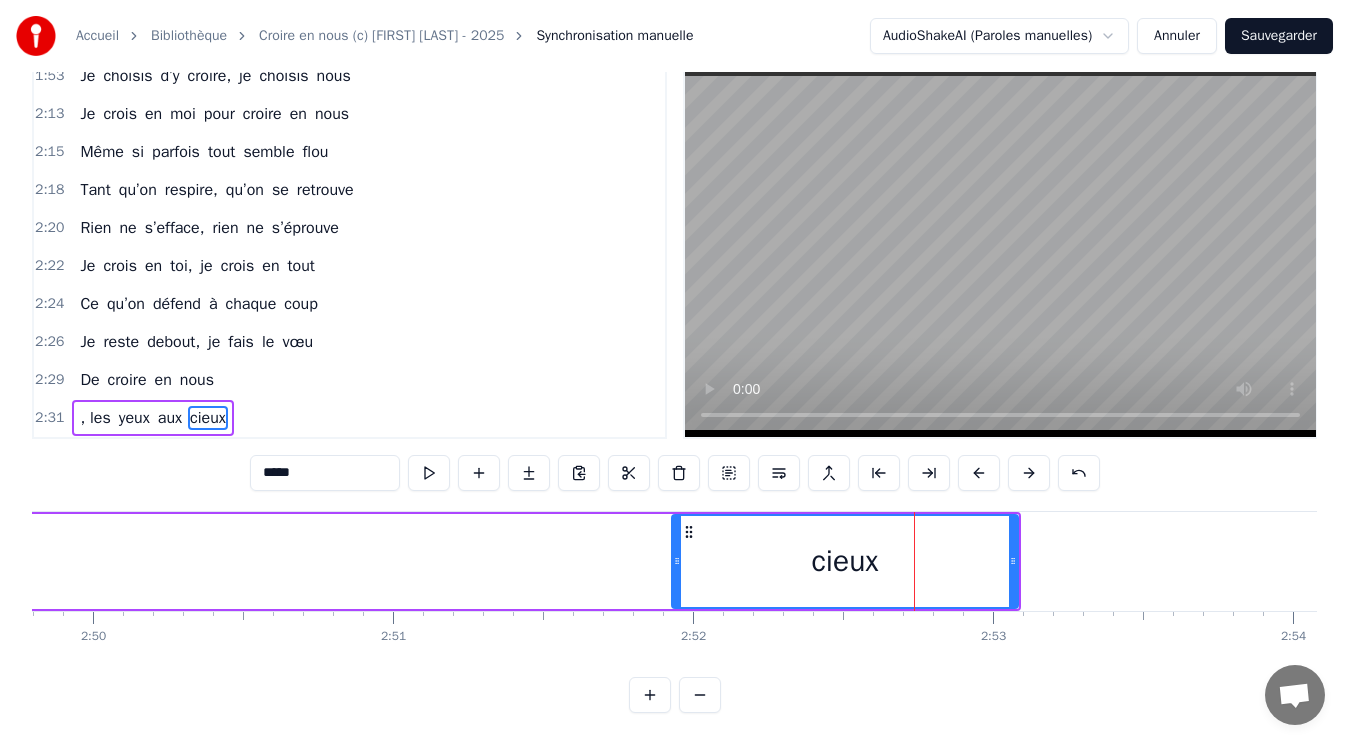 click on "cieux" at bounding box center (845, 561) 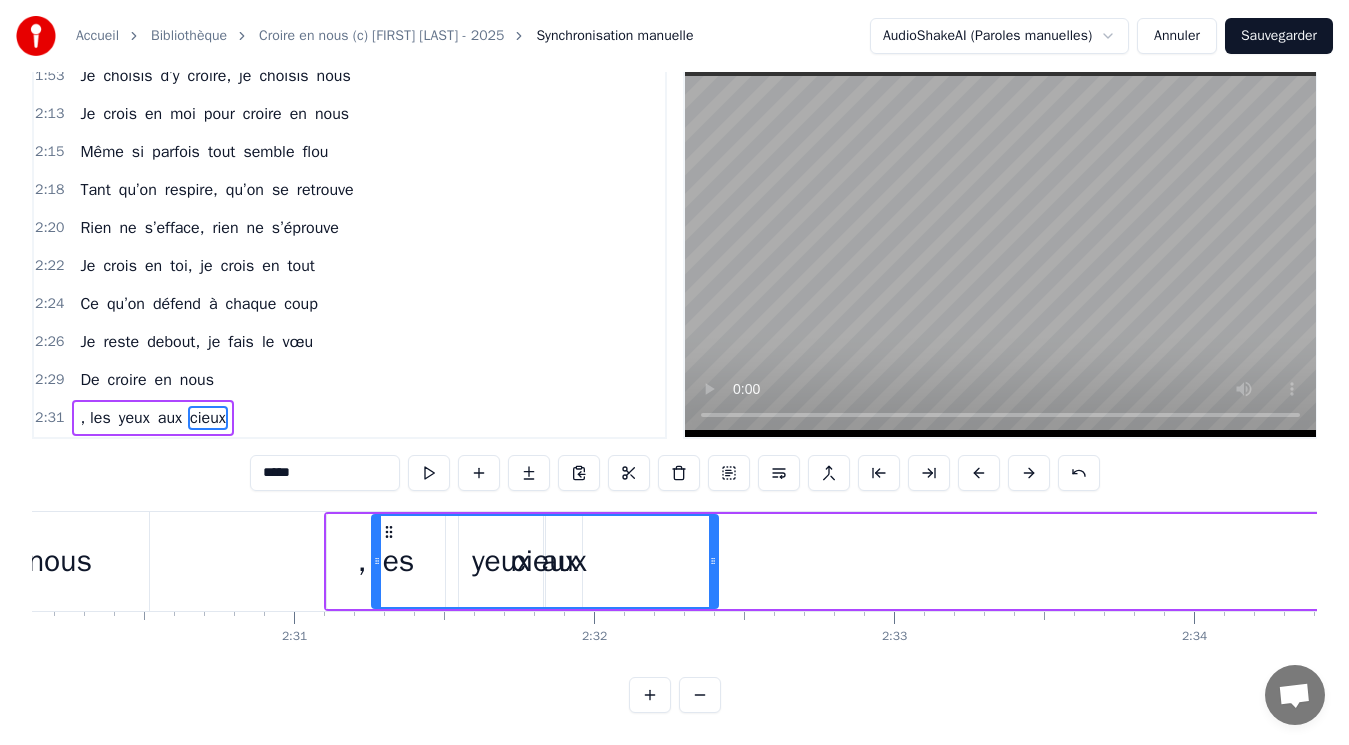 scroll, scrollTop: 0, scrollLeft: 45025, axis: horizontal 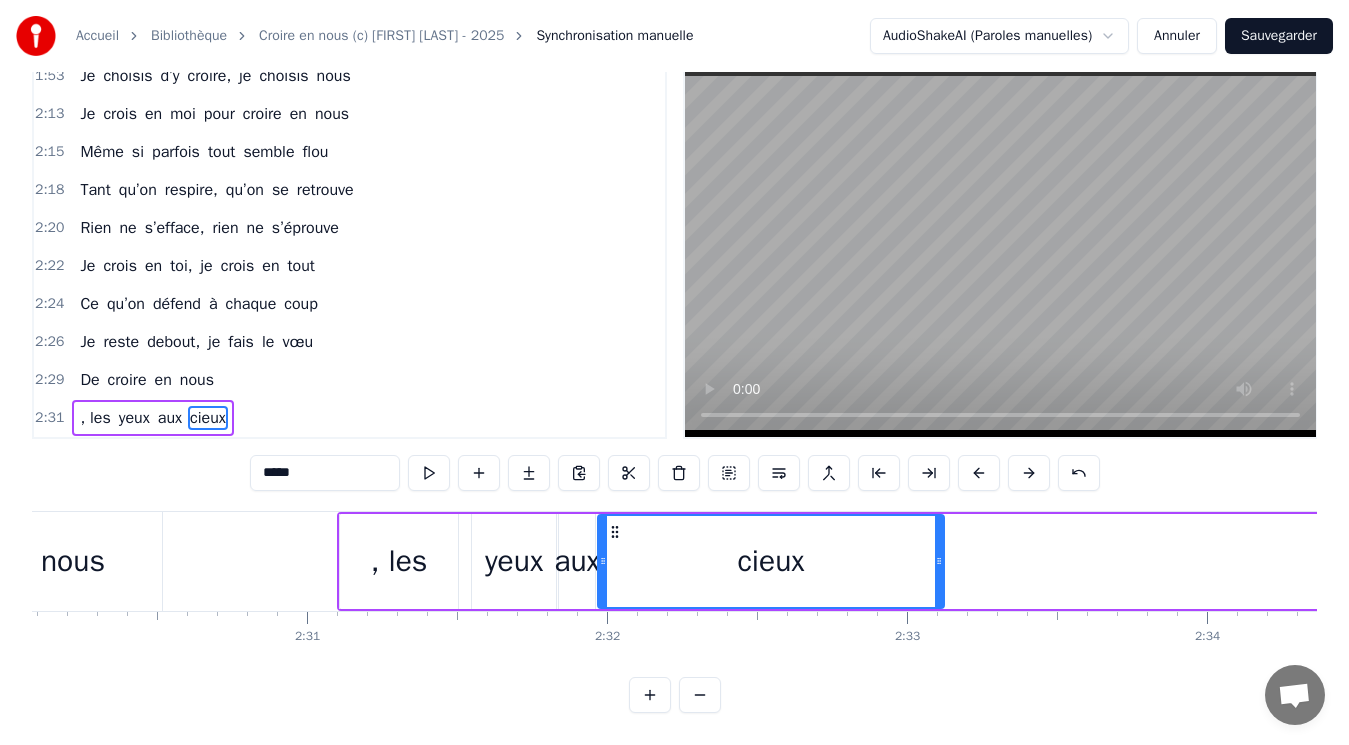 drag, startPoint x: 585, startPoint y: 518, endPoint x: 614, endPoint y: 536, distance: 34.132095 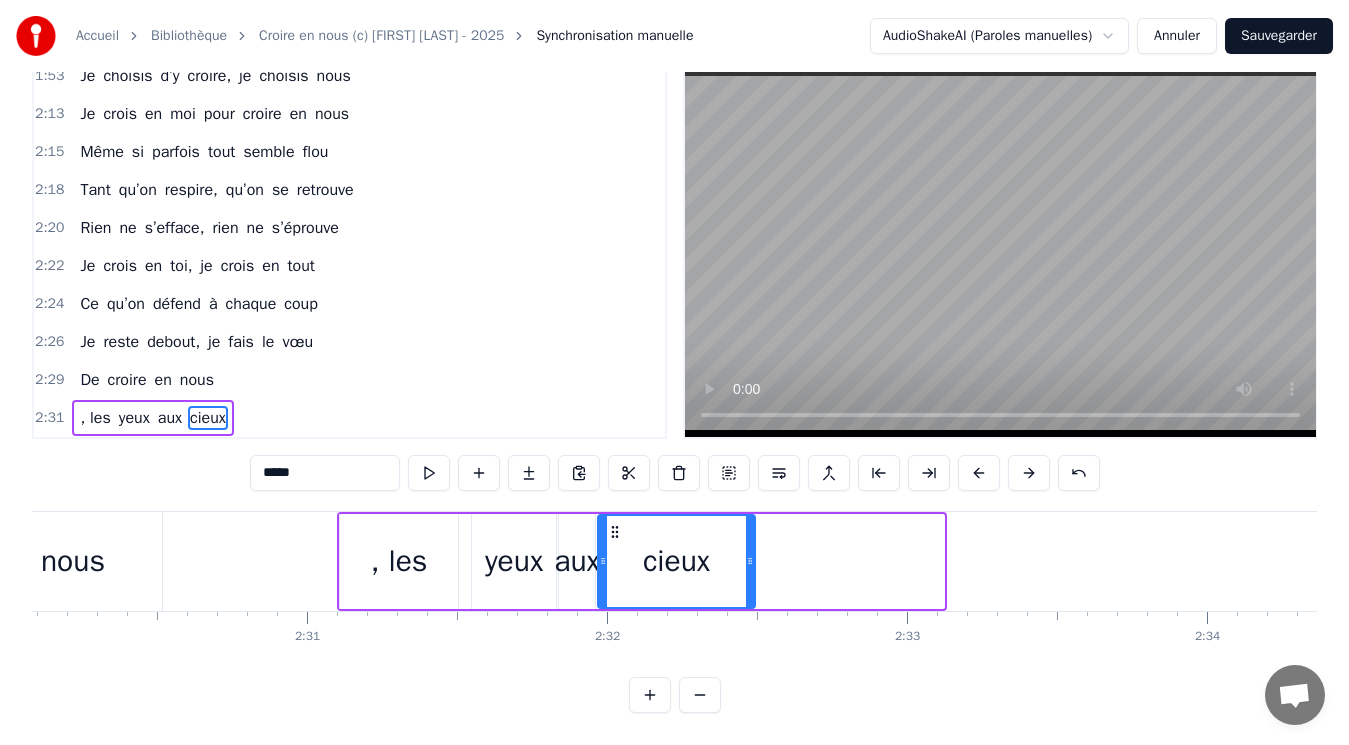 drag, startPoint x: 940, startPoint y: 535, endPoint x: 751, endPoint y: 556, distance: 190.16309 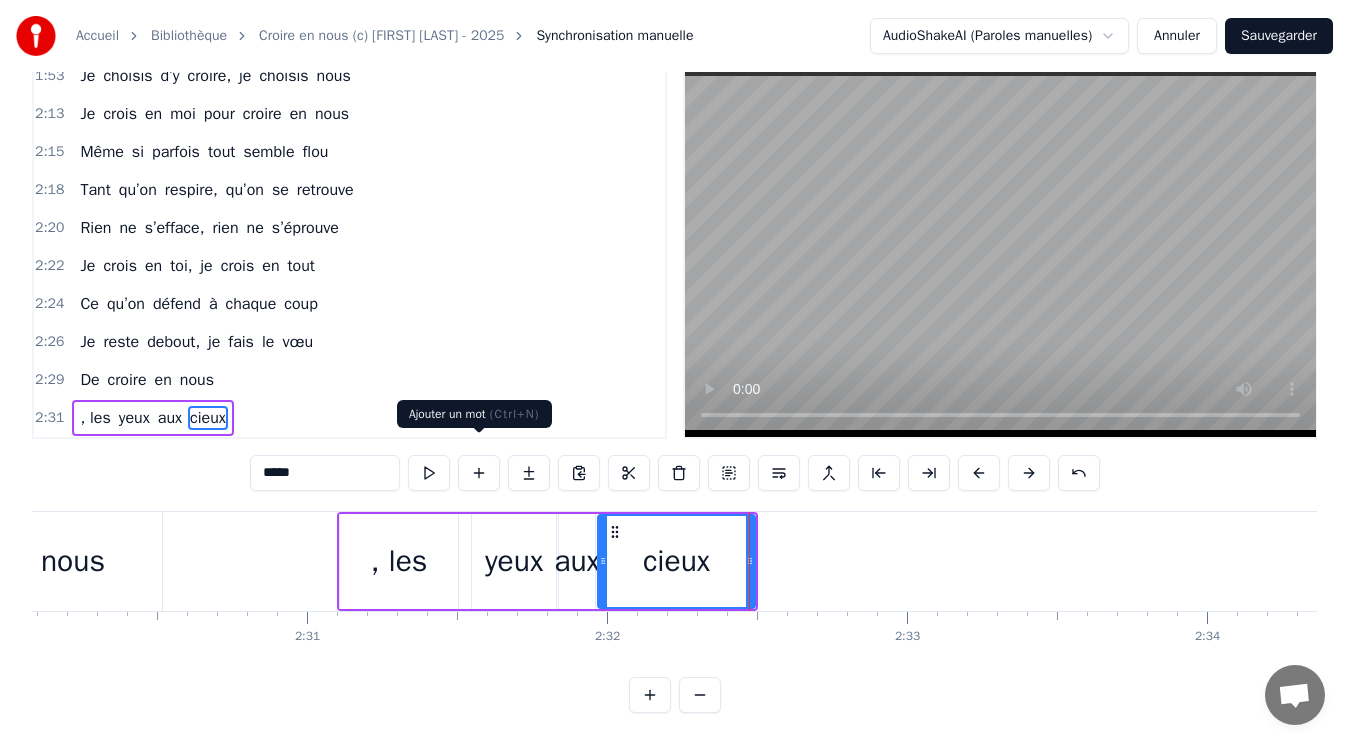 click at bounding box center (429, 473) 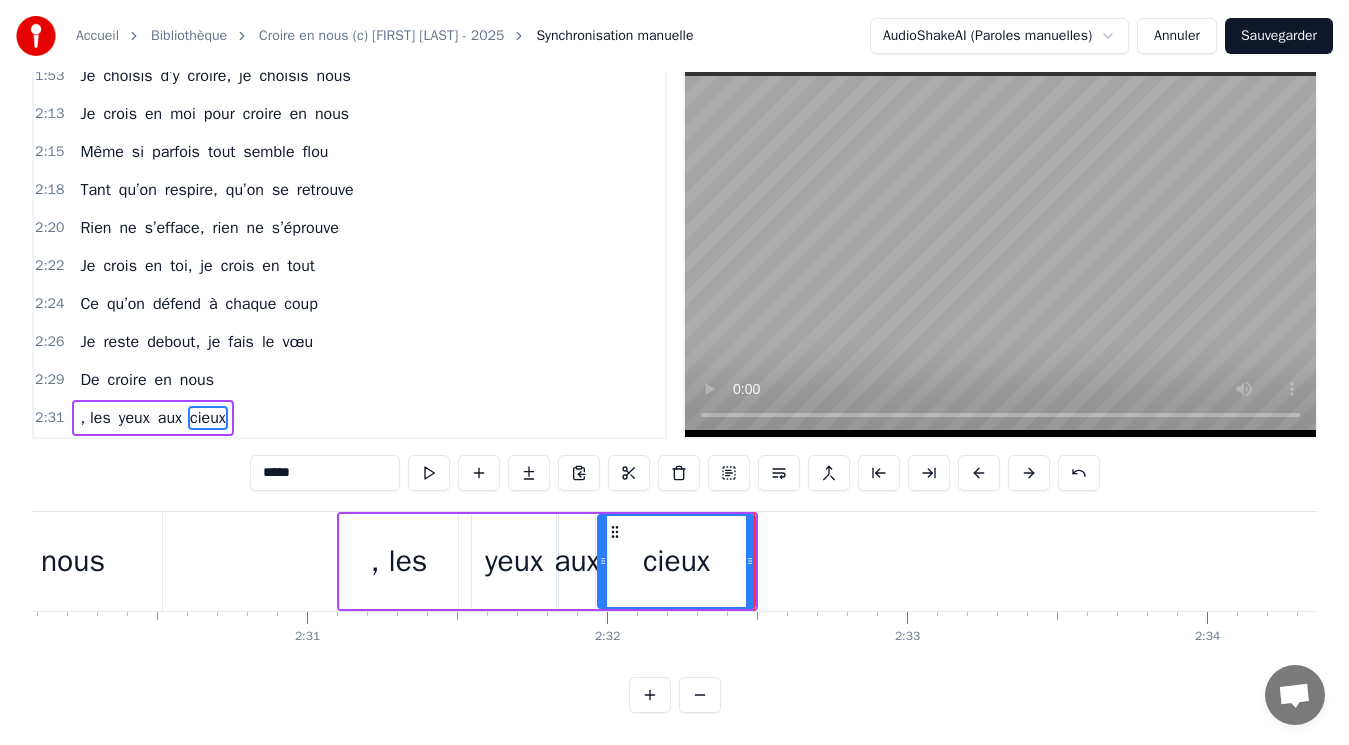 click at bounding box center [429, 473] 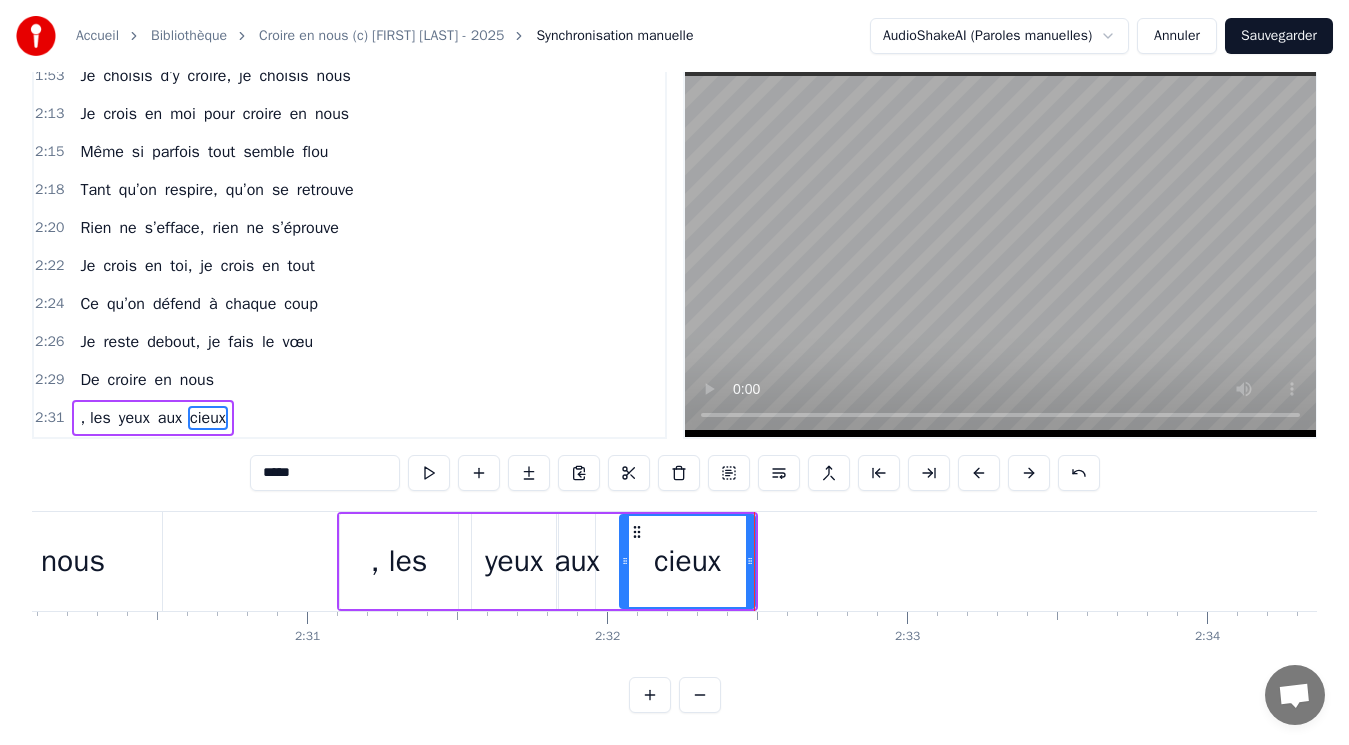 drag, startPoint x: 601, startPoint y: 541, endPoint x: 623, endPoint y: 541, distance: 22 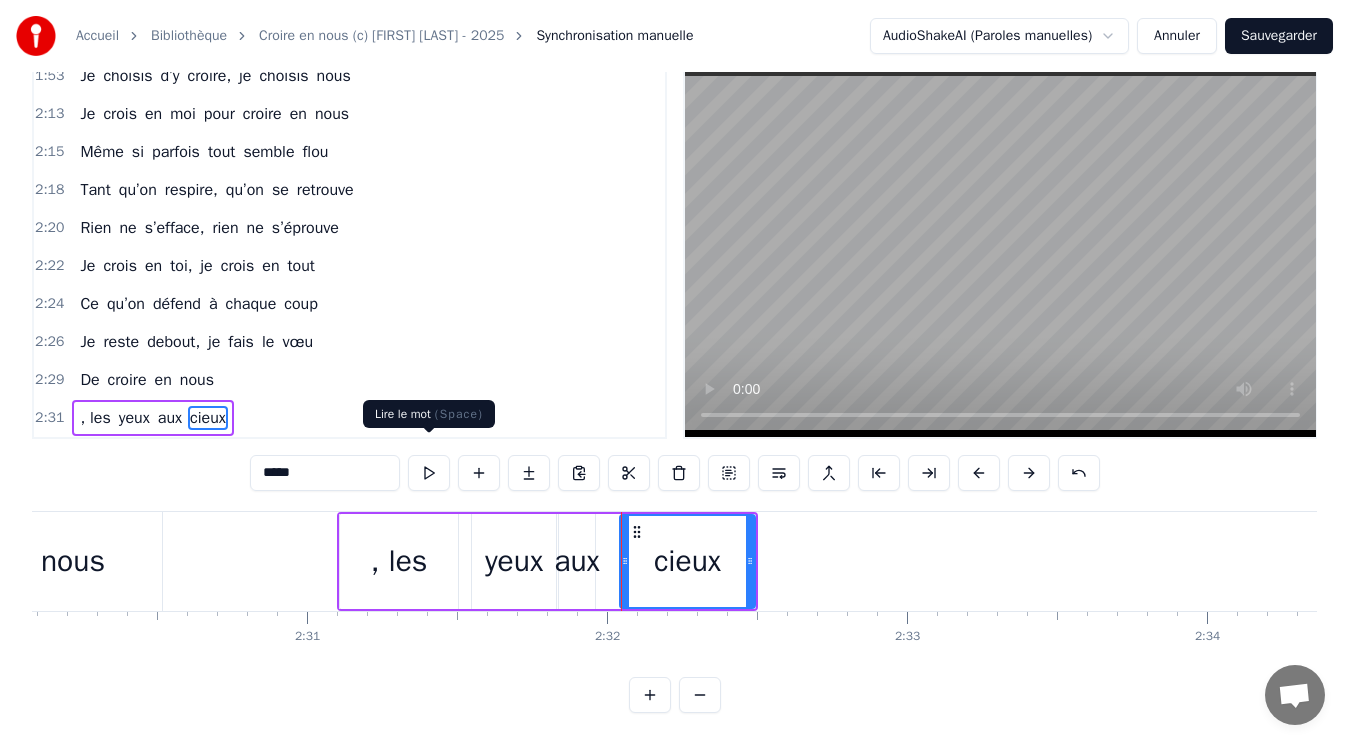 click at bounding box center [429, 473] 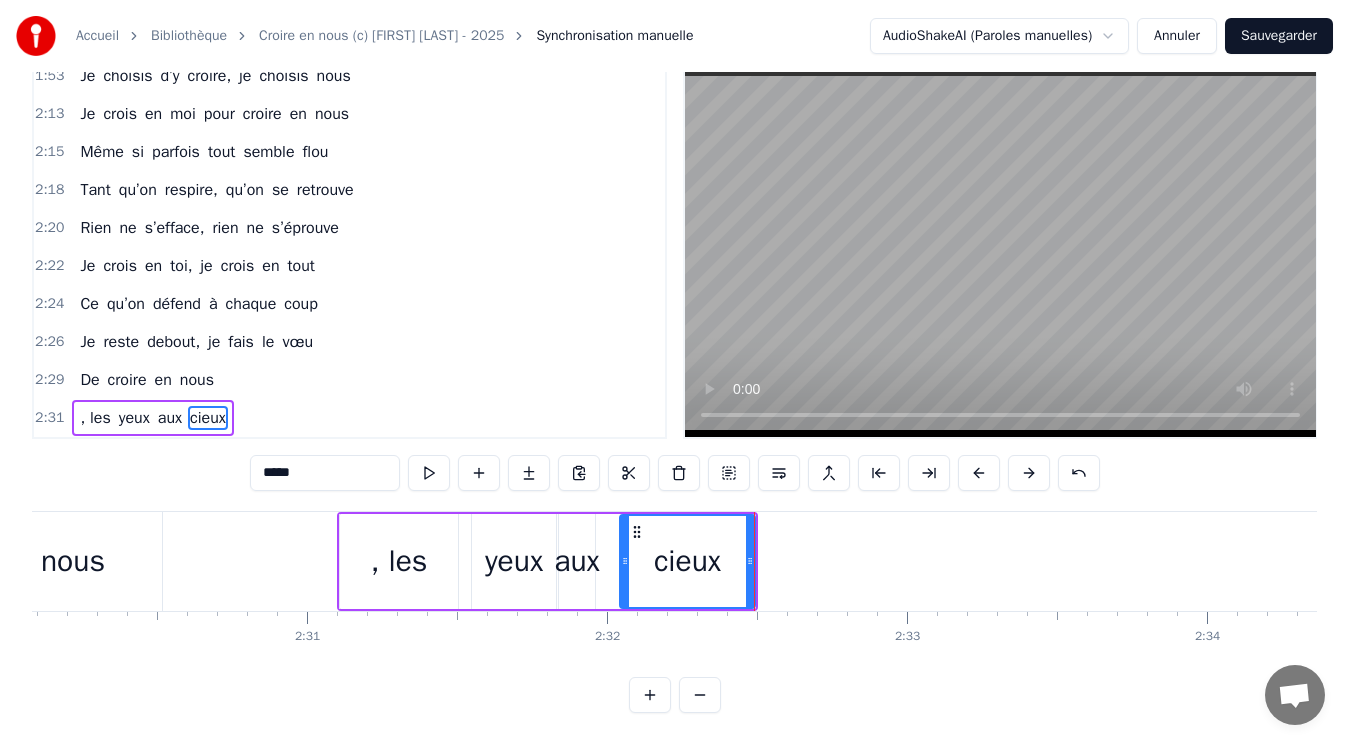 click on "aux" at bounding box center [577, 561] 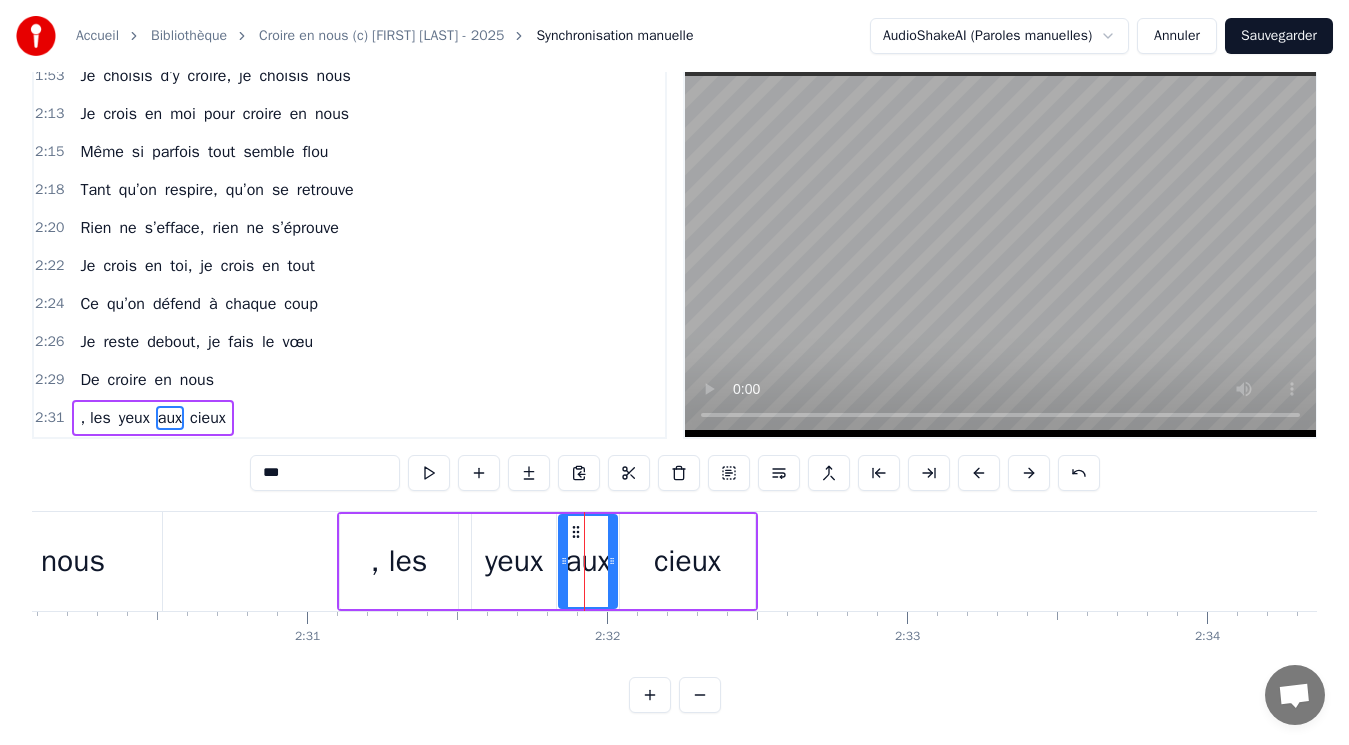 drag, startPoint x: 591, startPoint y: 539, endPoint x: 613, endPoint y: 539, distance: 22 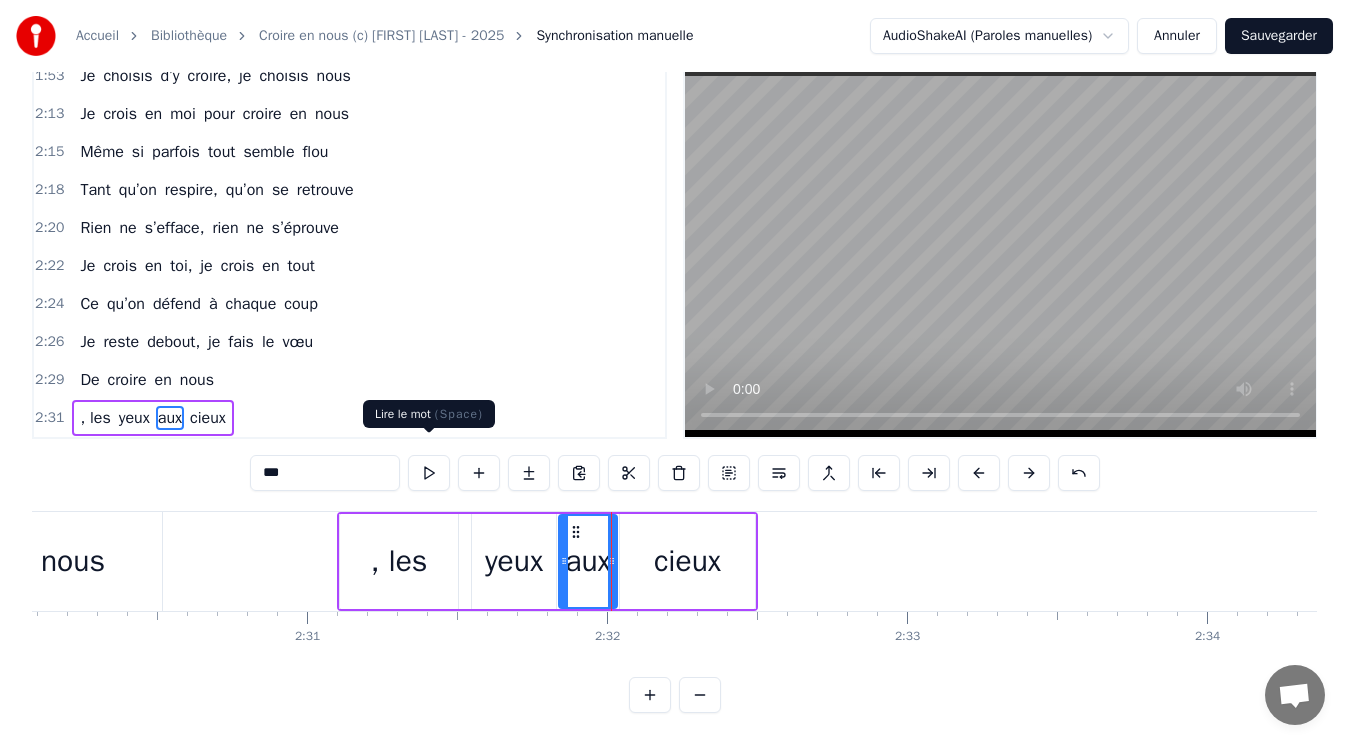 click at bounding box center (429, 473) 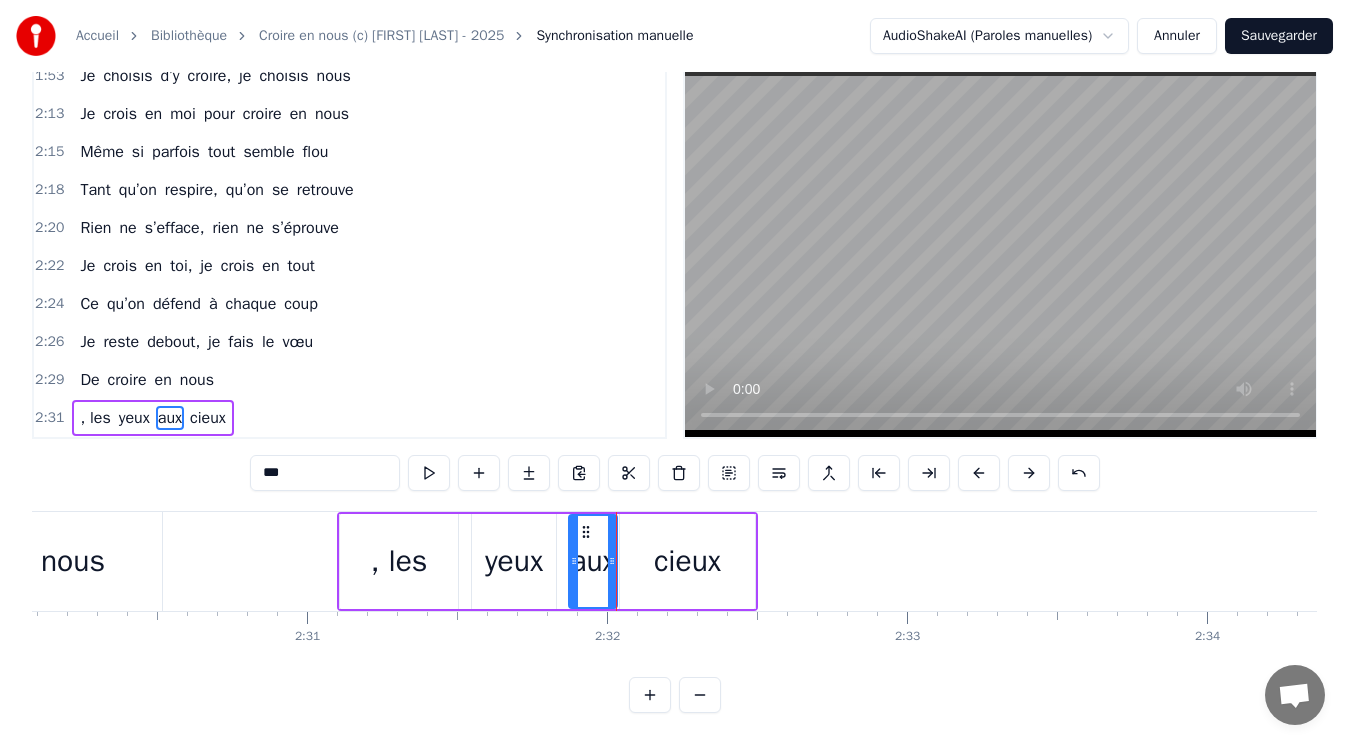 click 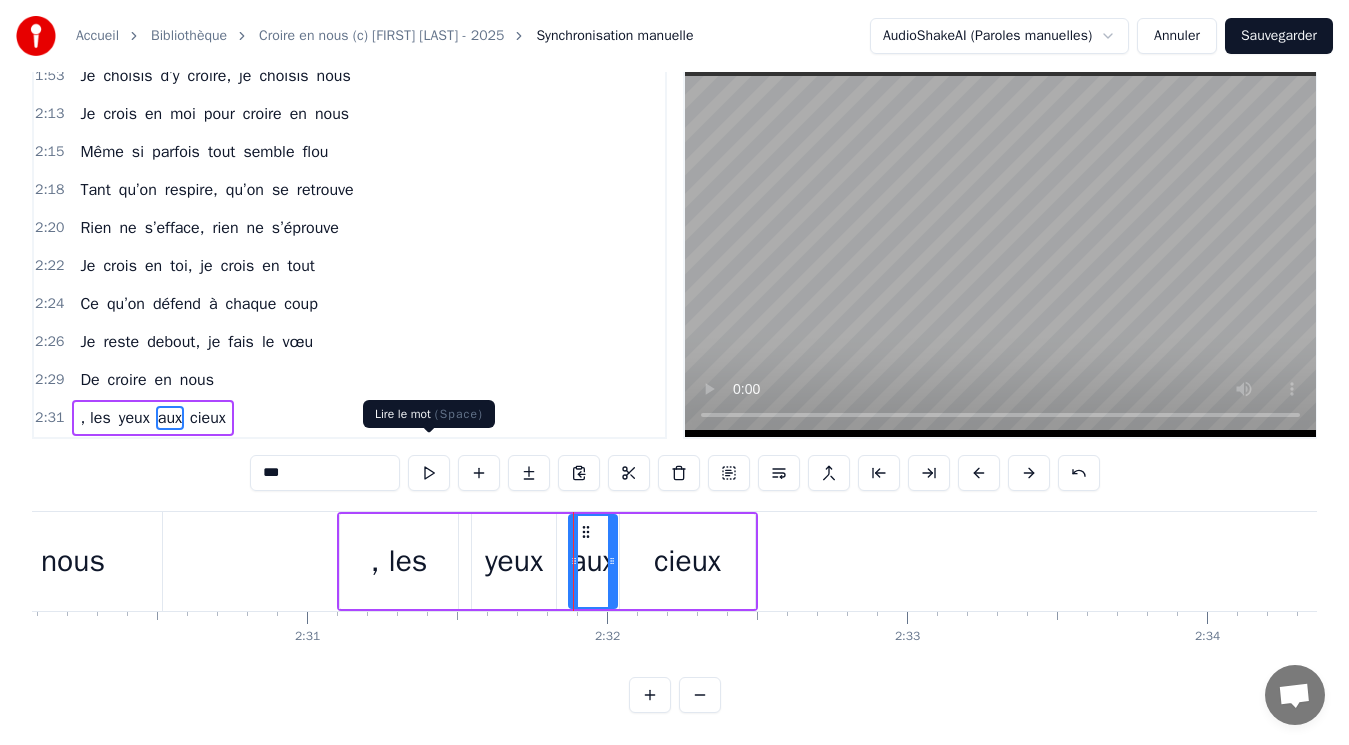click at bounding box center [429, 473] 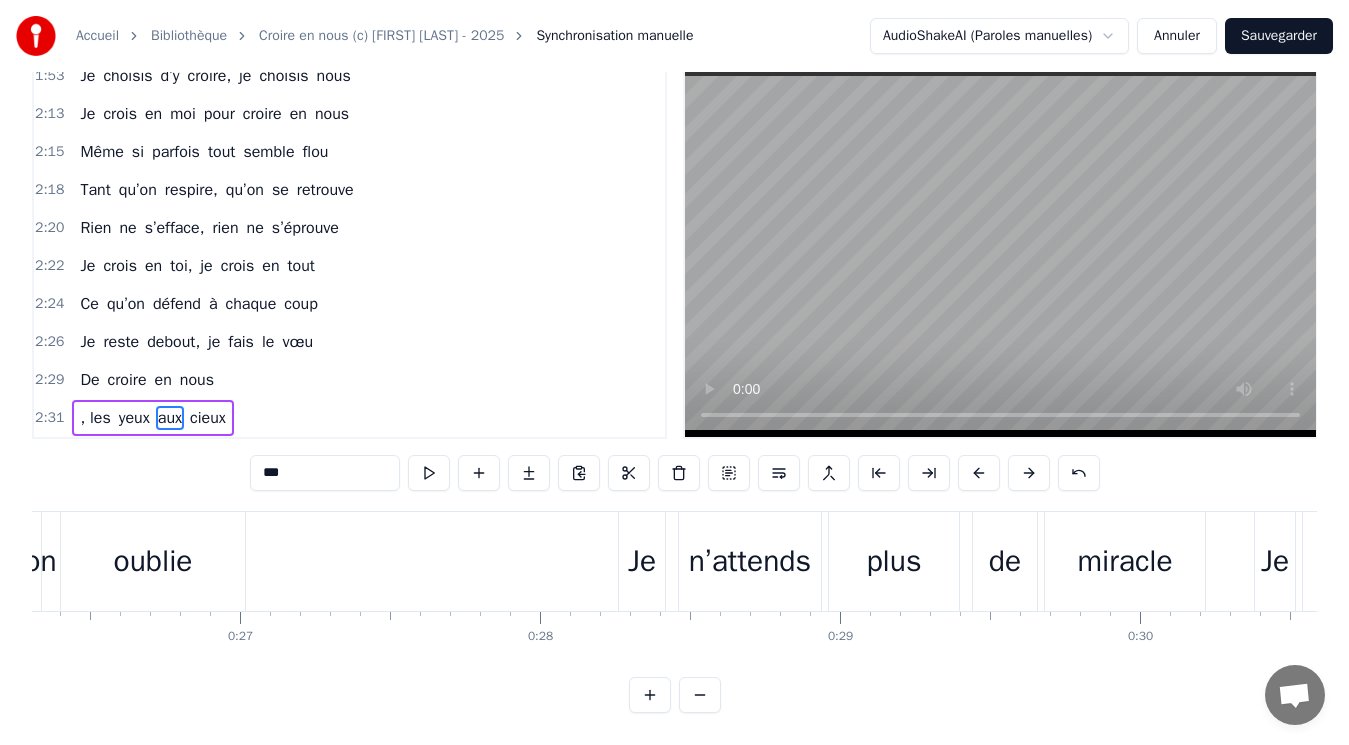 scroll, scrollTop: 0, scrollLeft: 5759, axis: horizontal 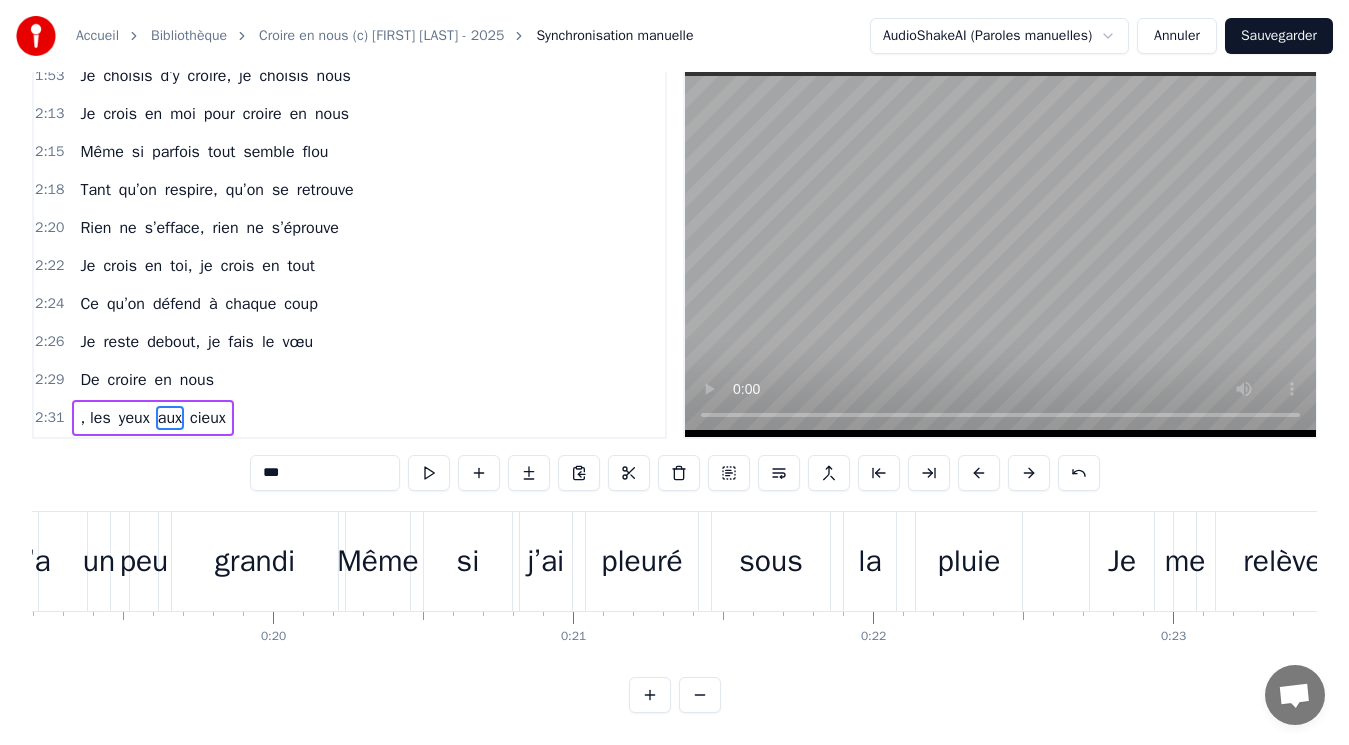 click on "Sauvegarder" at bounding box center (1279, 36) 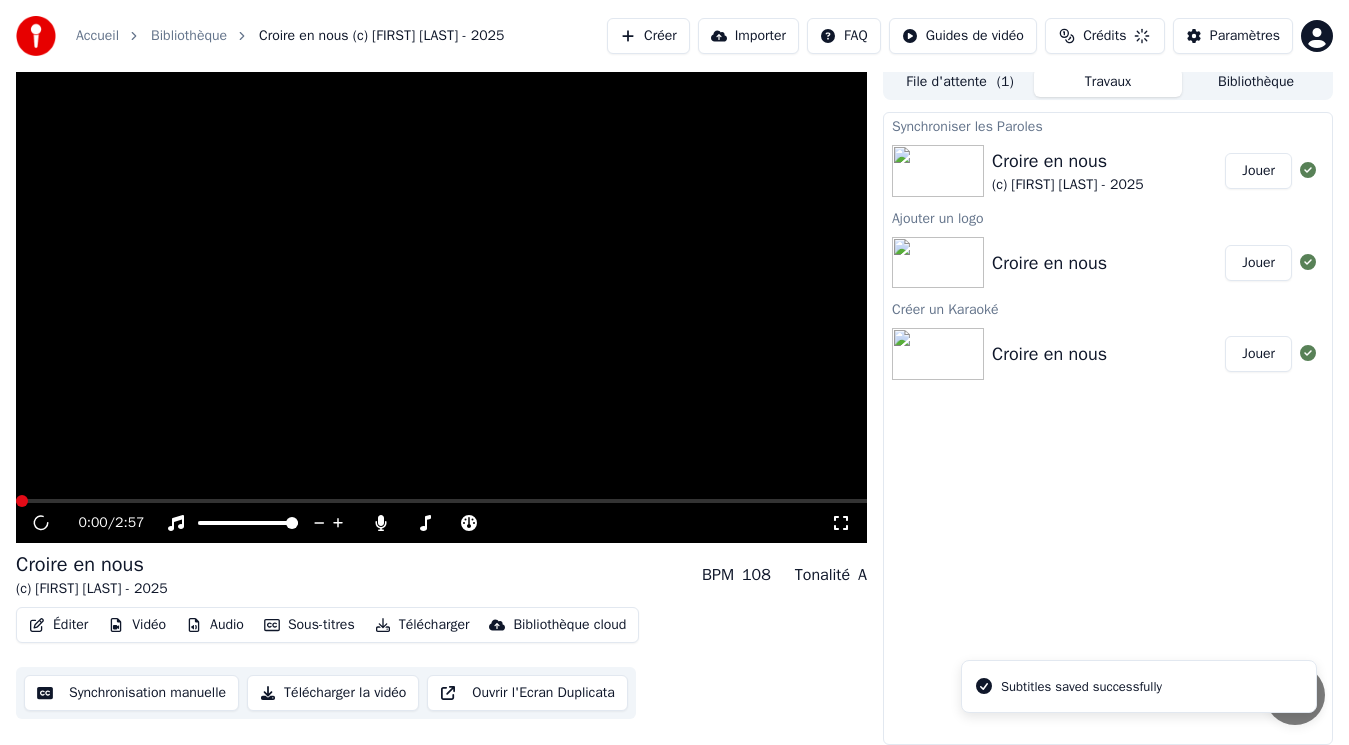 scroll, scrollTop: 8, scrollLeft: 0, axis: vertical 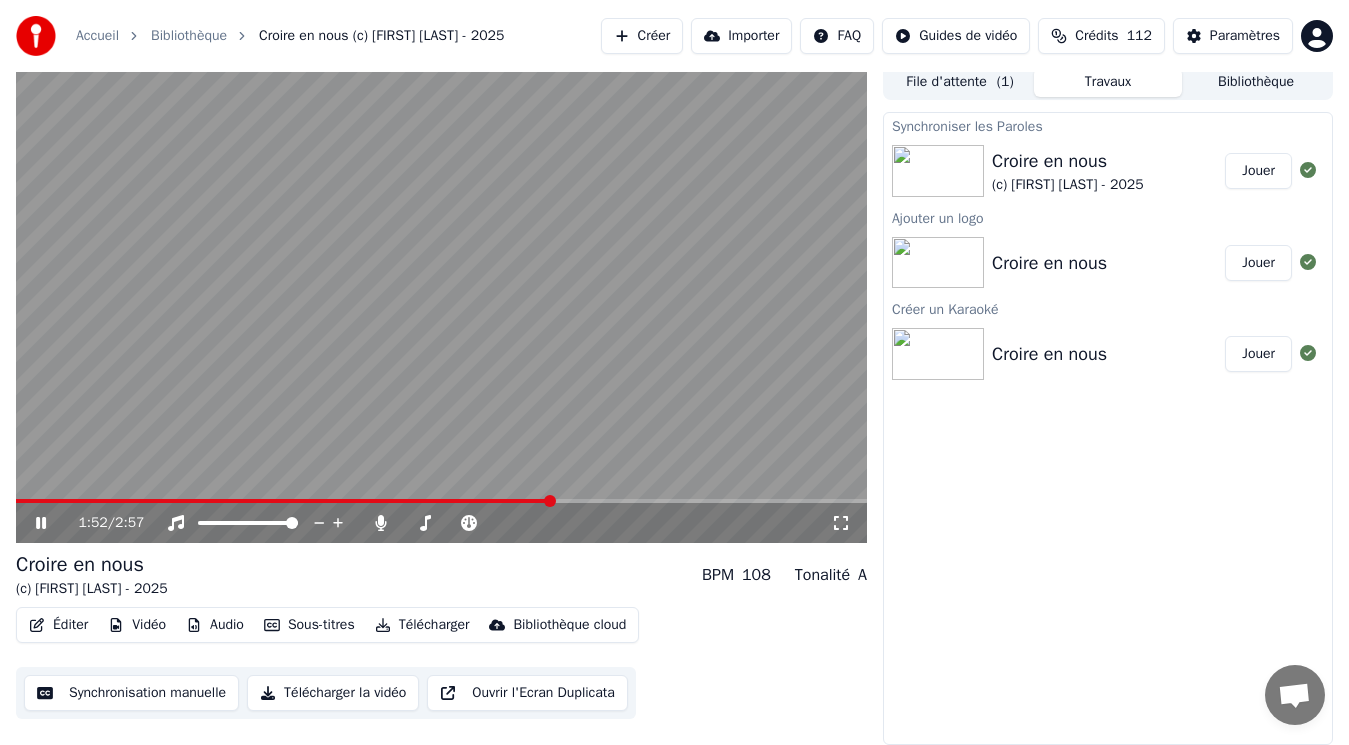 click at bounding box center [550, 501] 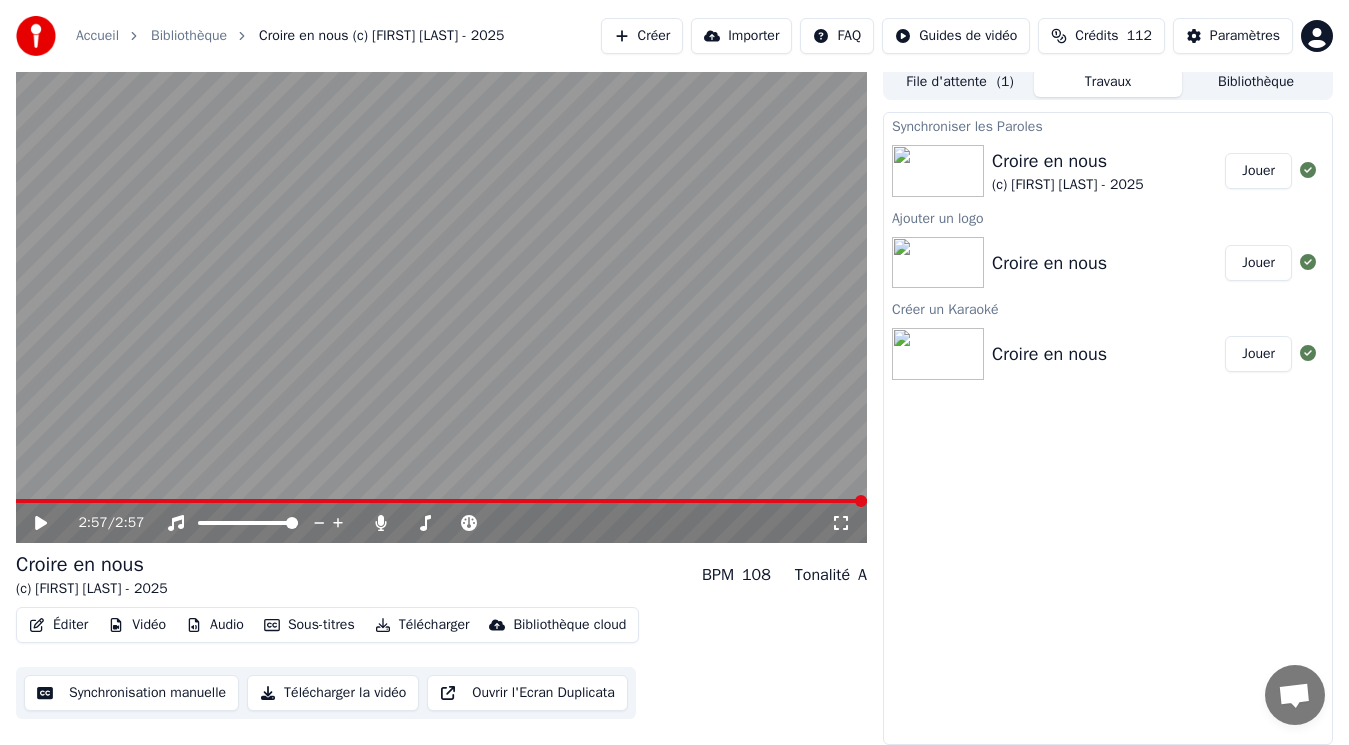 click on "Vidéo" at bounding box center (137, 625) 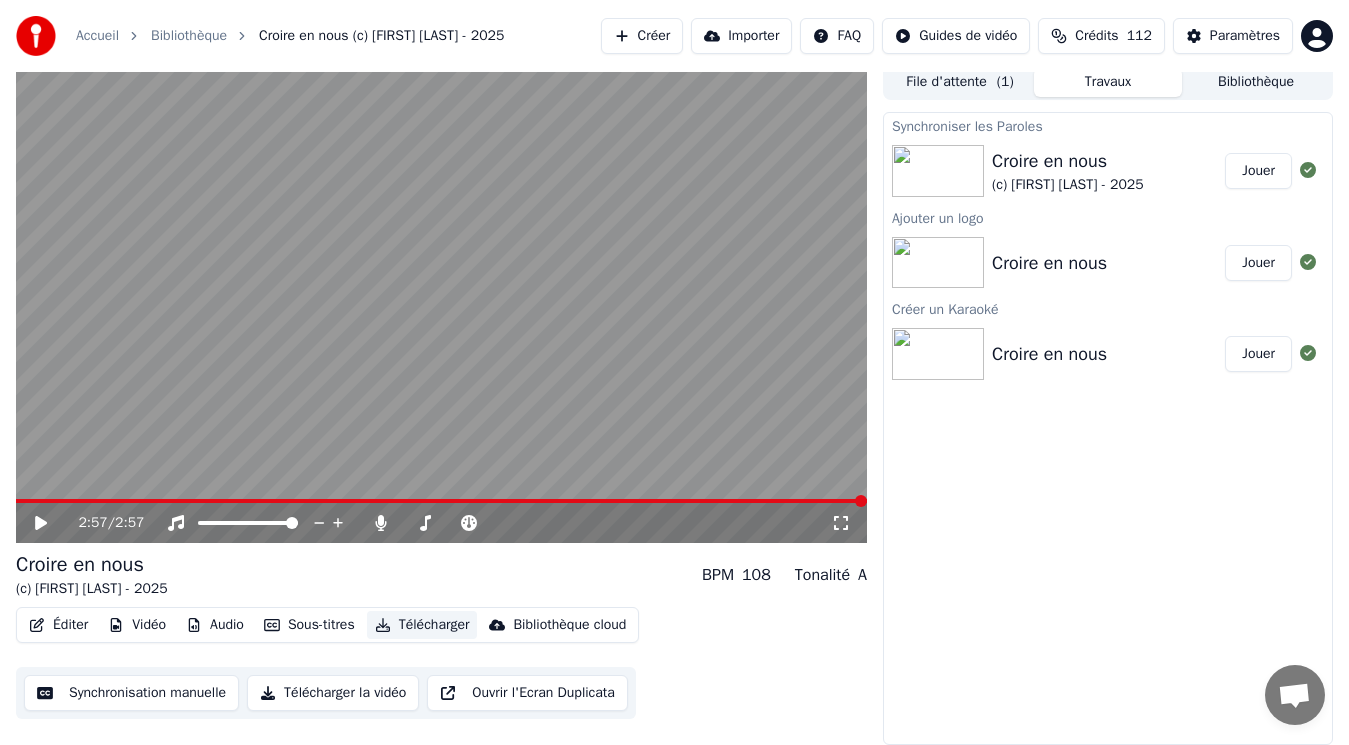 click on "Télécharger" at bounding box center (422, 625) 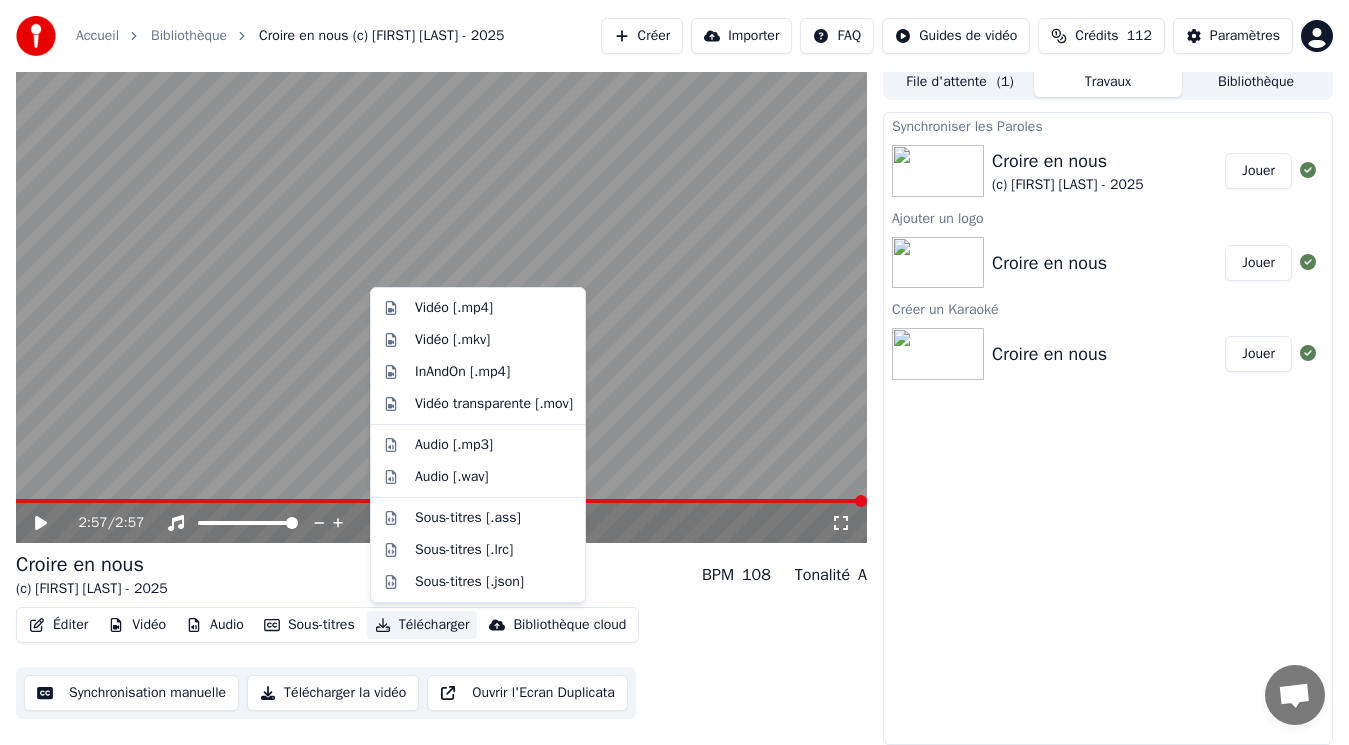 click on "Télécharger" at bounding box center [422, 625] 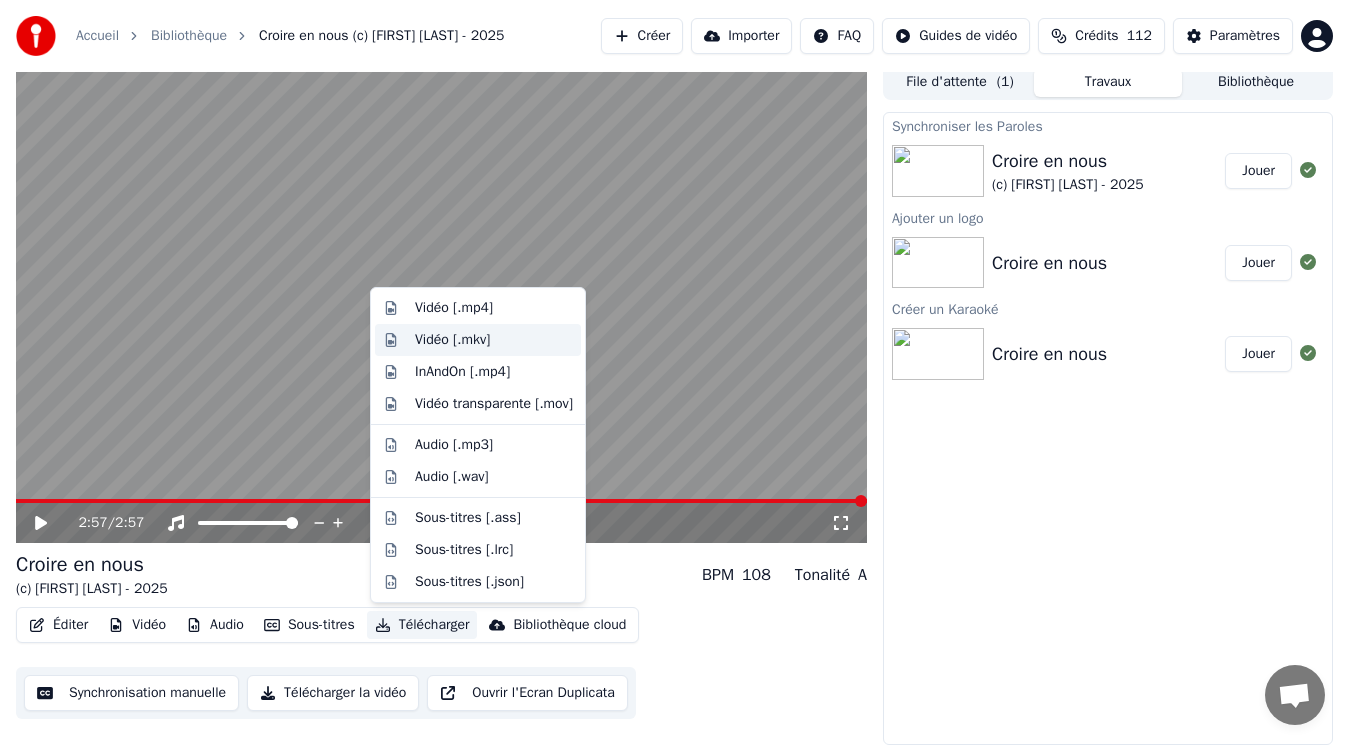 click on "Vidéo [.mkv]" at bounding box center [452, 340] 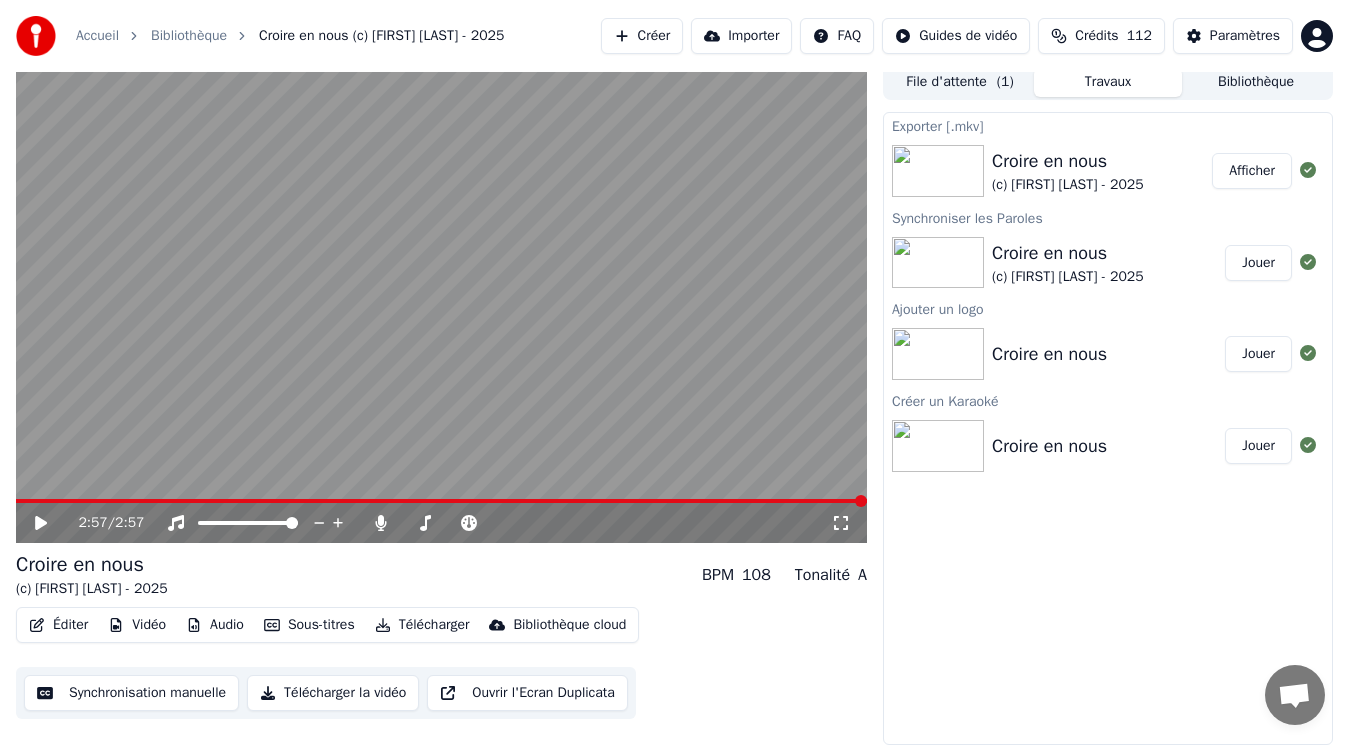 click on "Afficher" at bounding box center [1252, 171] 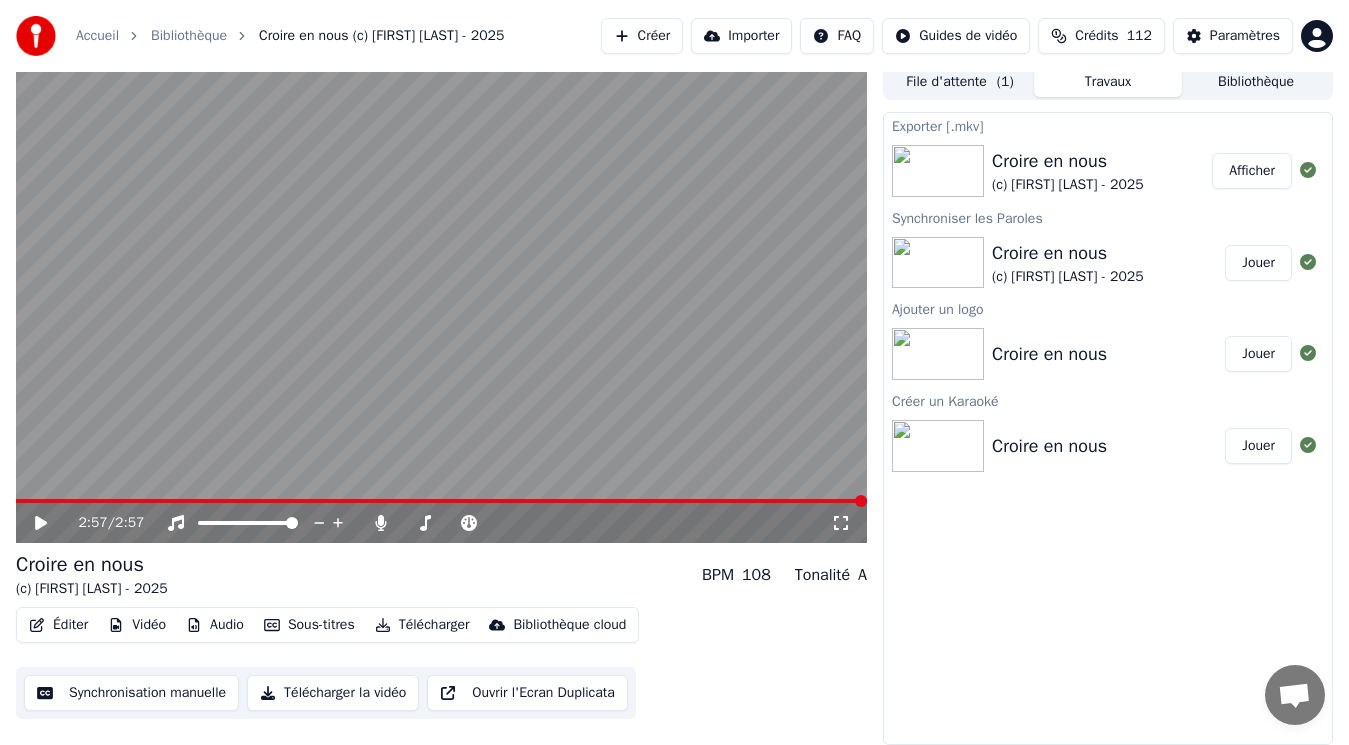 click on "Télécharger" at bounding box center (422, 625) 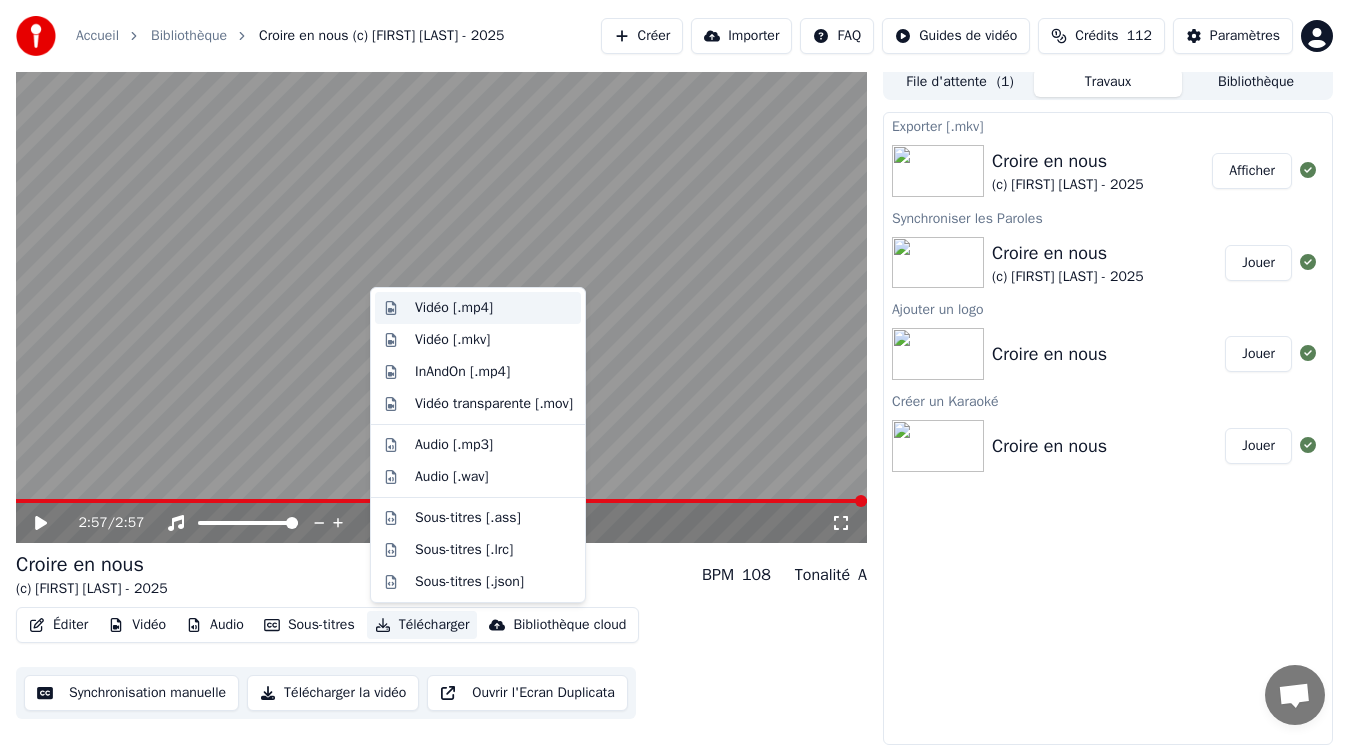 click on "Vidéo [.mp4]" at bounding box center [494, 308] 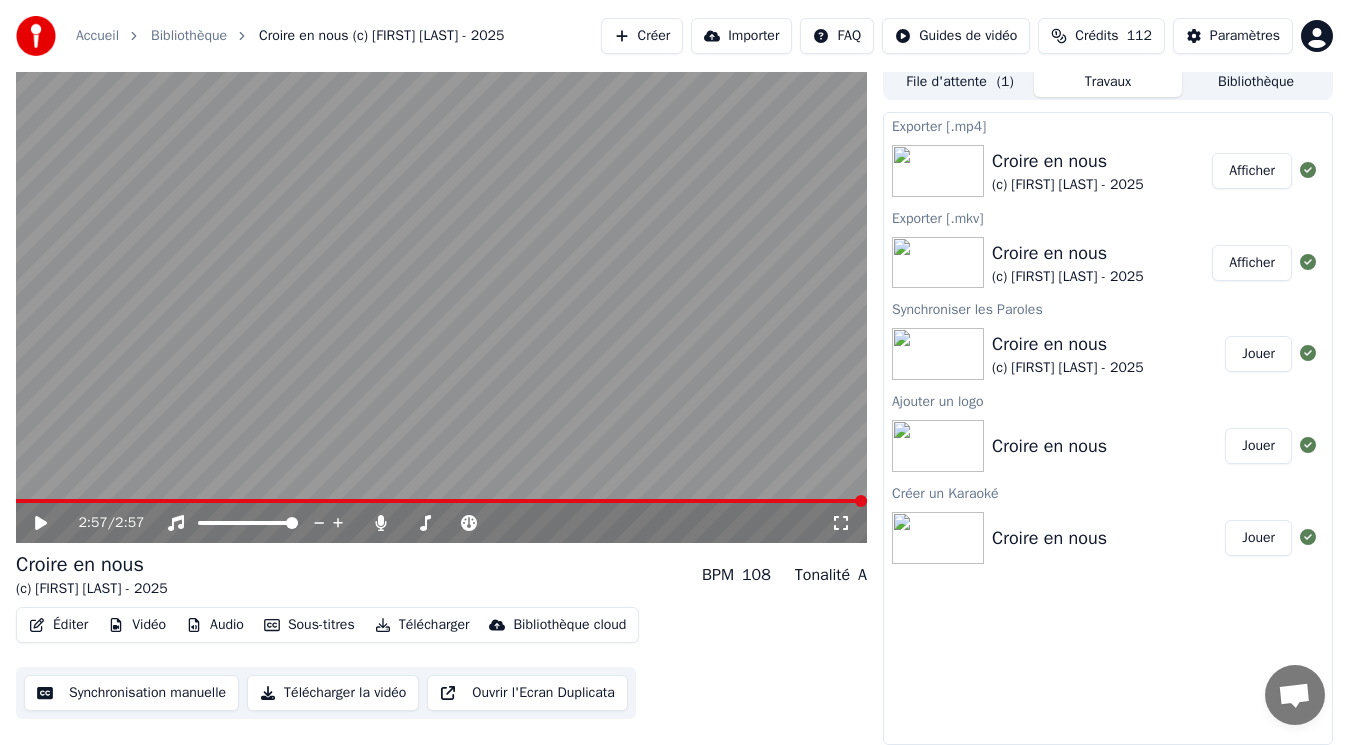 click on "Afficher" at bounding box center (1252, 171) 